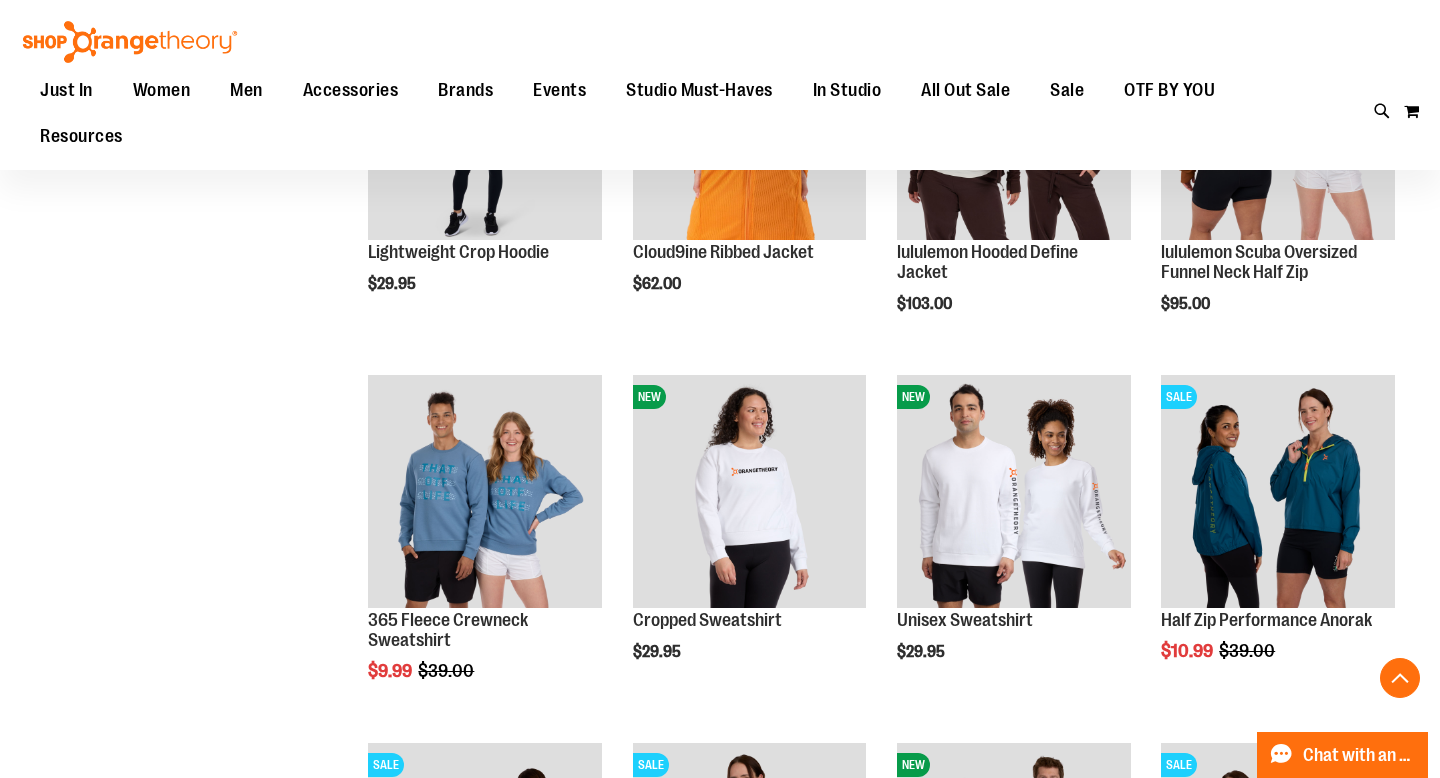 scroll, scrollTop: 1286, scrollLeft: 0, axis: vertical 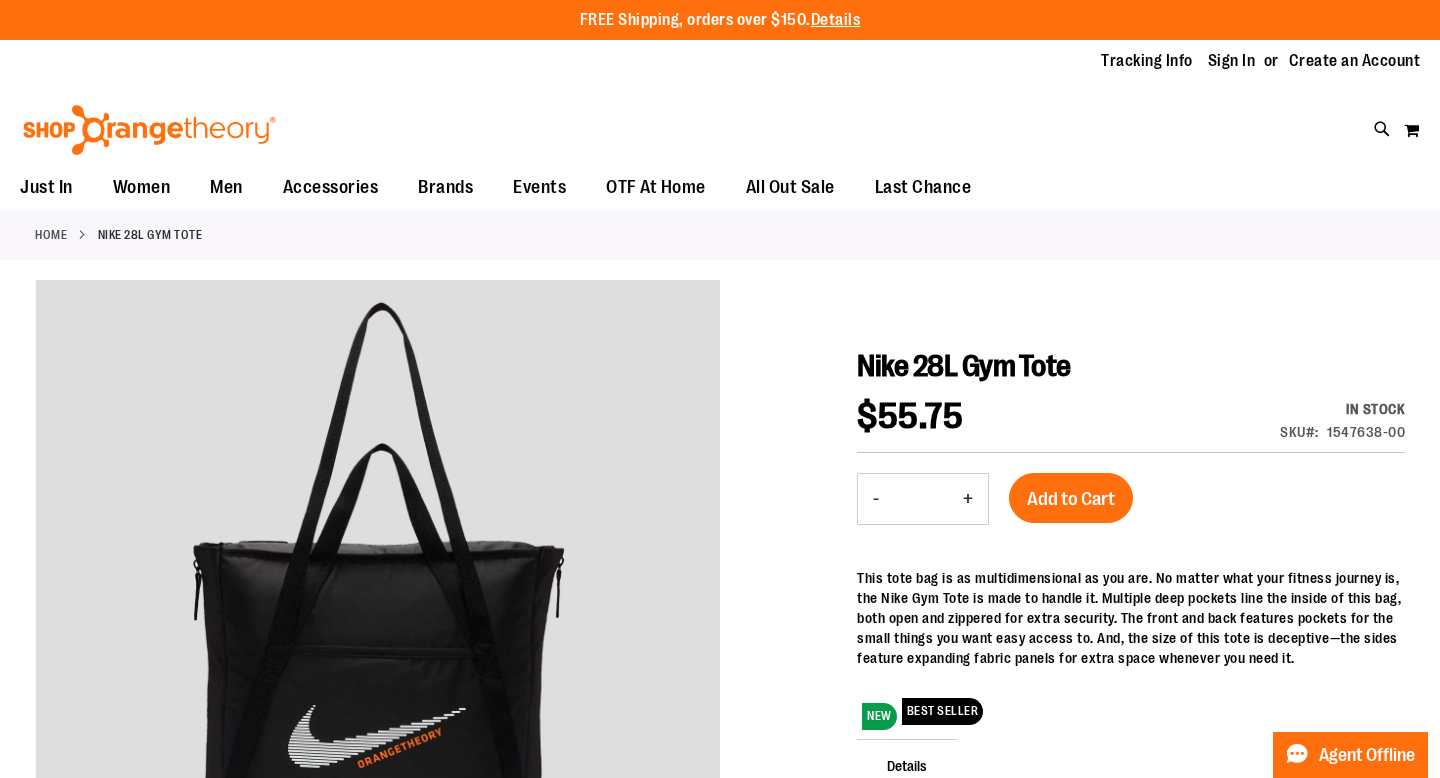 type on "**********" 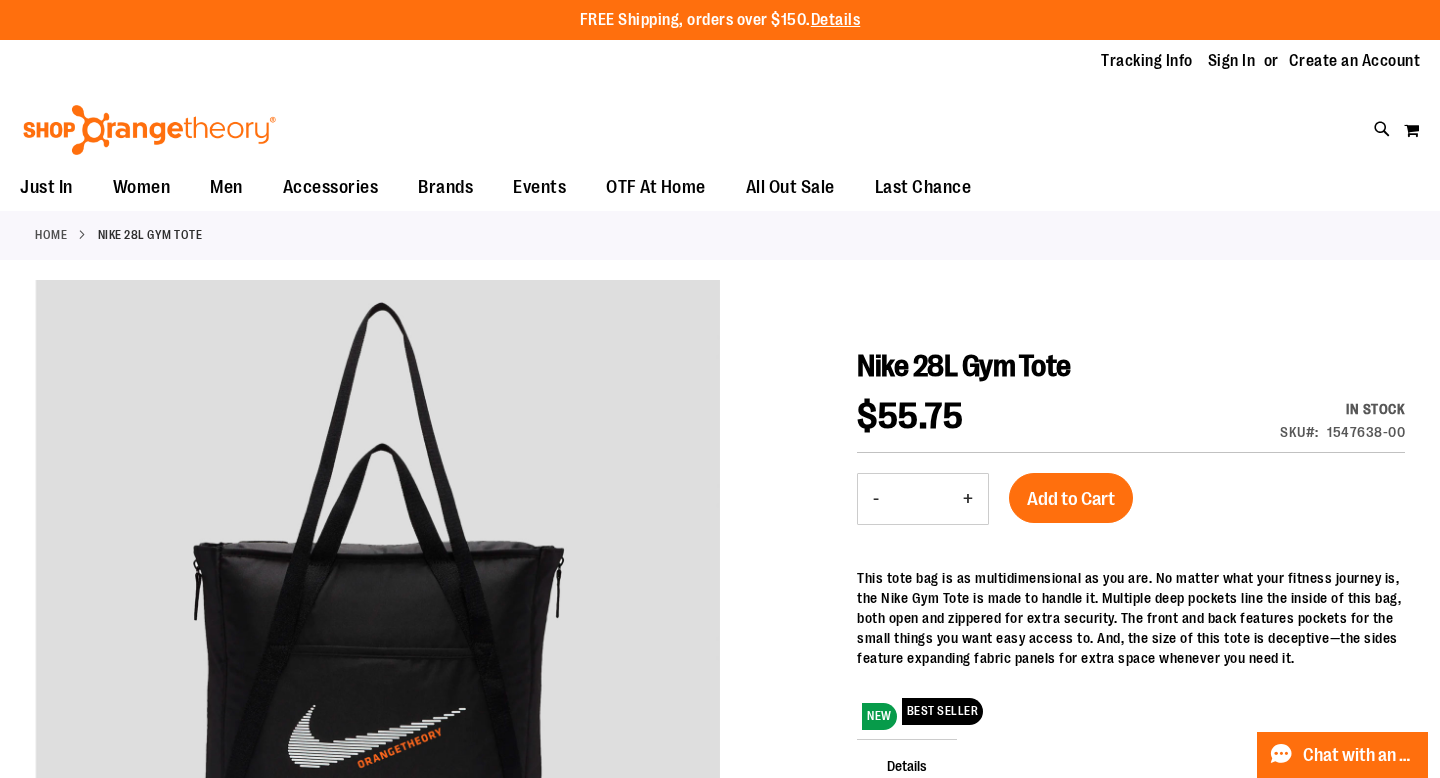 click on "+" at bounding box center [968, 499] 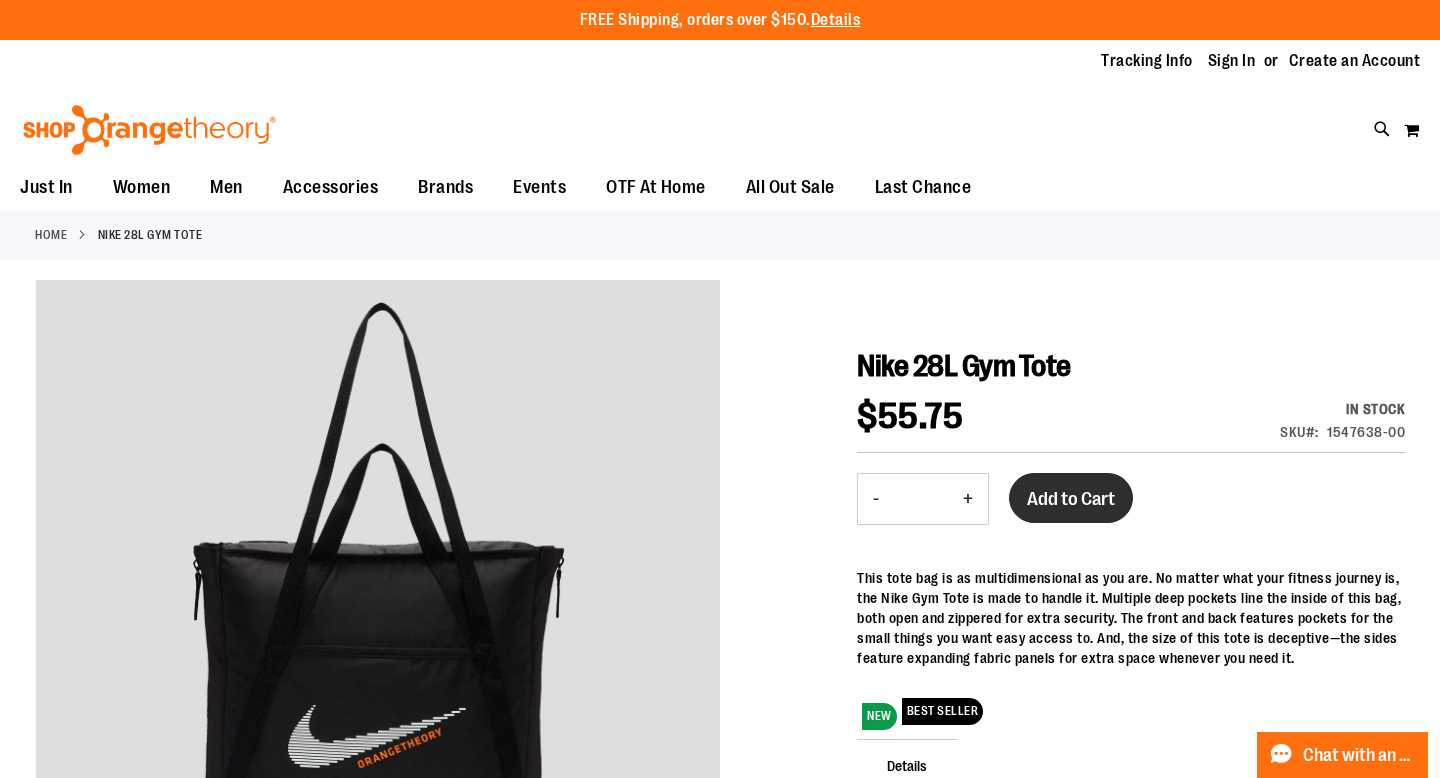 click on "Add to Cart" at bounding box center (1071, 499) 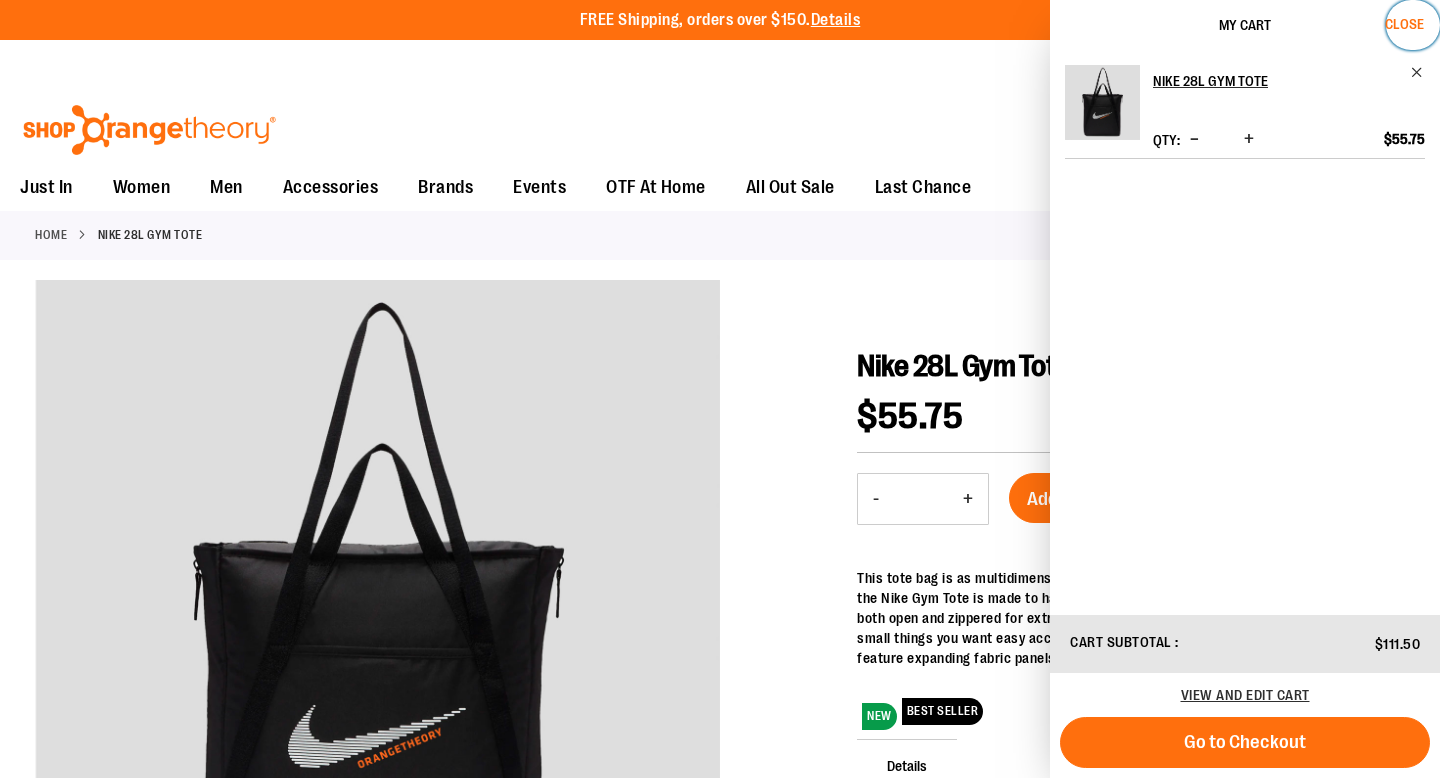 click on "Close" at bounding box center [1404, 24] 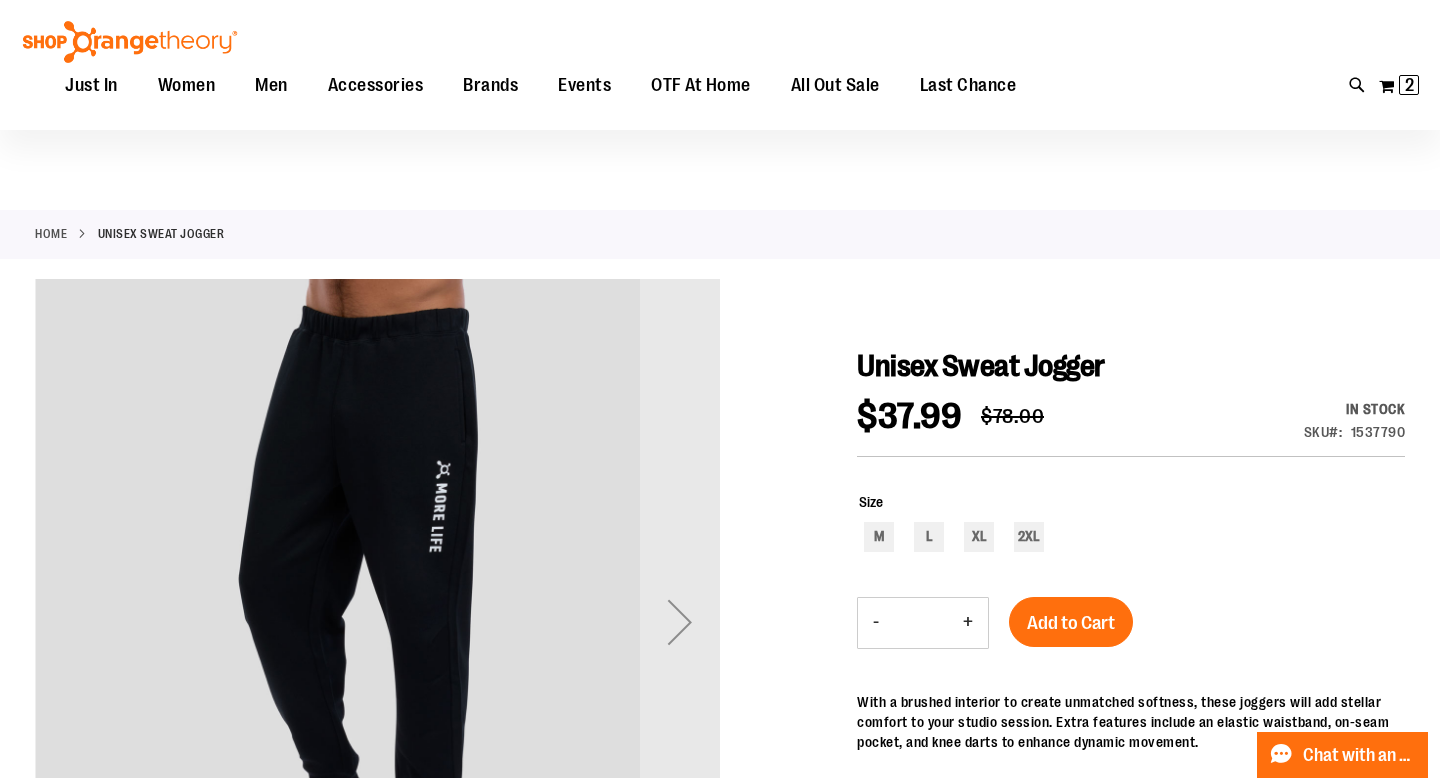 scroll, scrollTop: 233, scrollLeft: 0, axis: vertical 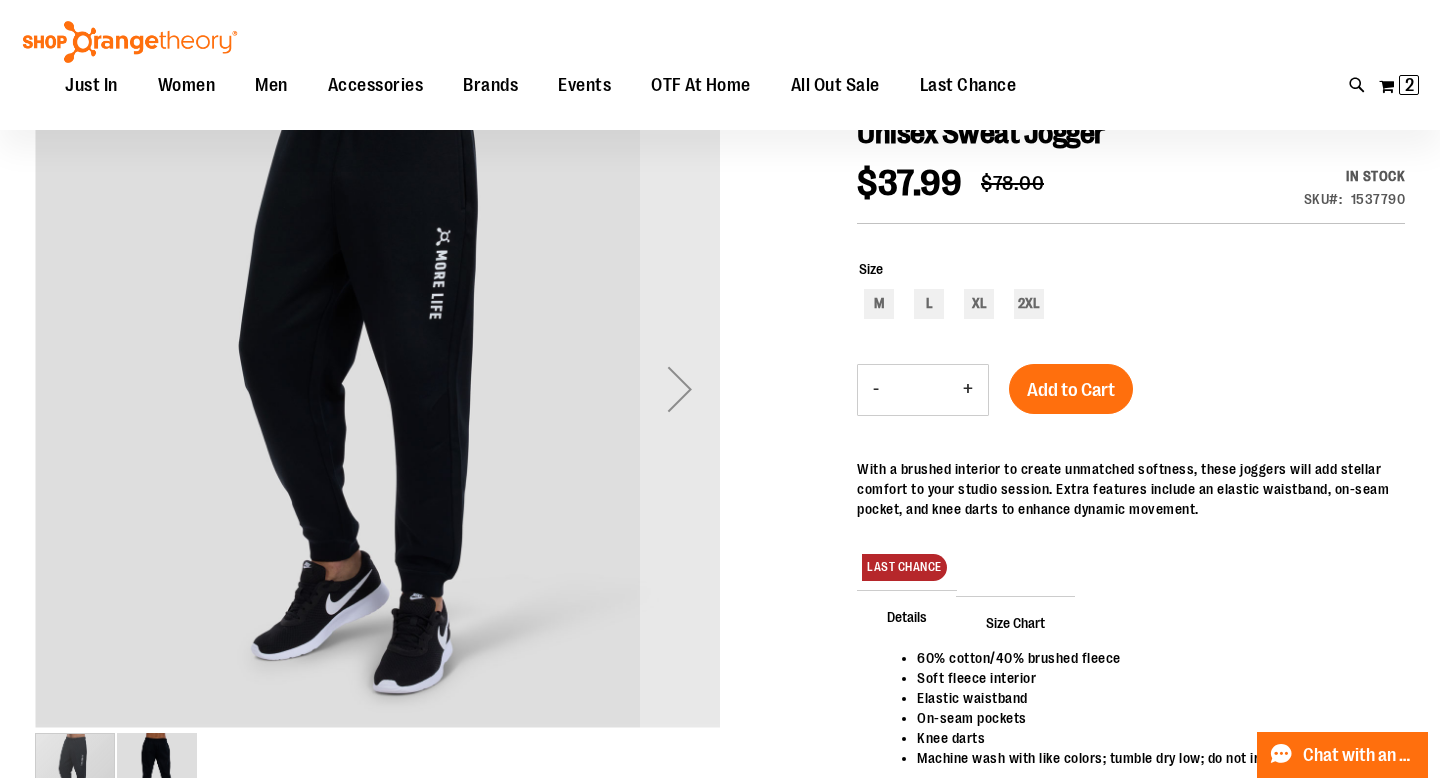 type on "**********" 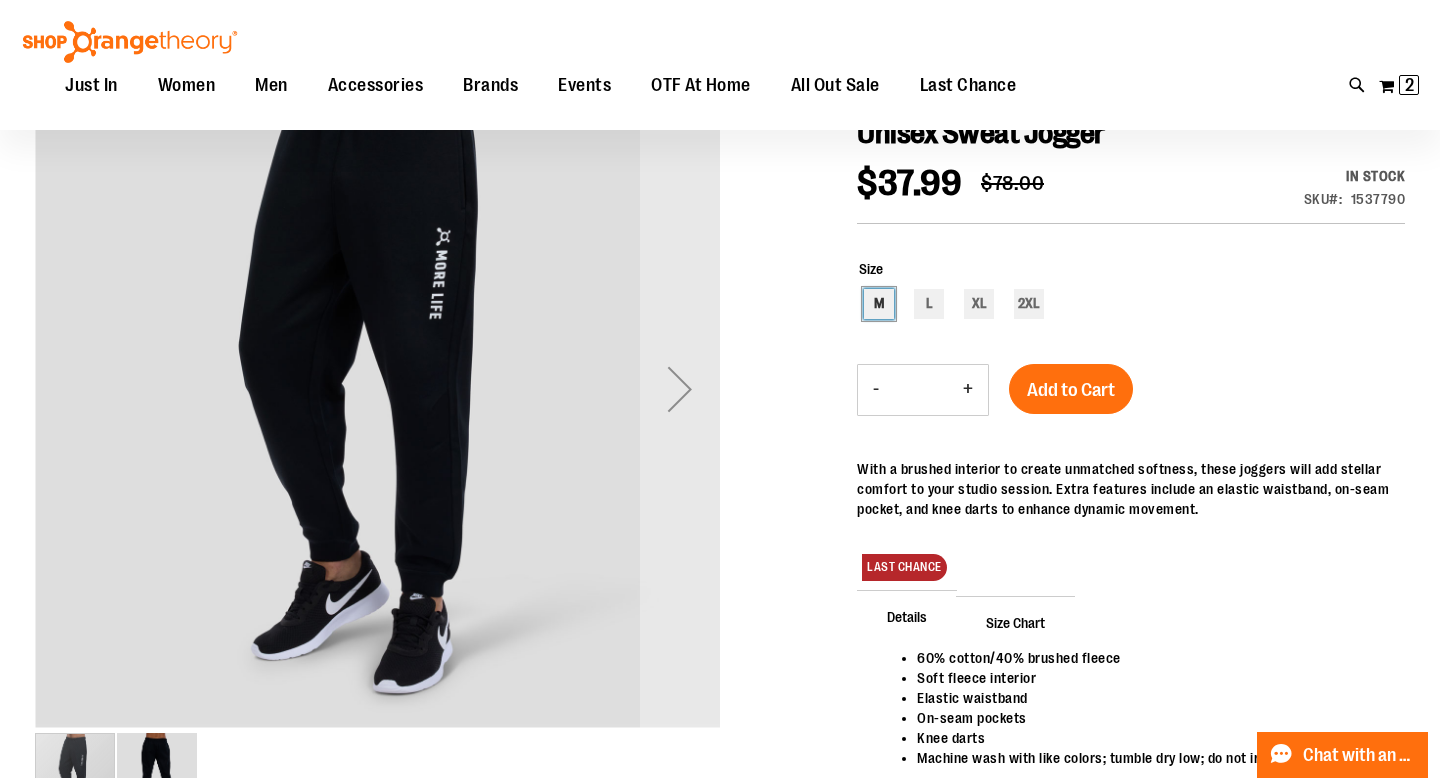 click on "M" at bounding box center [879, 304] 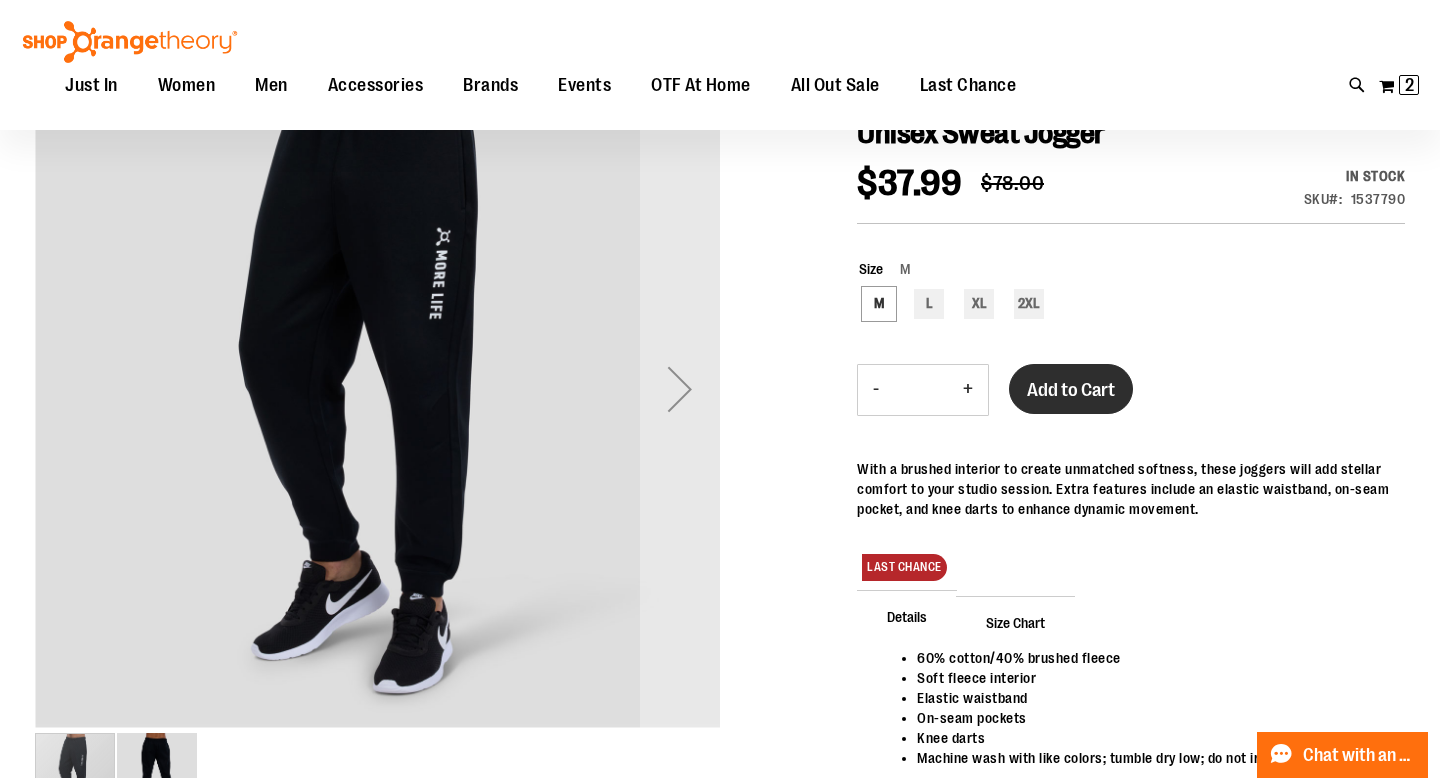 click on "Add to Cart" at bounding box center (1071, 390) 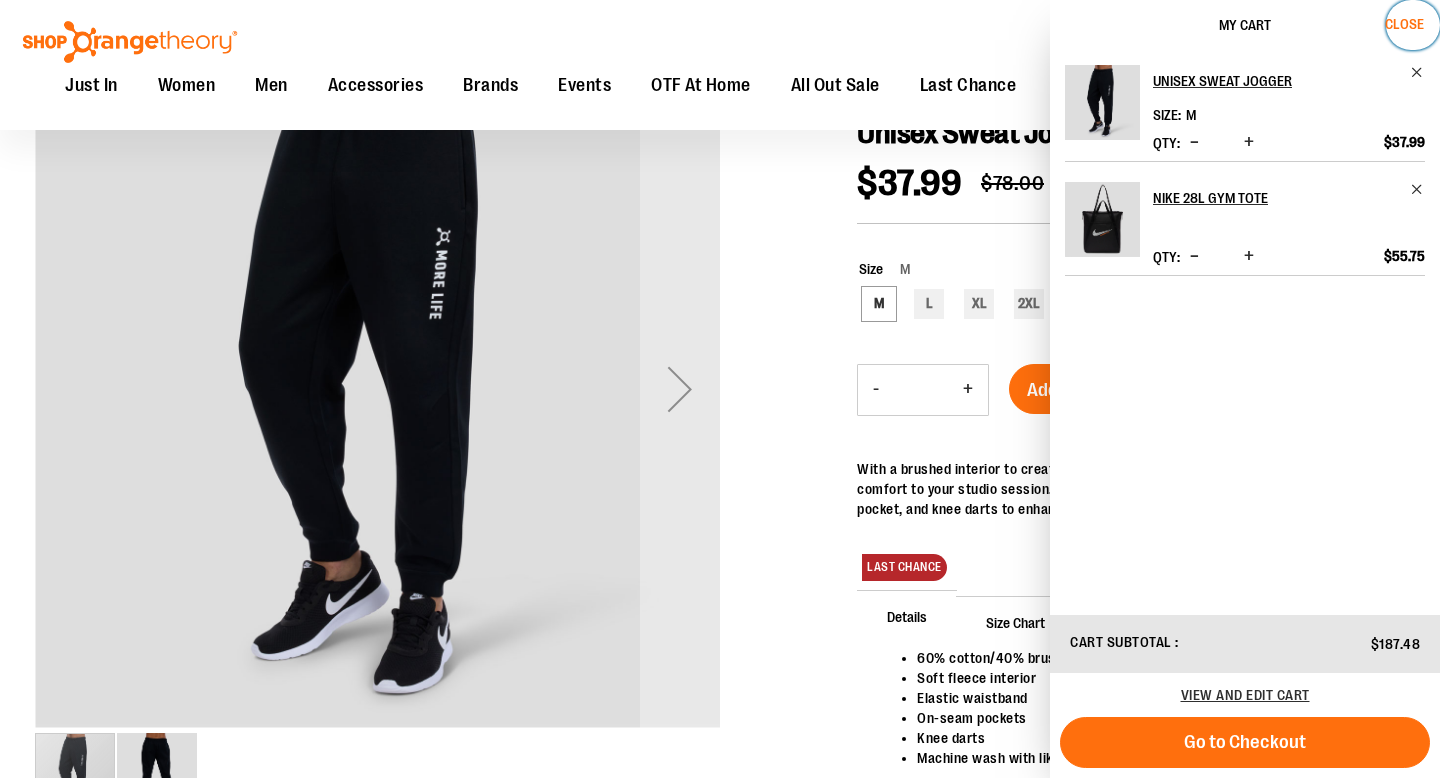 click on "Close" at bounding box center (1404, 24) 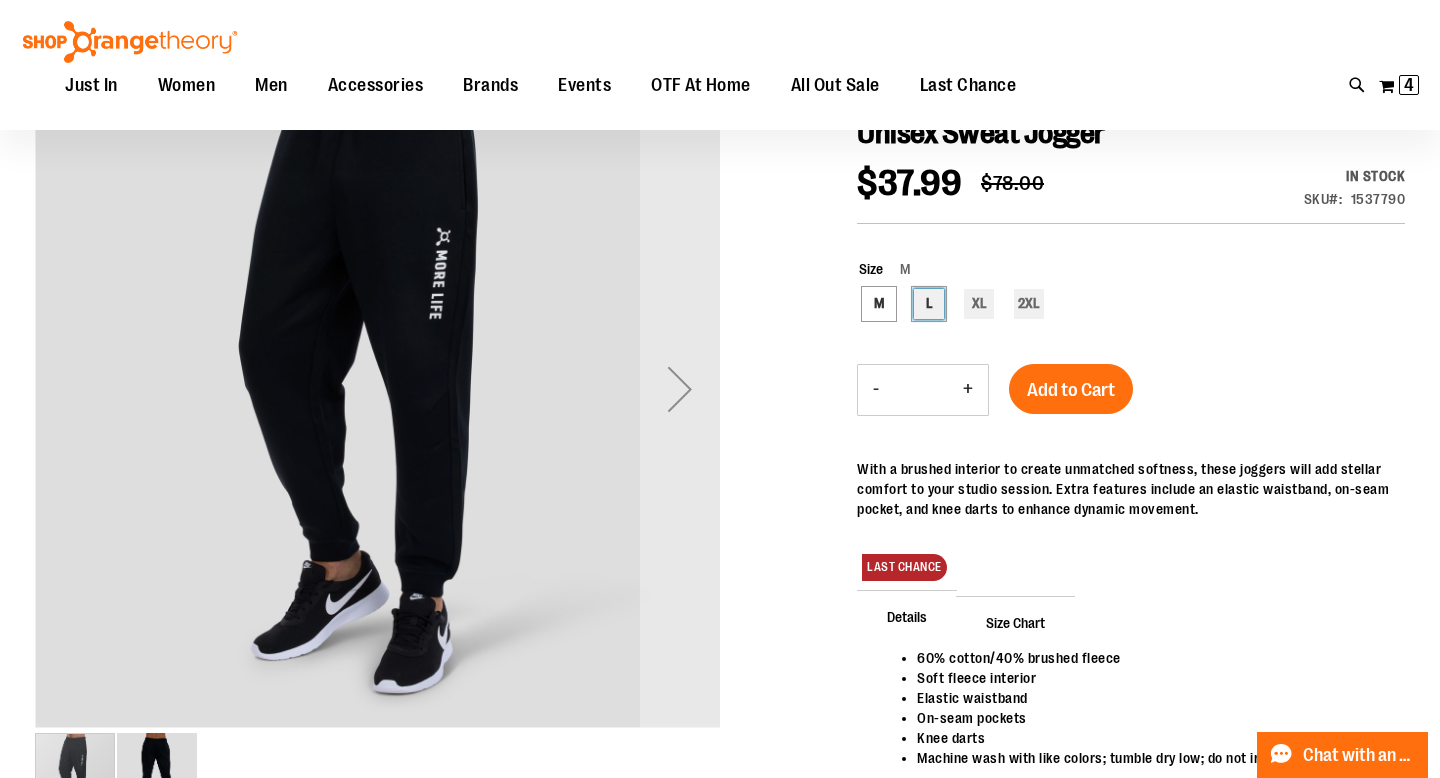click on "L" at bounding box center (929, 304) 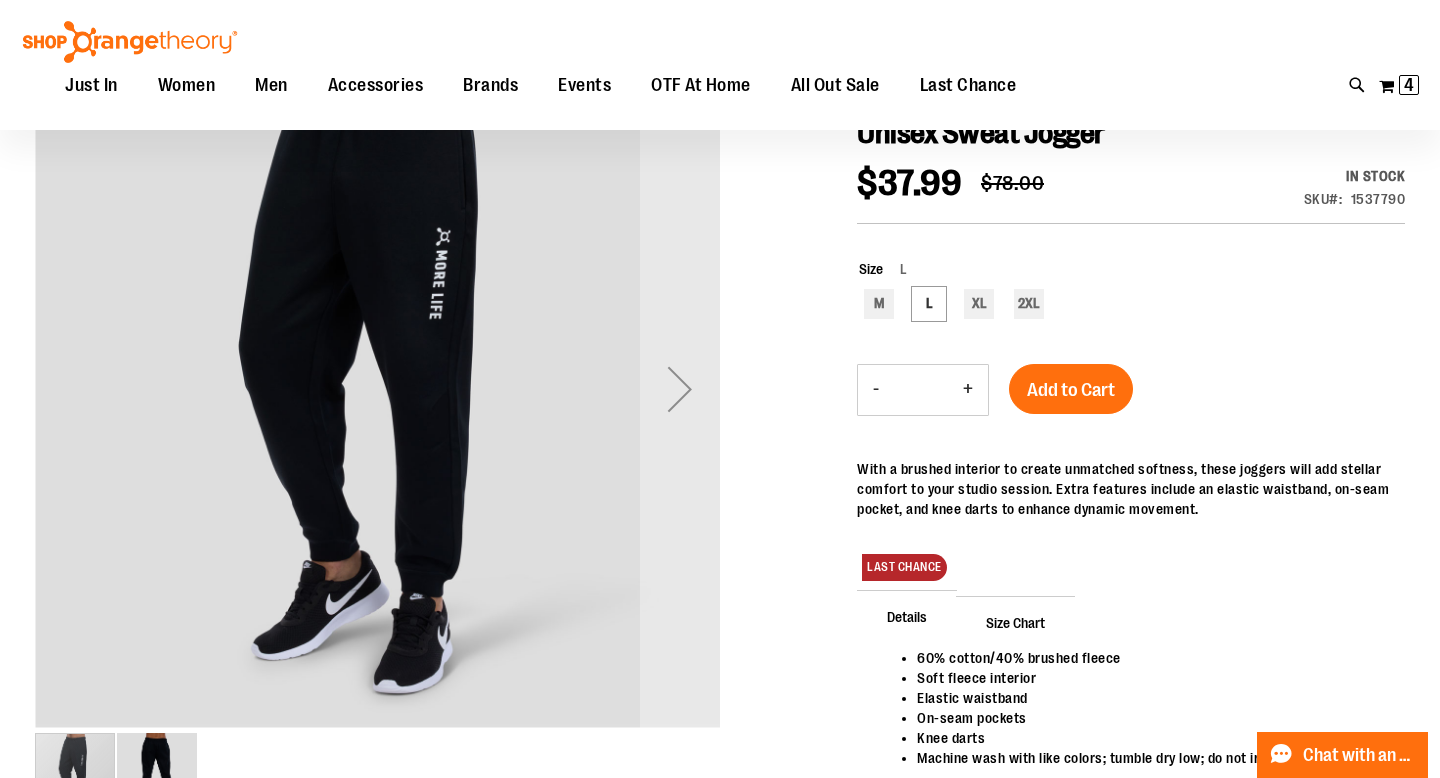 click on "+" at bounding box center (968, 390) 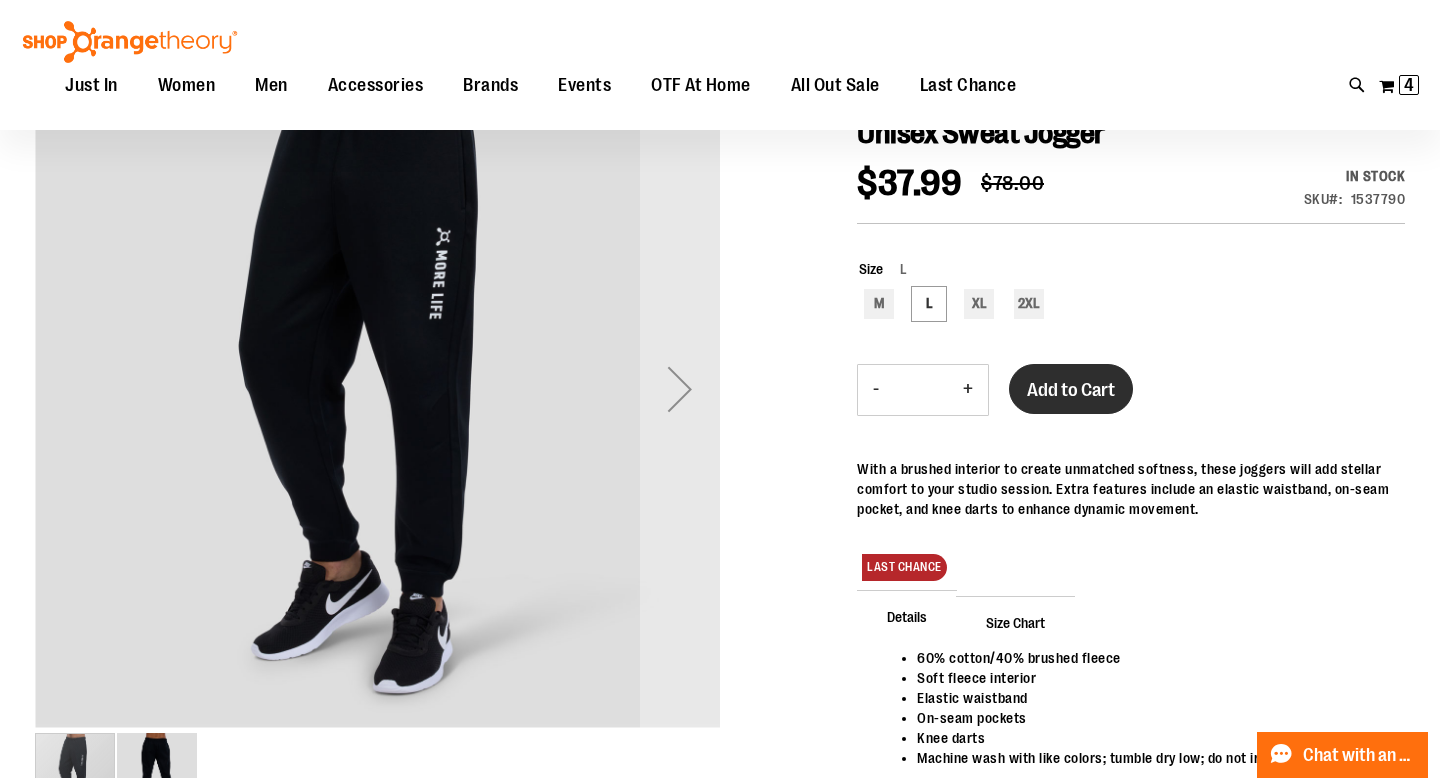 click on "Add to Cart" at bounding box center (1071, 389) 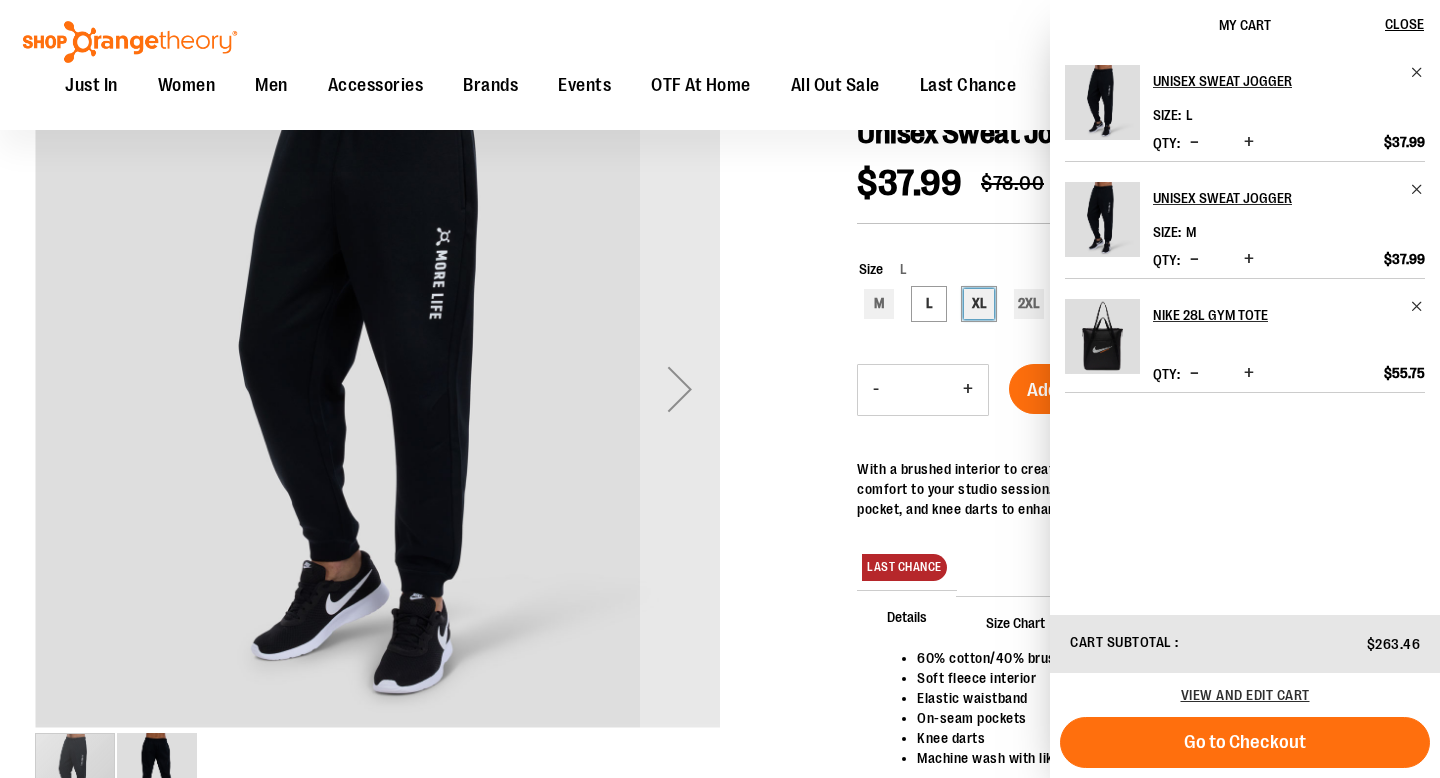 click on "XL" at bounding box center [979, 304] 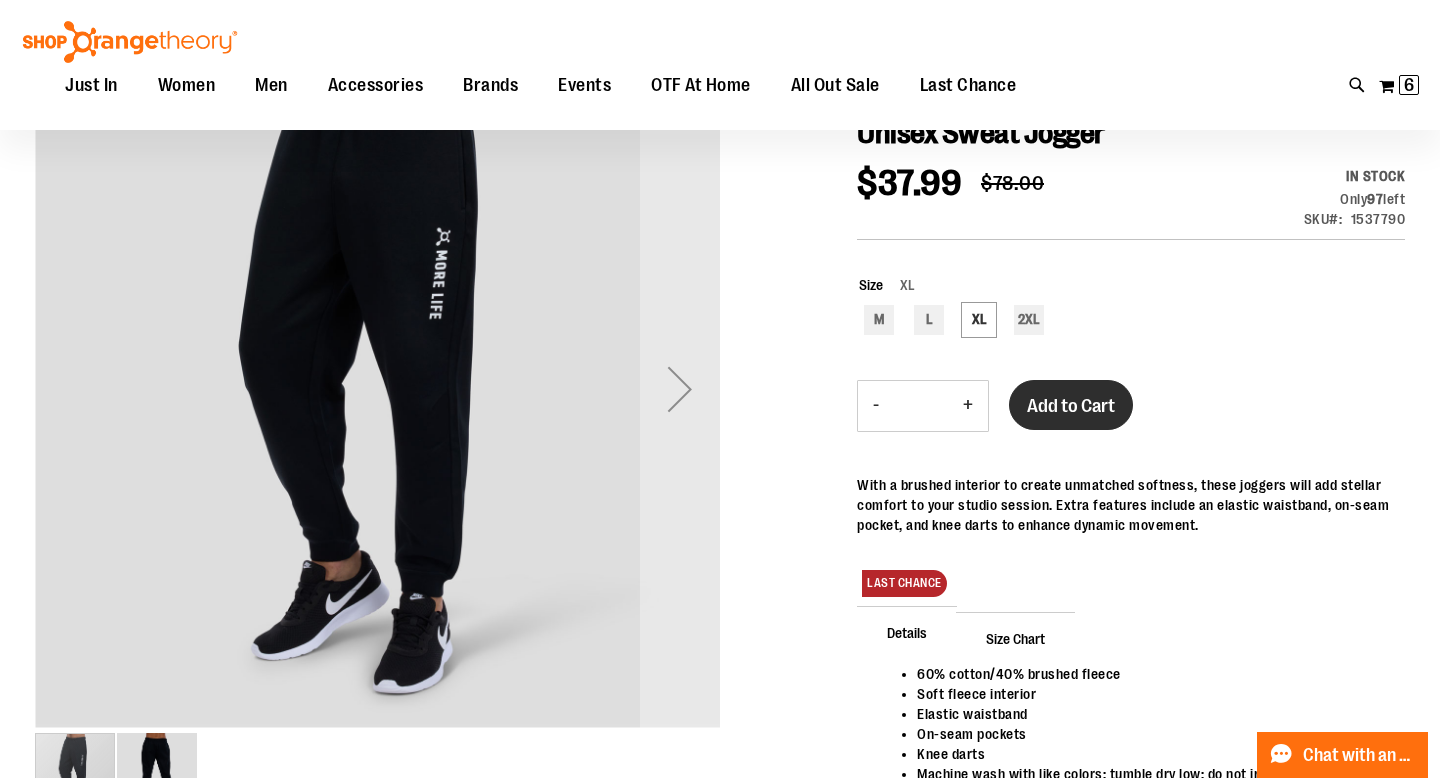 click on "Add to Cart" at bounding box center [1071, 405] 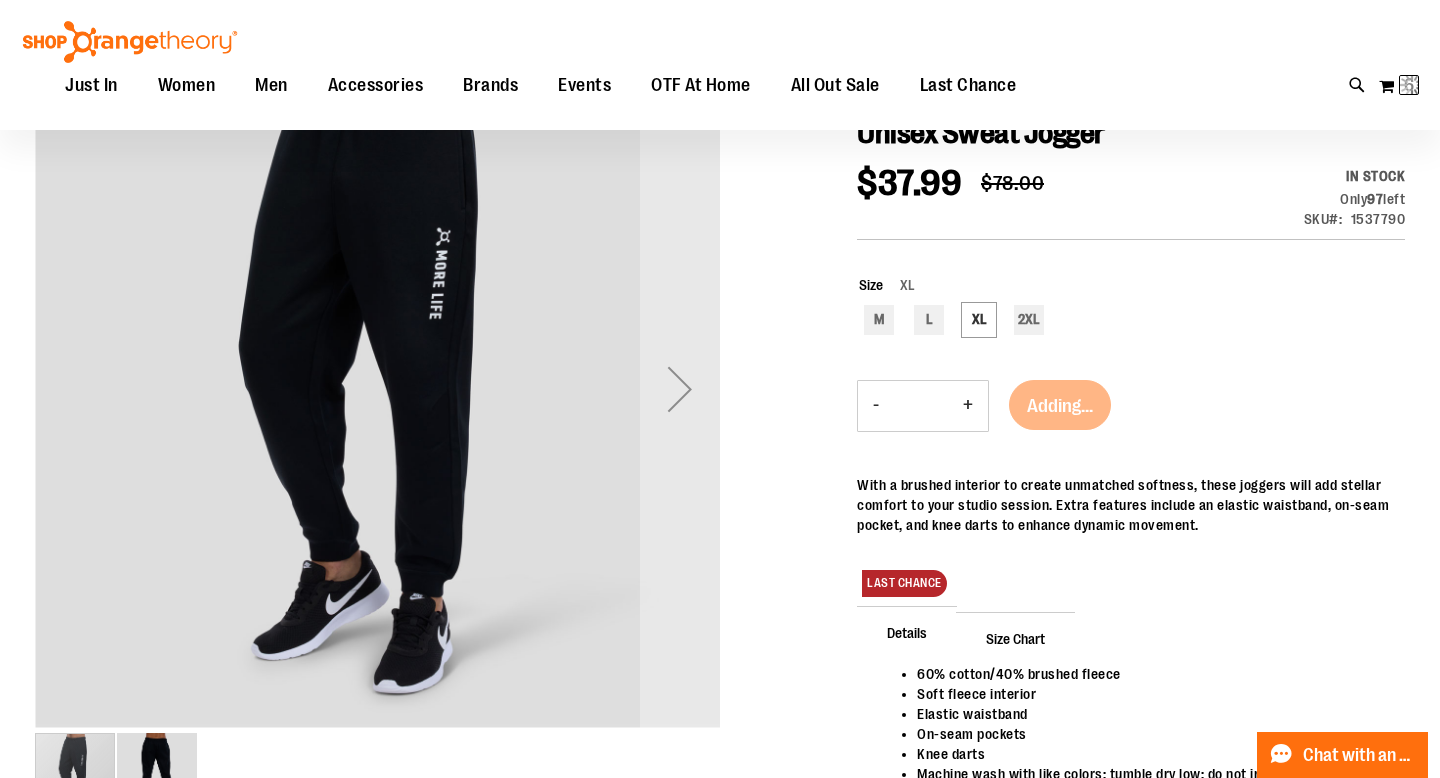click on "Adding..." at bounding box center (1060, 417) 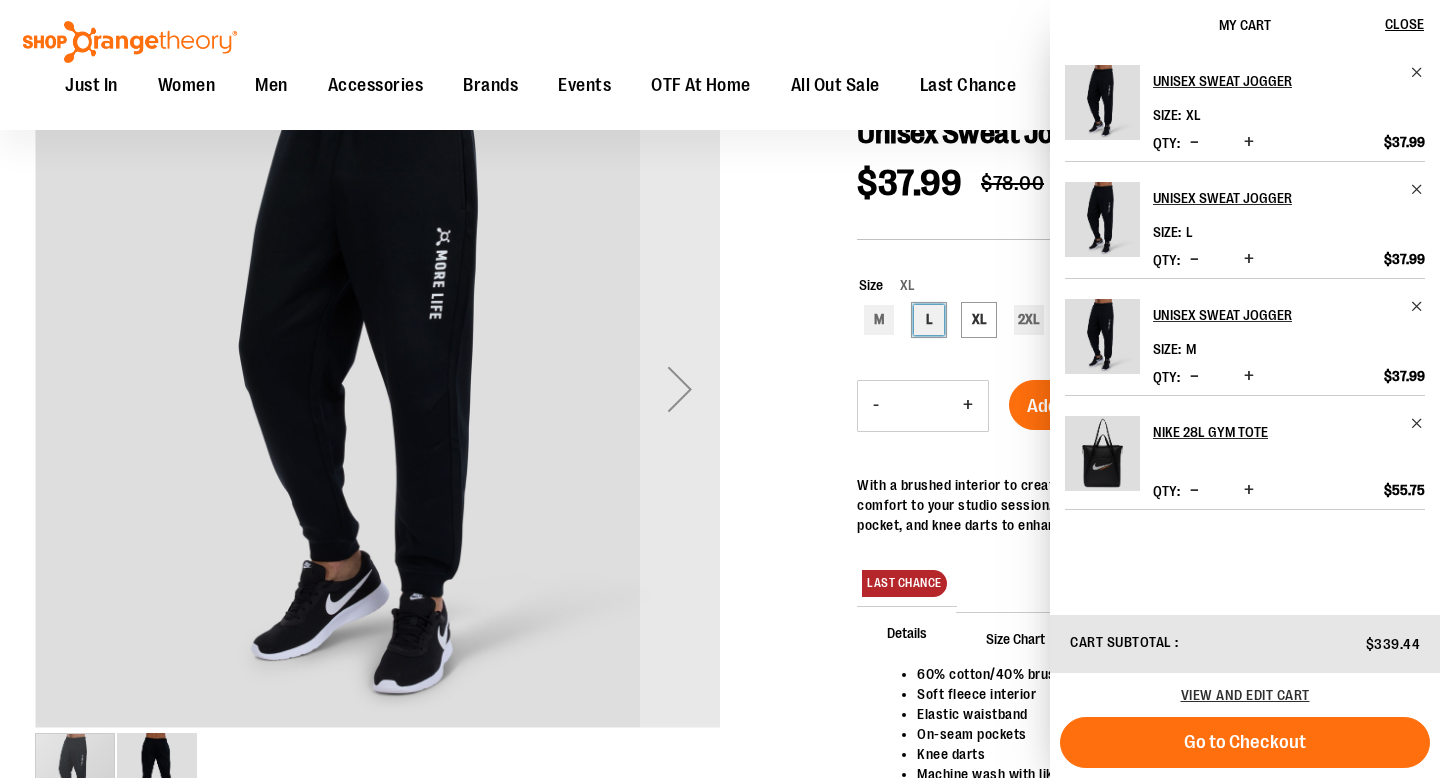 click on "L" at bounding box center (929, 320) 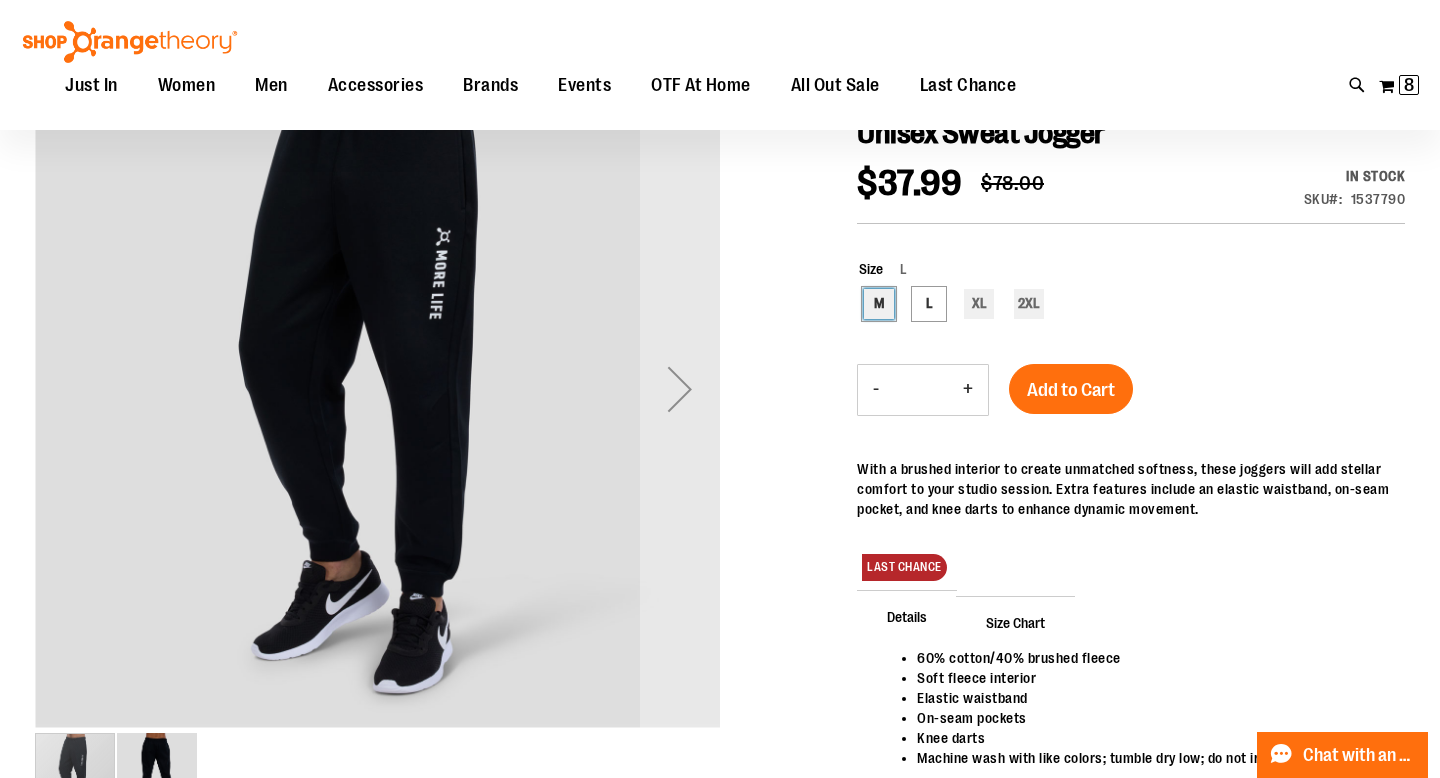 click on "M" at bounding box center [879, 304] 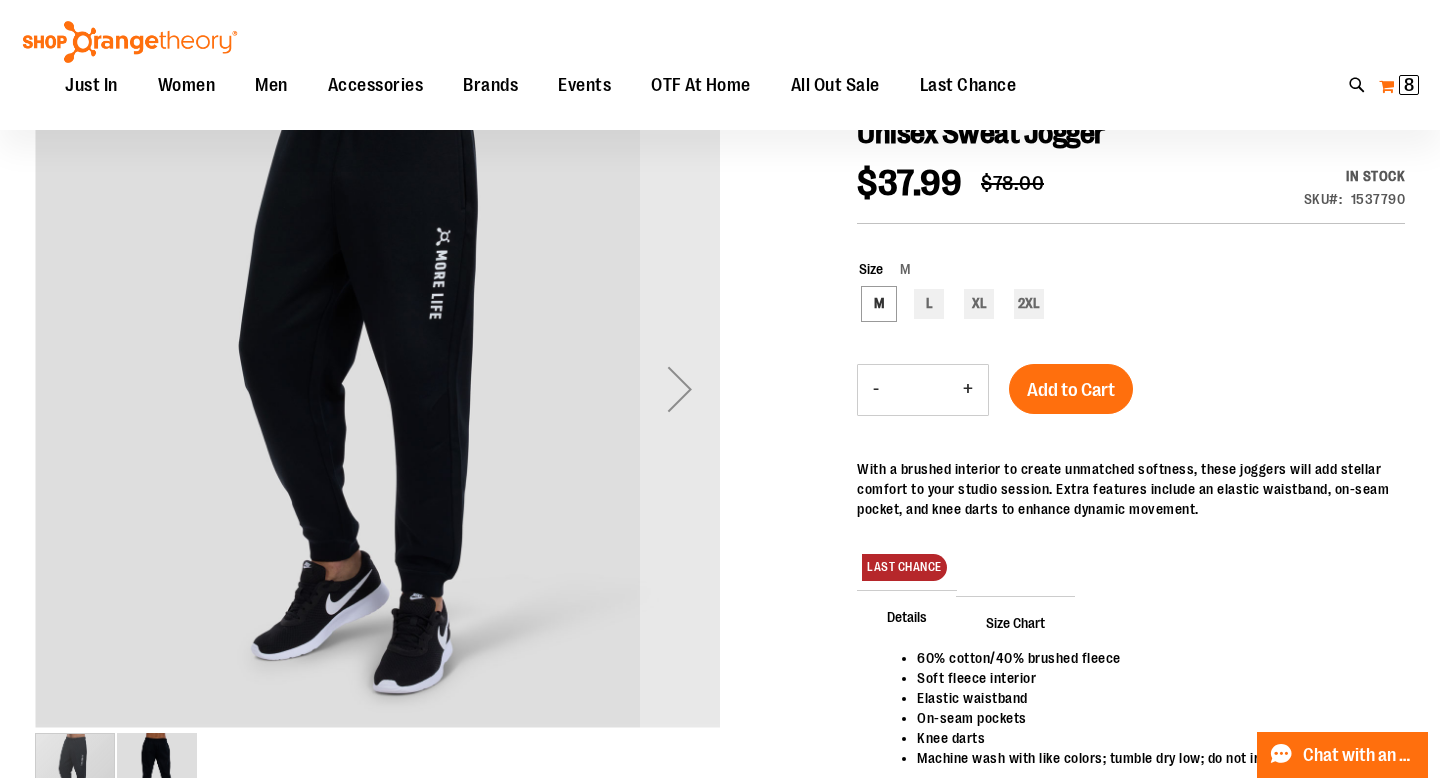 click on "My Cart
8
8
items" at bounding box center [1399, 86] 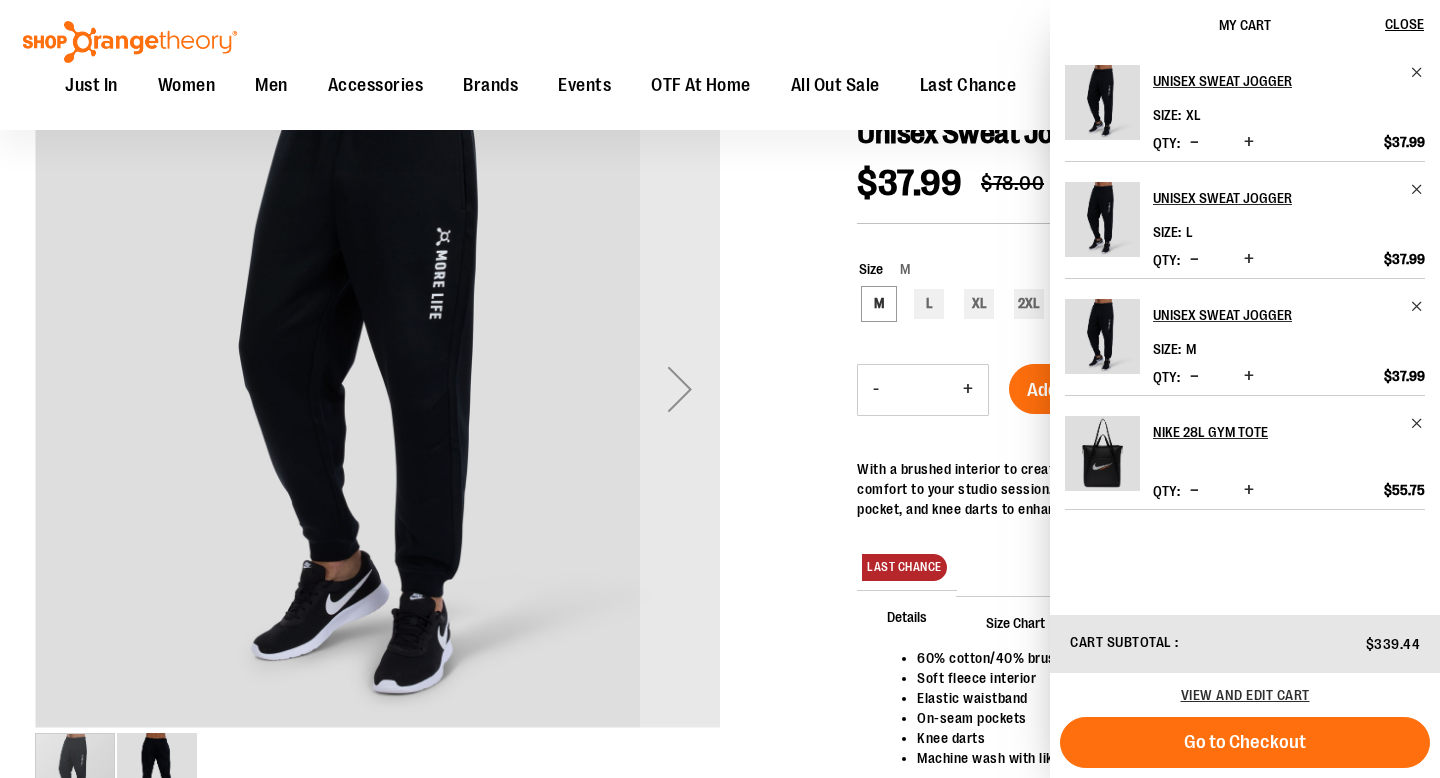 click at bounding box center [1194, 142] 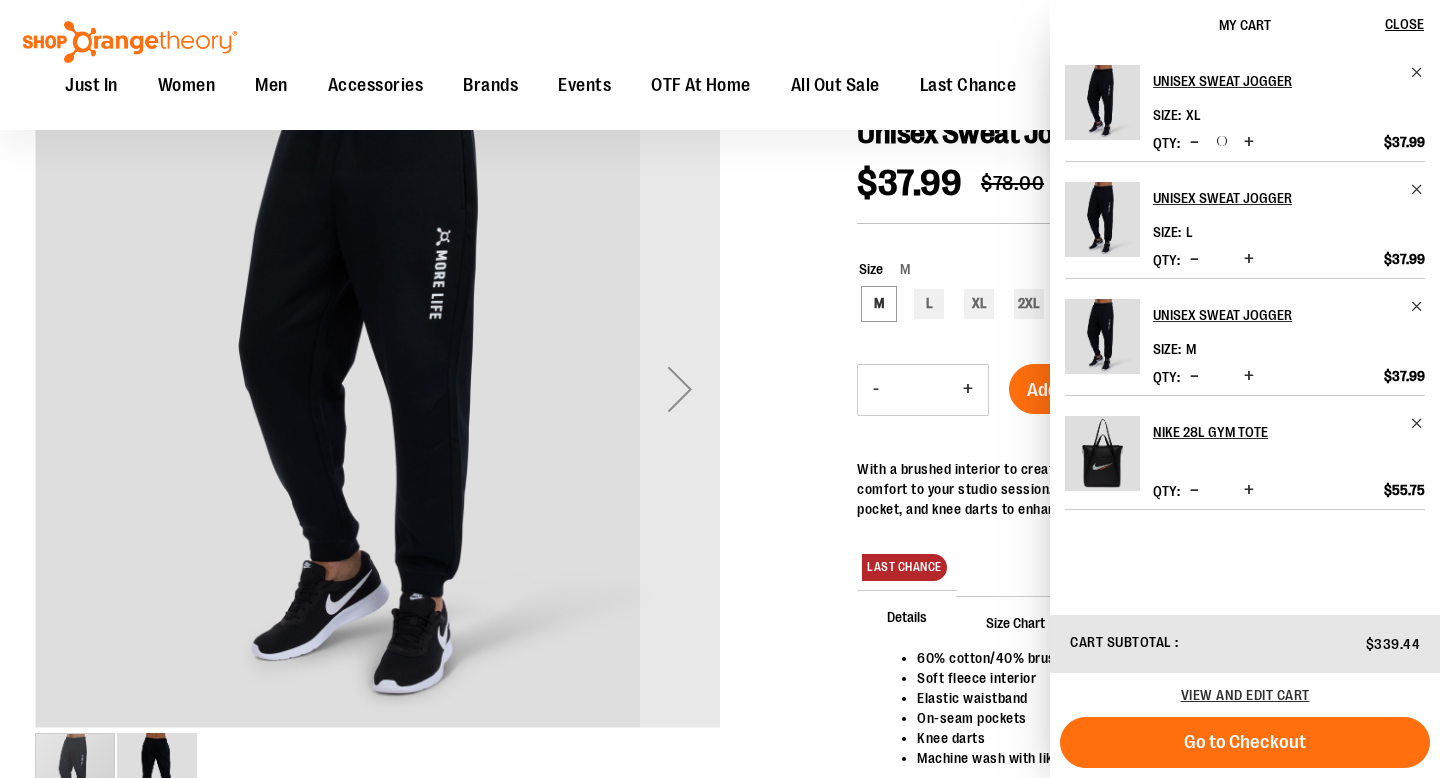 click at bounding box center [1194, 259] 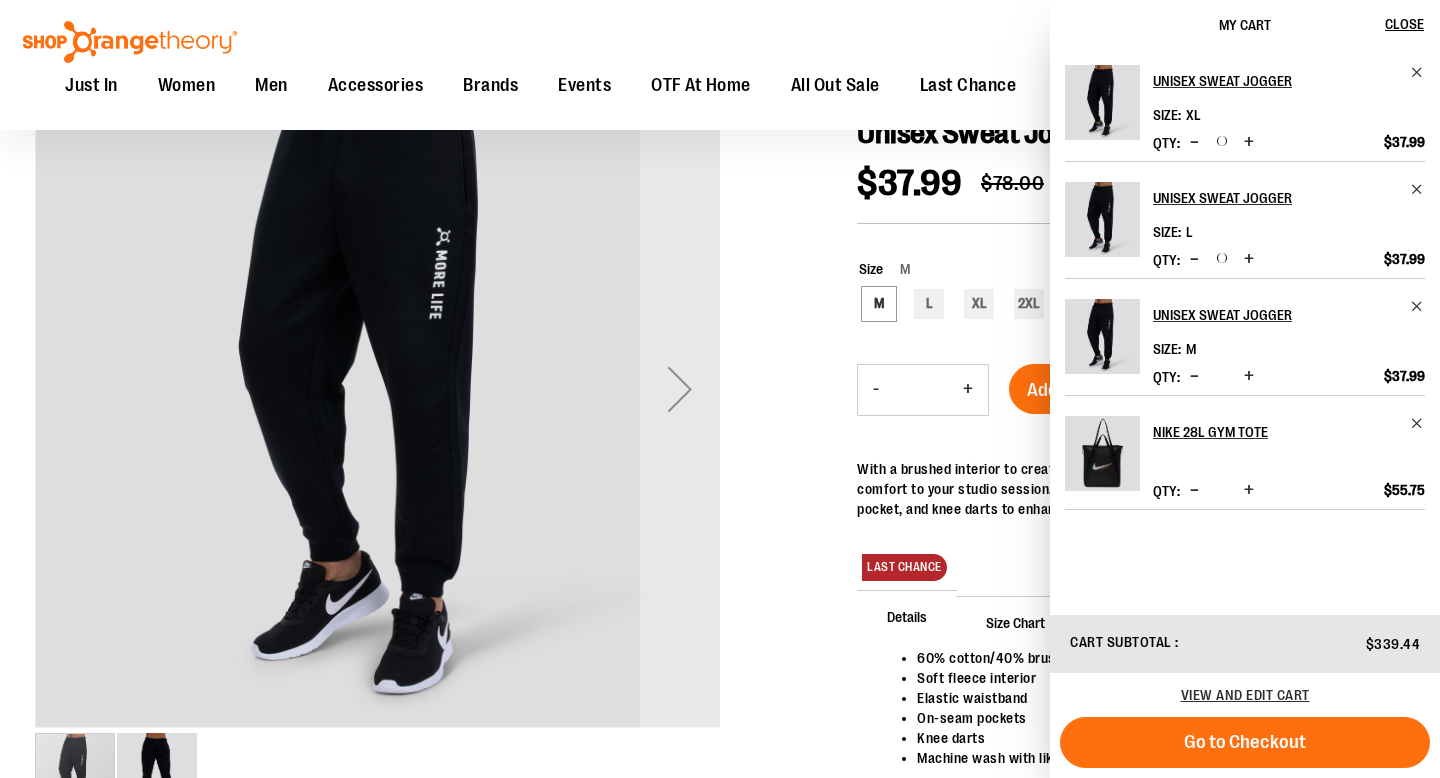 click at bounding box center [1194, 376] 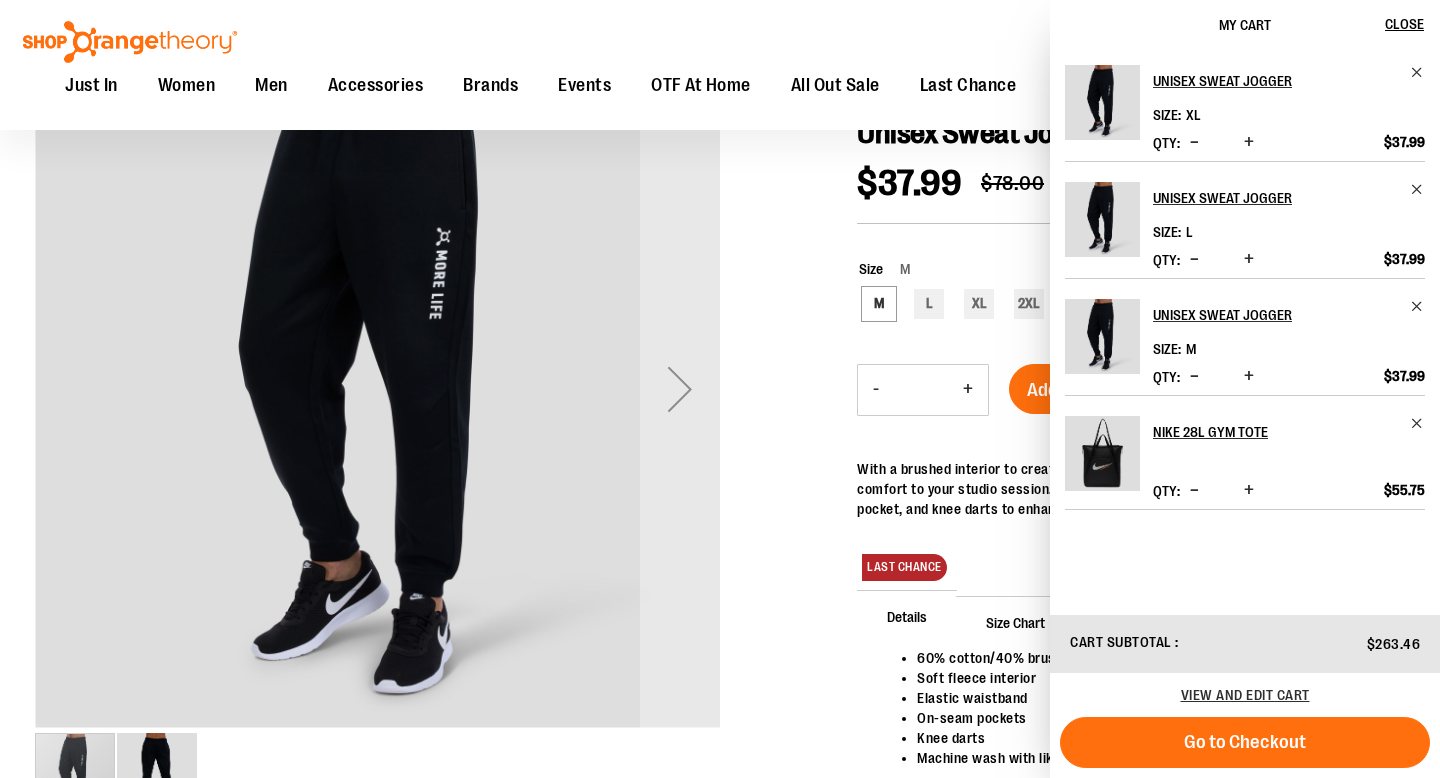 click at bounding box center [1194, 376] 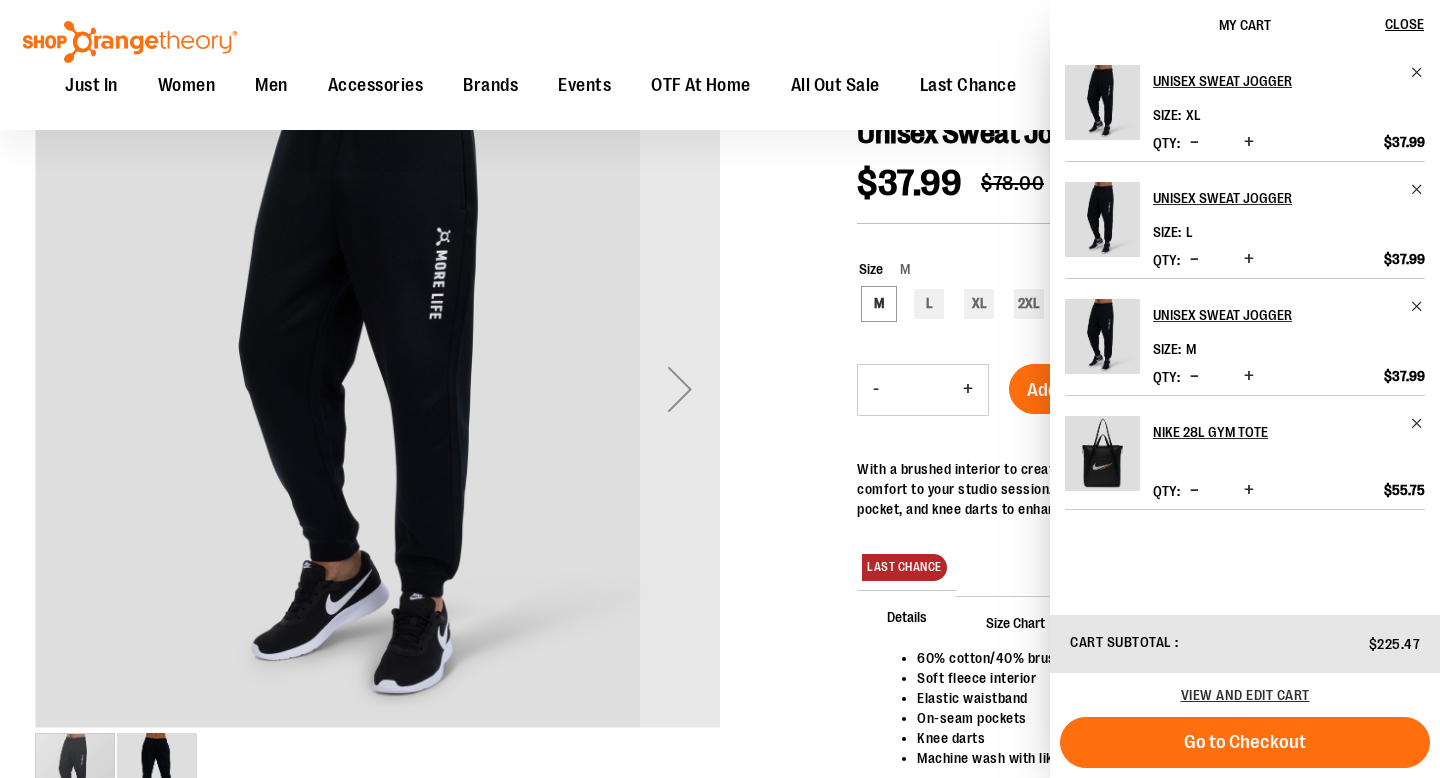 click at bounding box center (1194, 259) 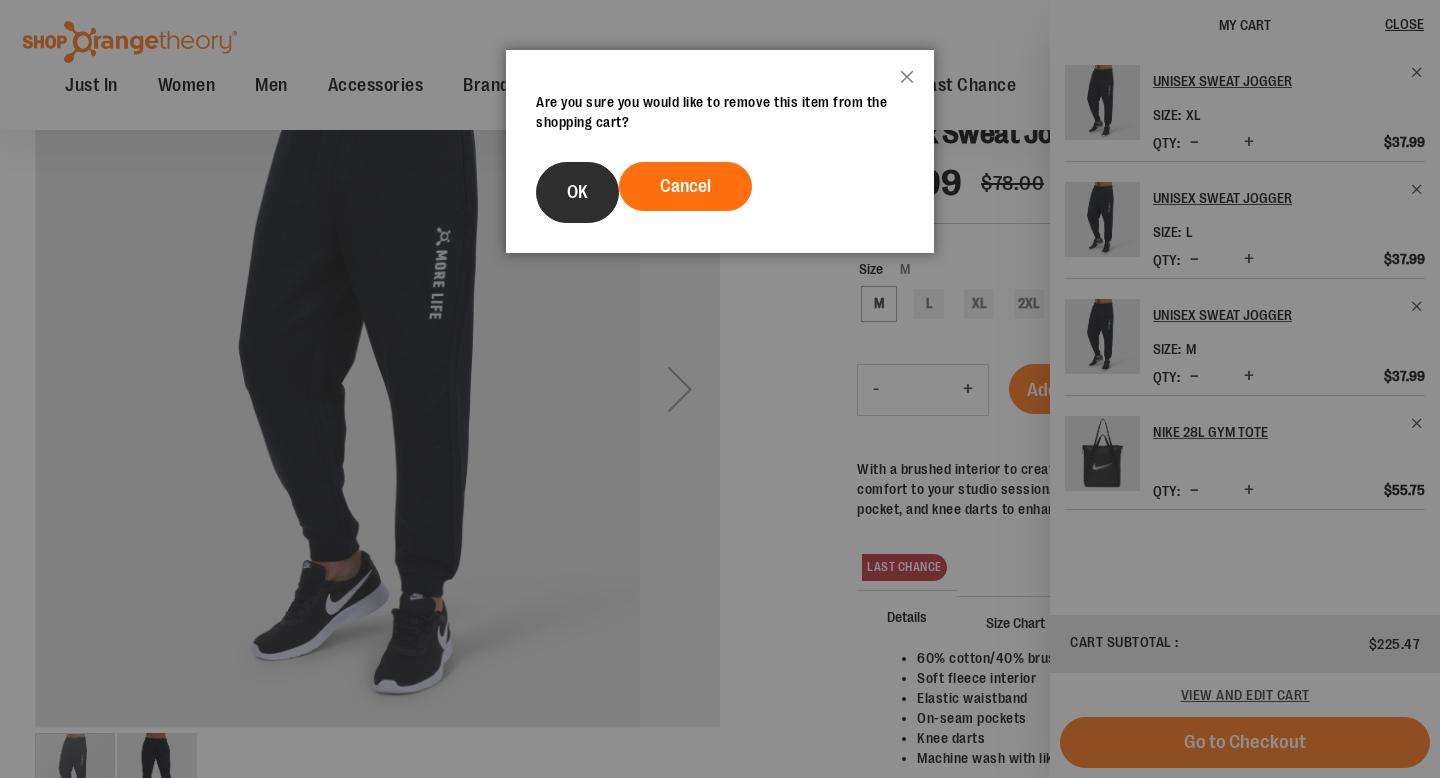 click on "OK" at bounding box center (577, 192) 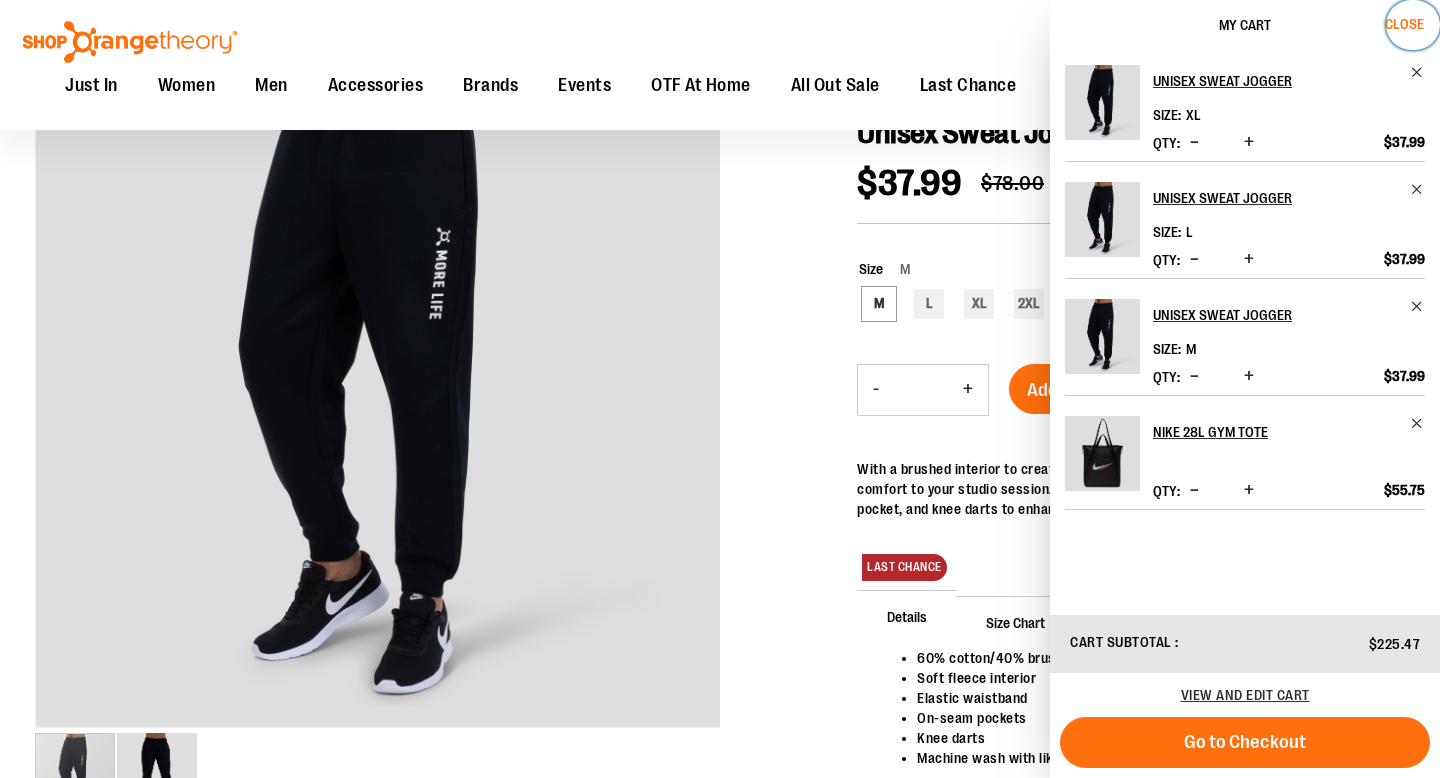 click on "Close" at bounding box center (1404, 24) 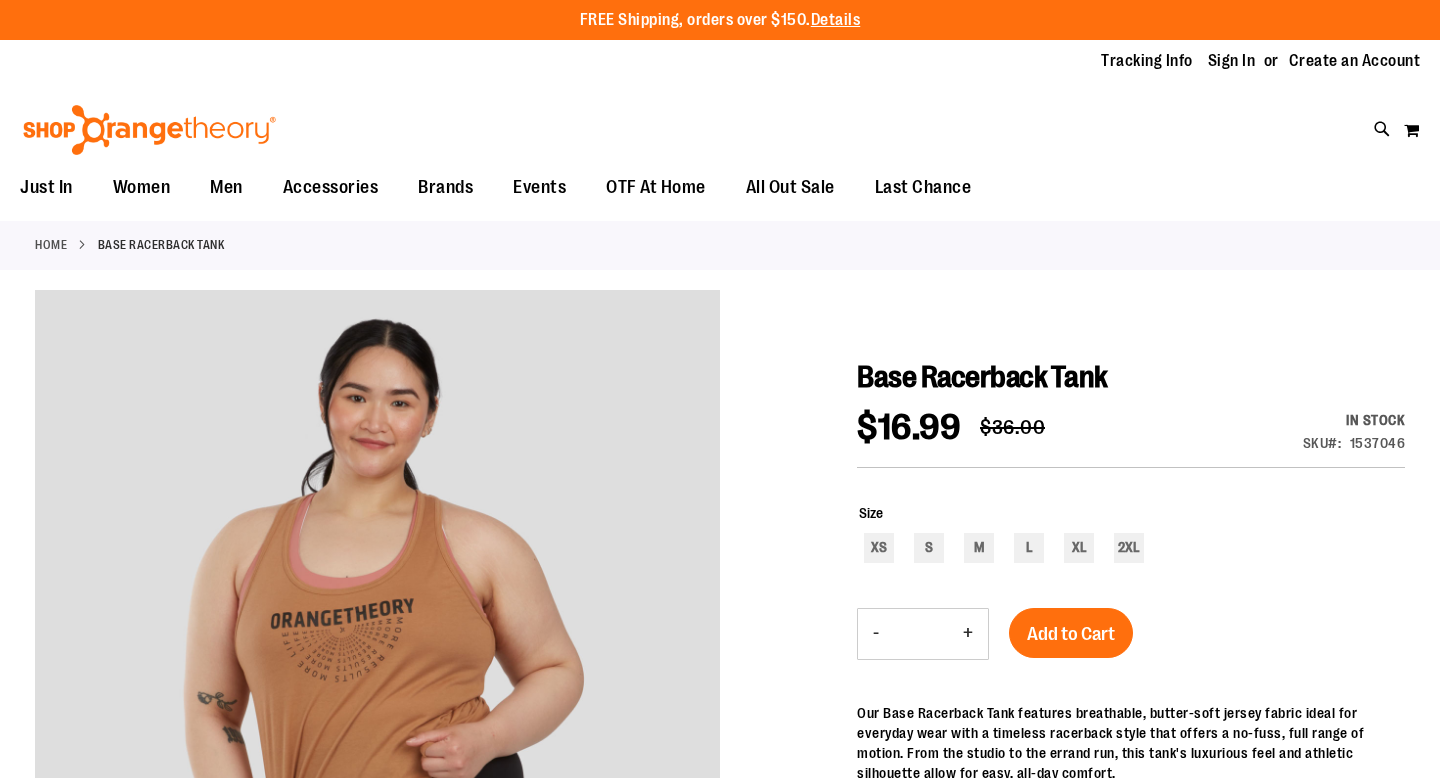 scroll, scrollTop: 0, scrollLeft: 0, axis: both 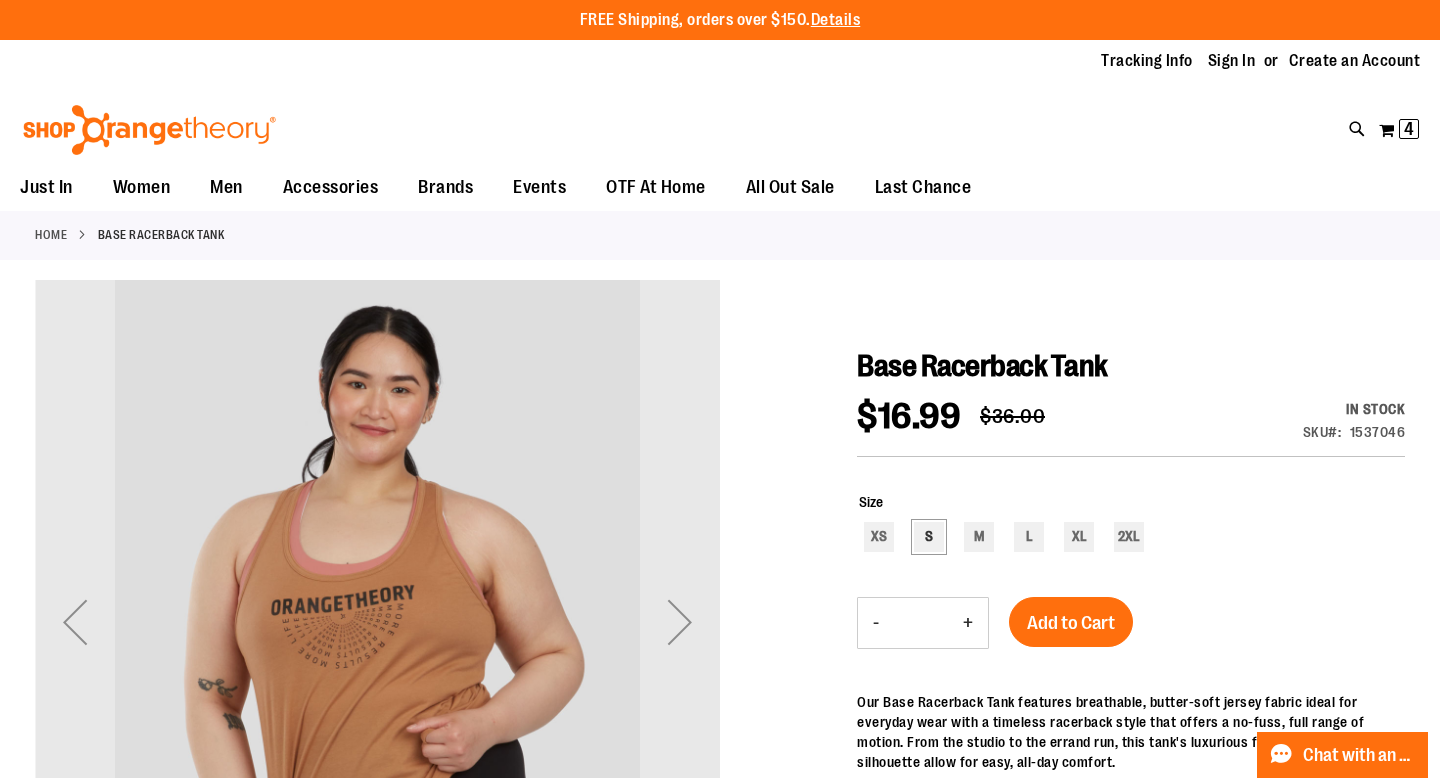 type on "**********" 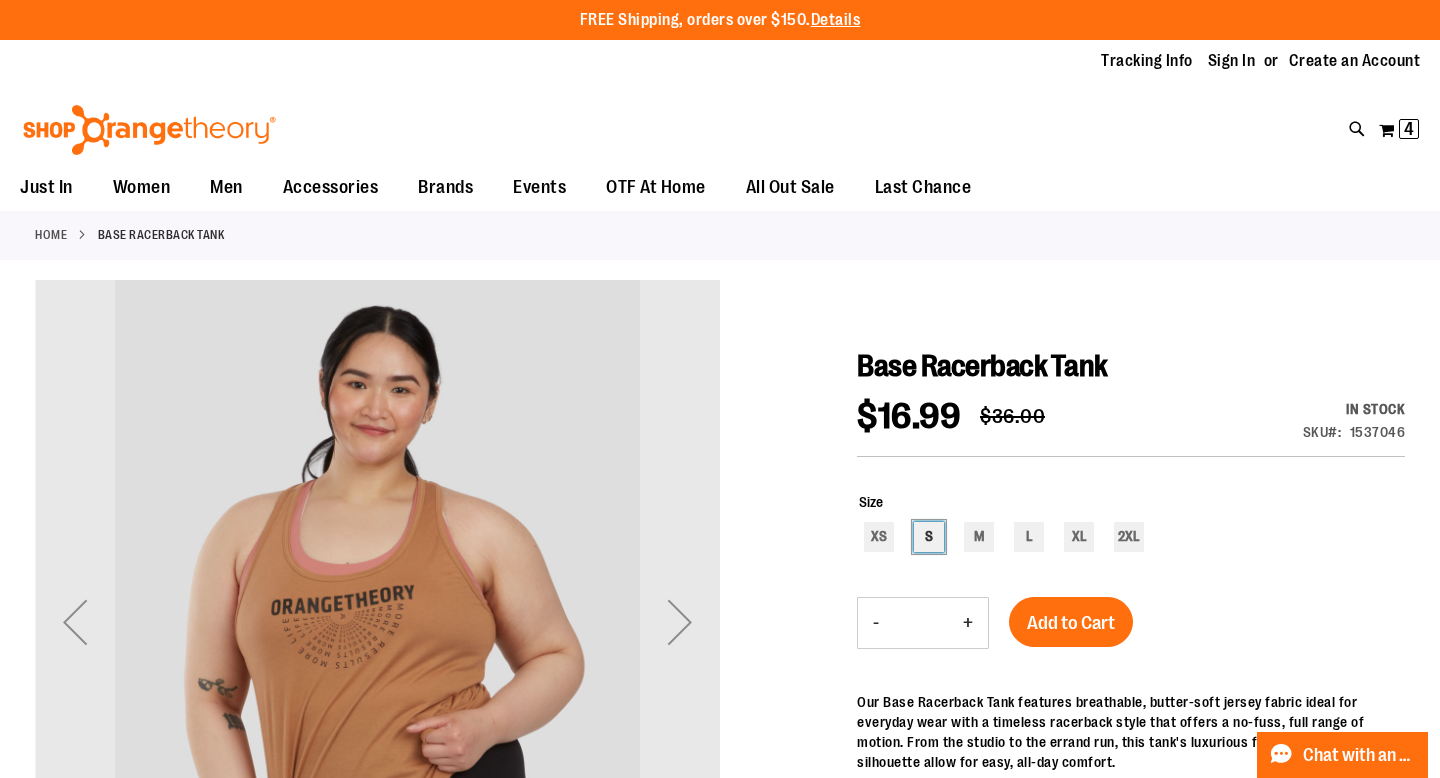 click on "S" at bounding box center (929, 537) 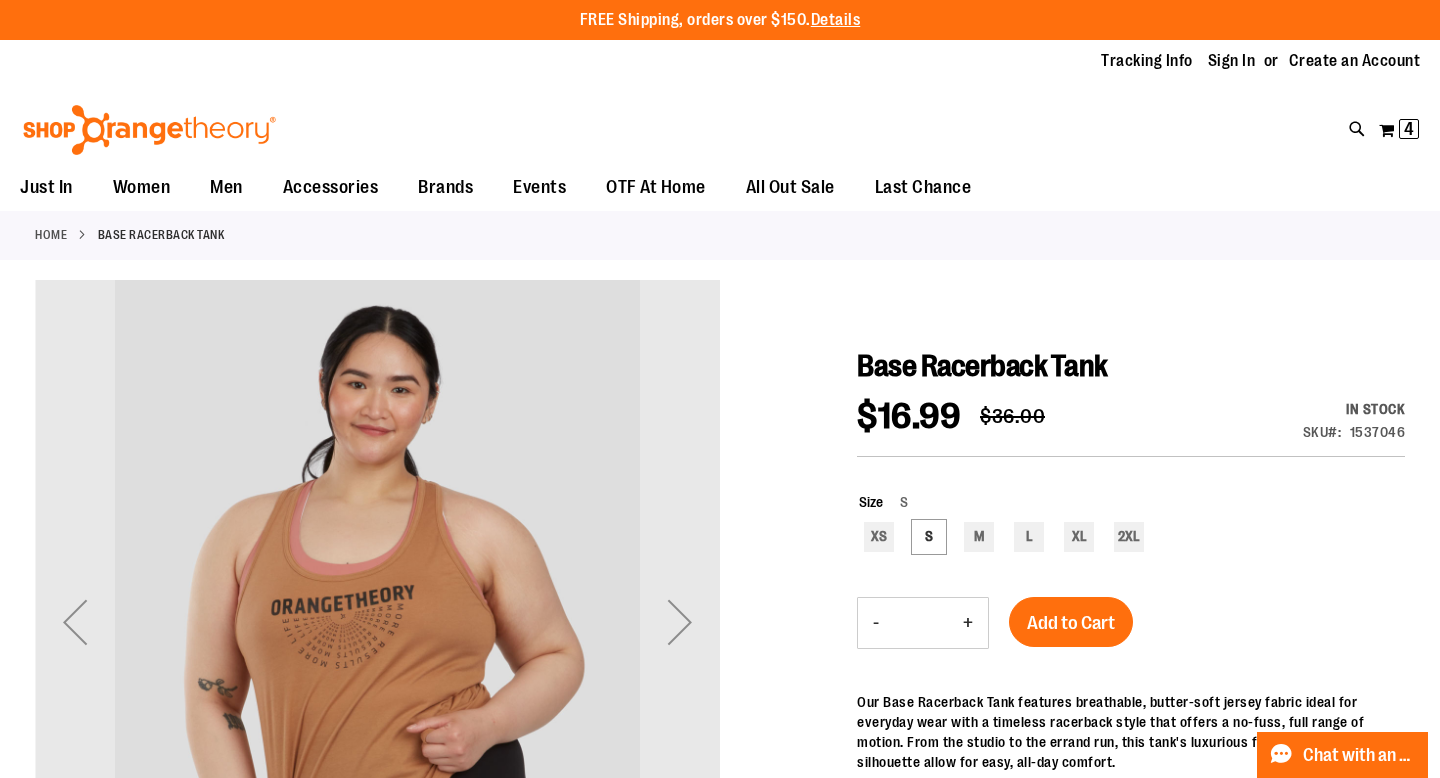 click on "+" at bounding box center (968, 623) 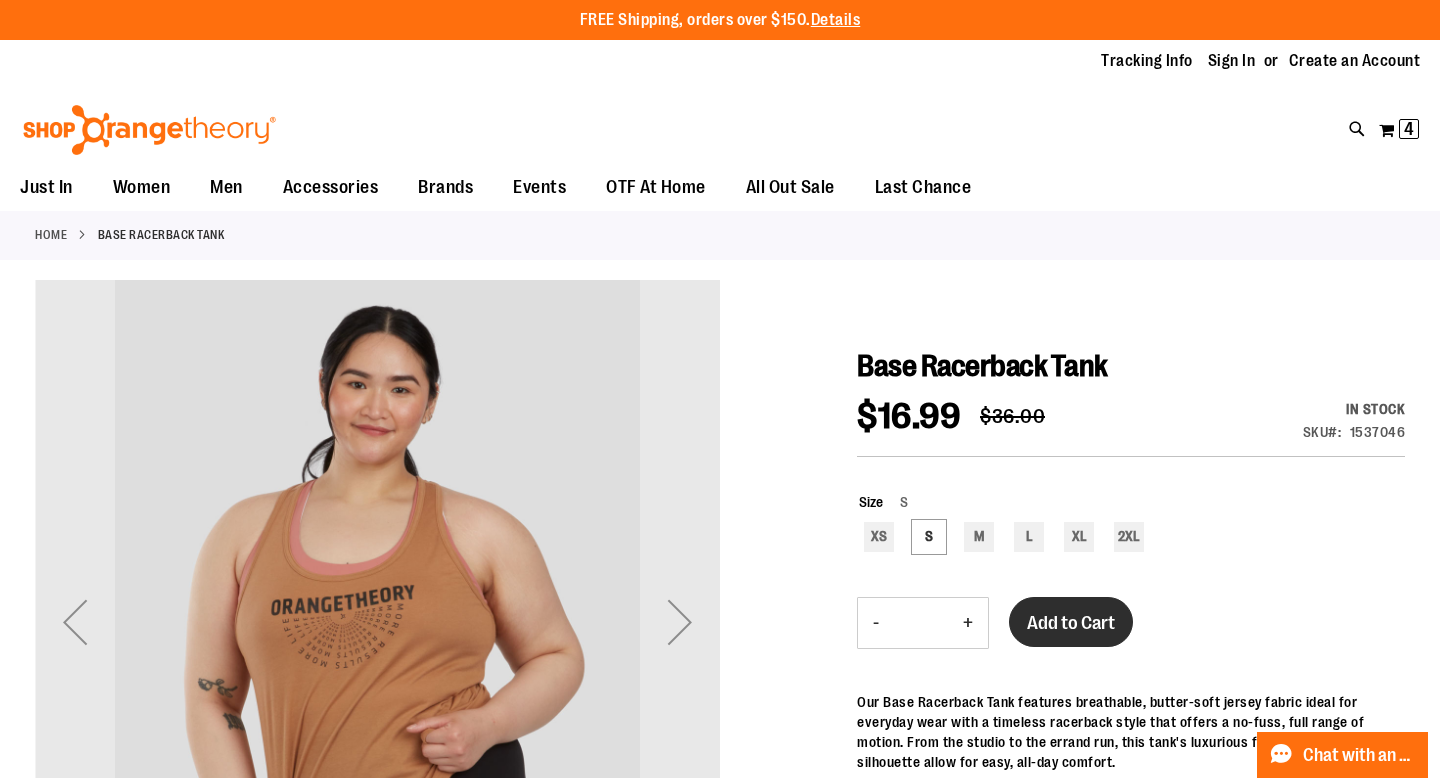 click on "Add to Cart" at bounding box center [1071, 623] 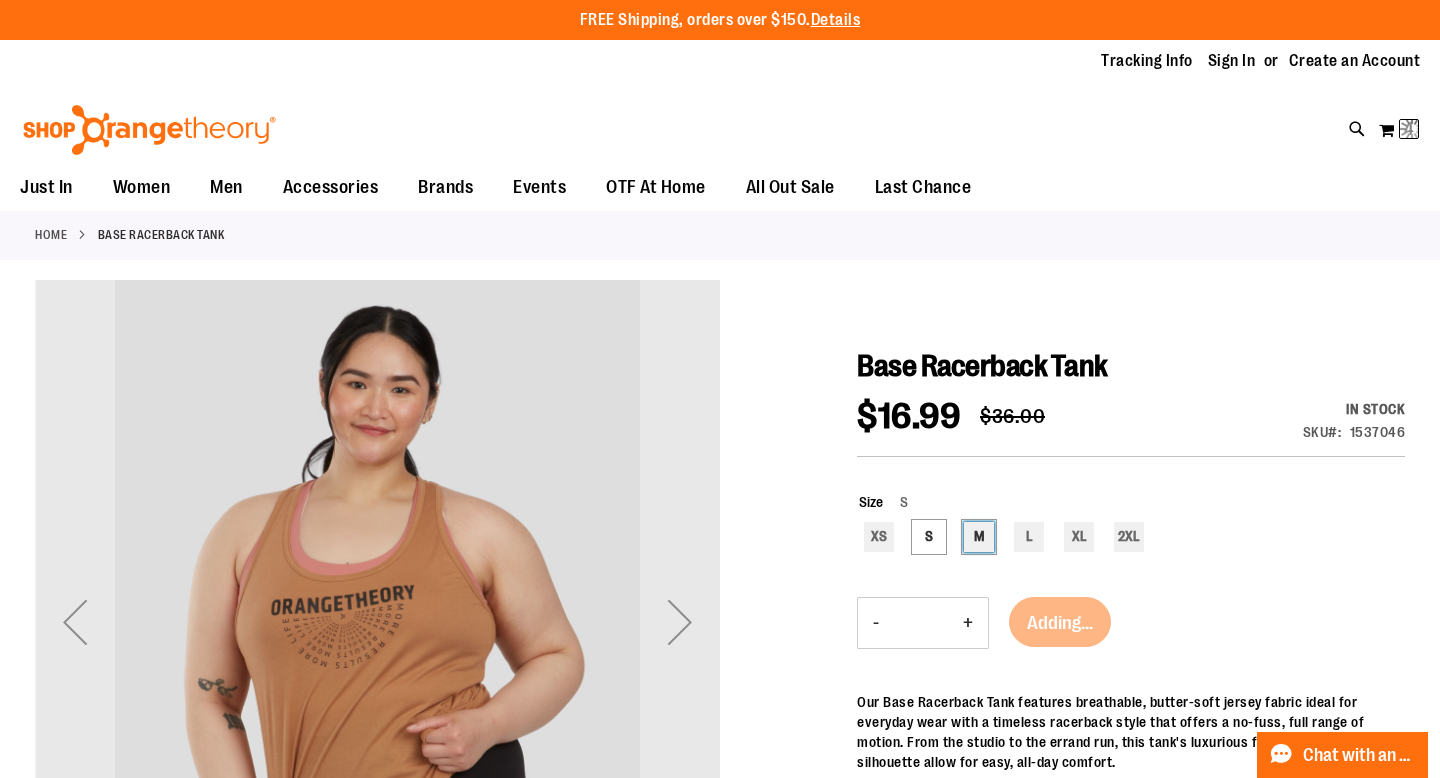 click on "M" at bounding box center [979, 537] 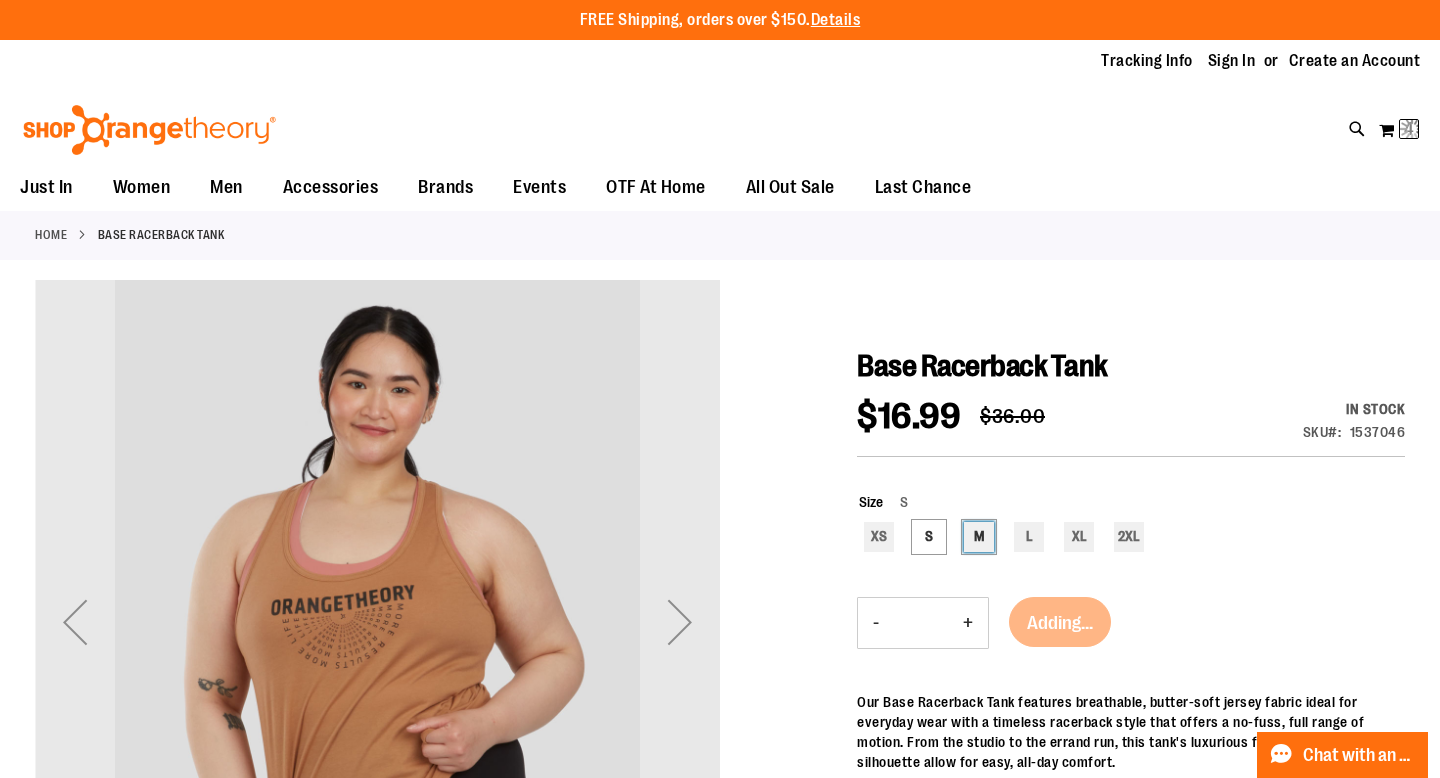 type on "***" 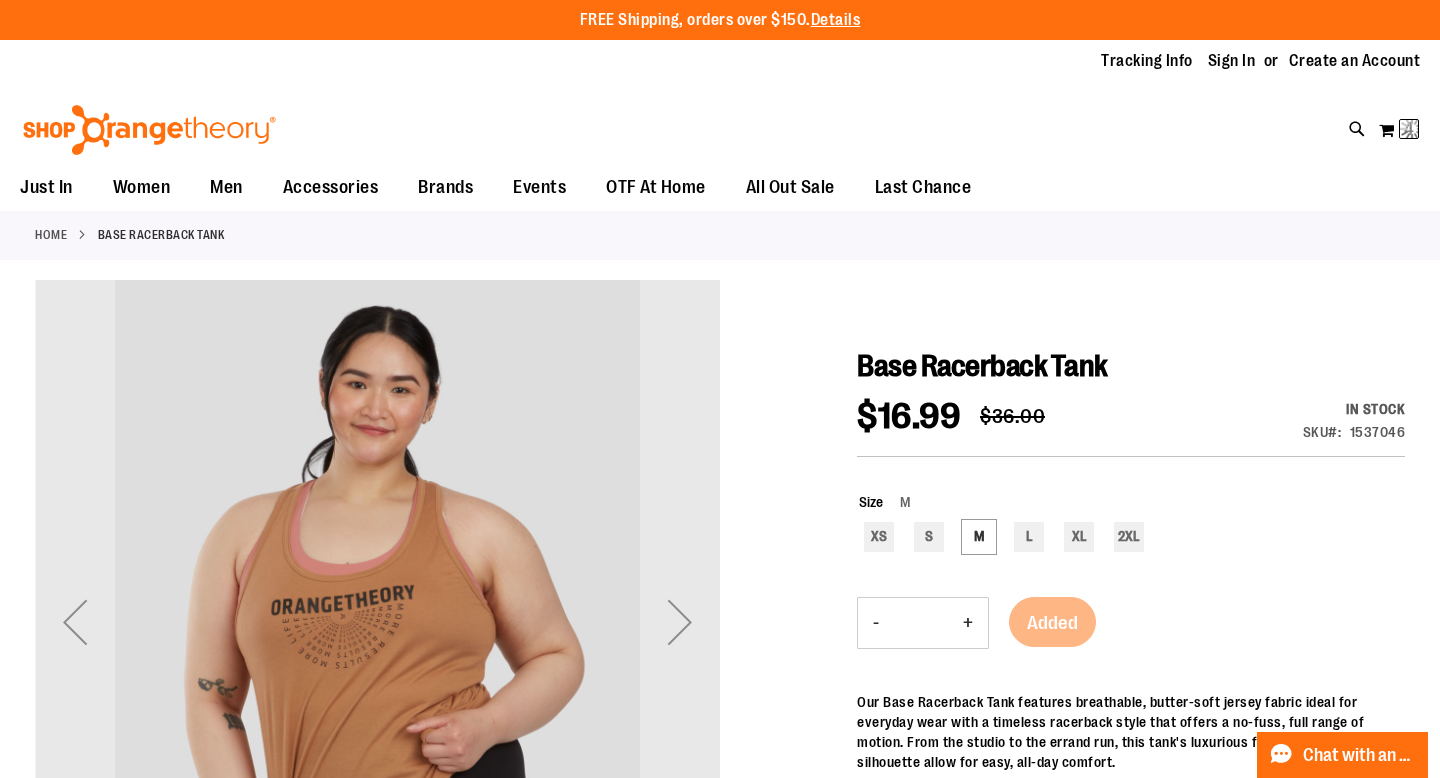 click on "+" at bounding box center (968, 623) 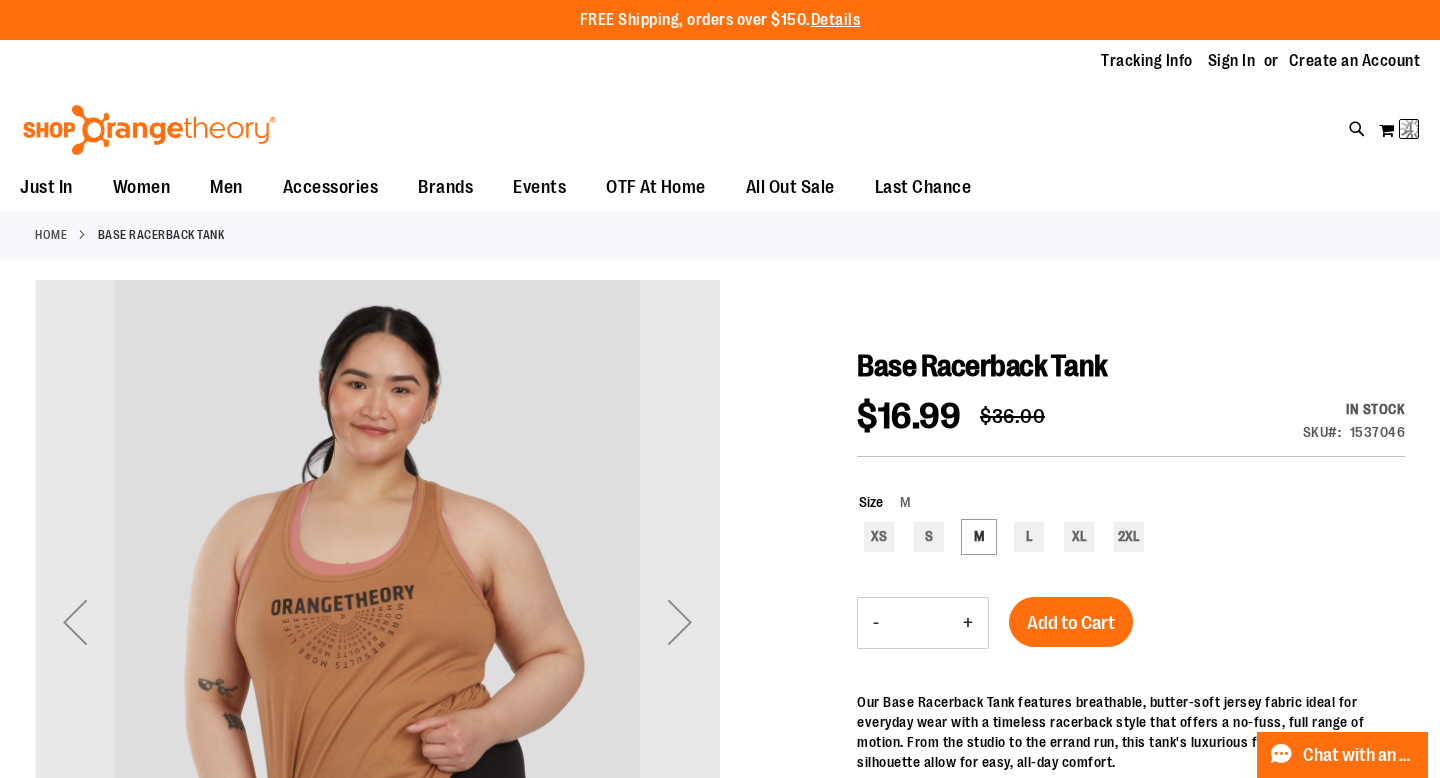 click on "-" at bounding box center [876, 623] 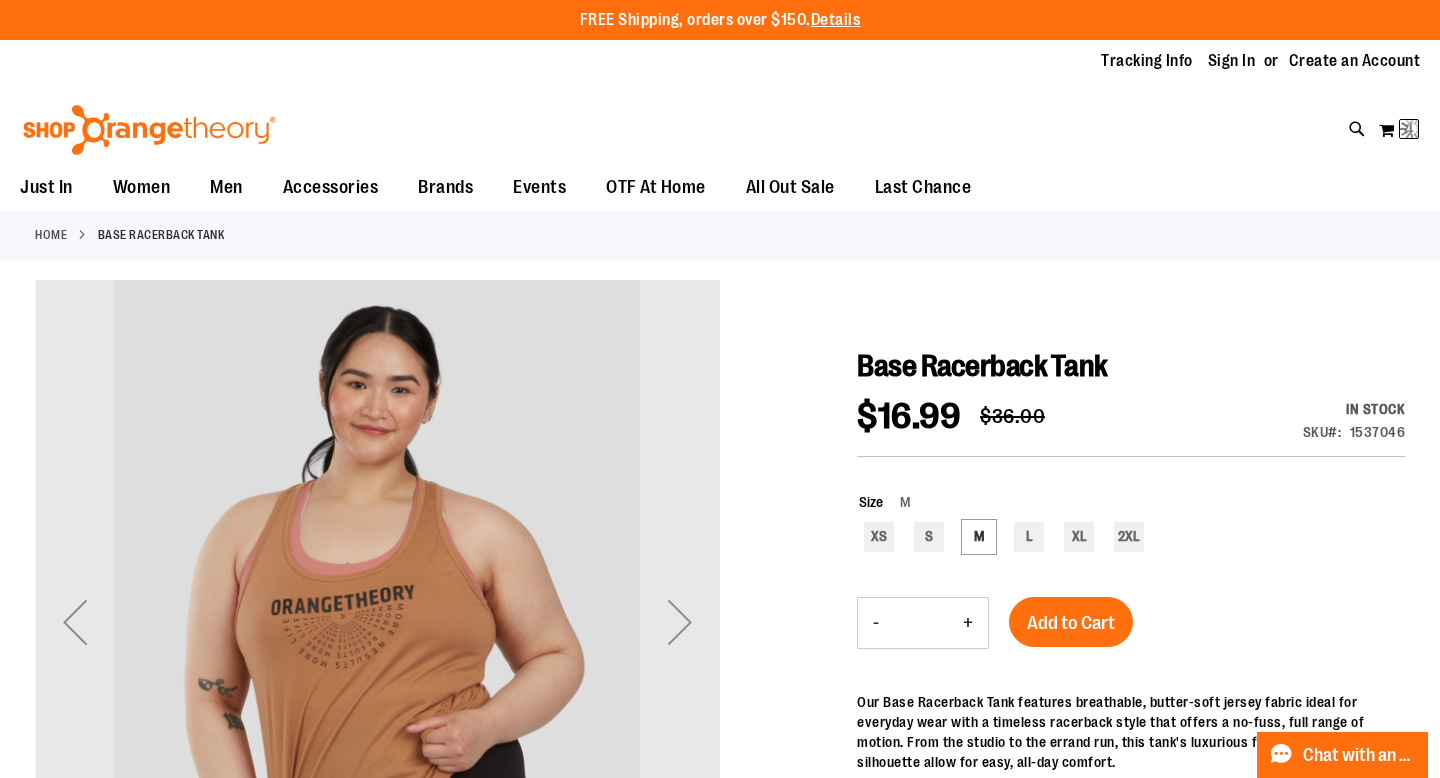 type on "*" 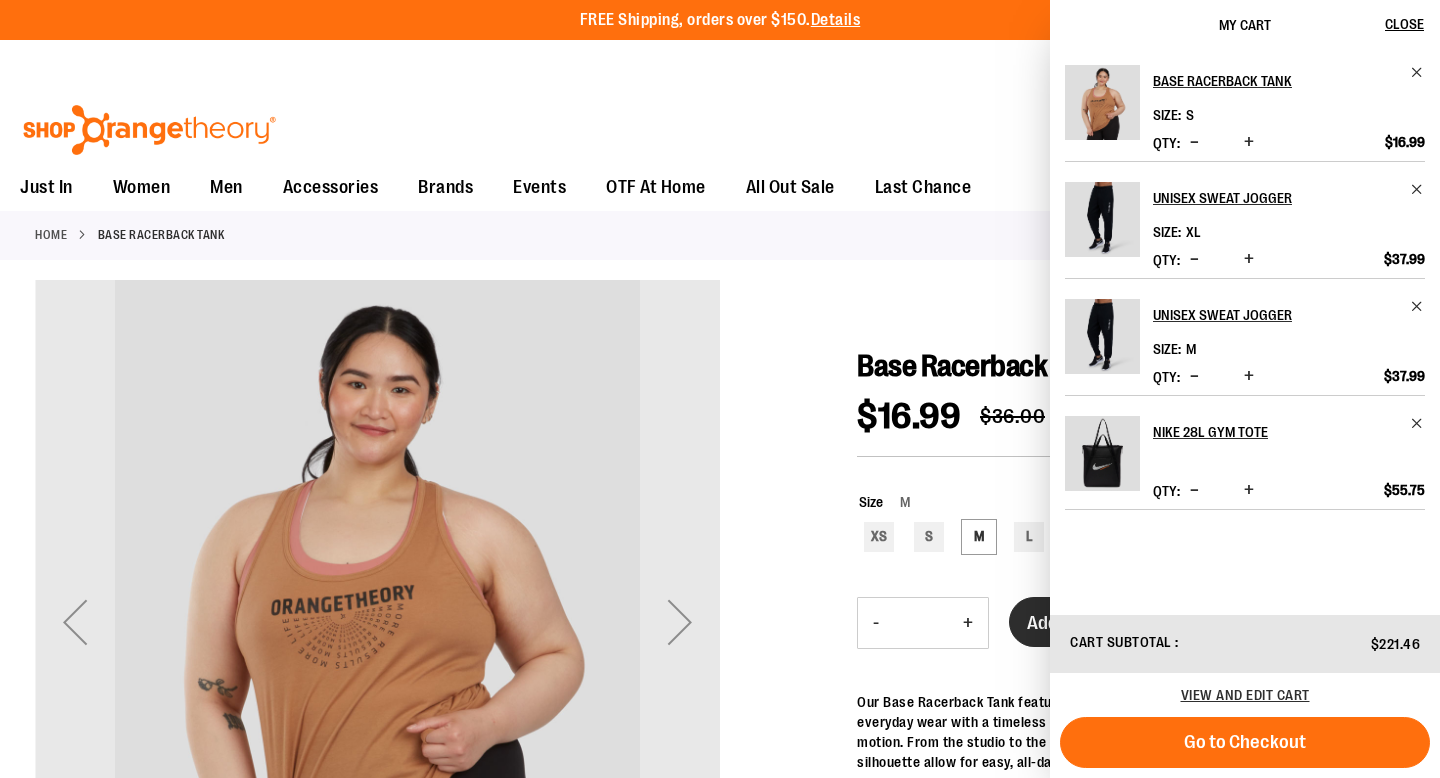 click on "FREE Shipping, orders over $150.  Details
To order the Spring Dri Tri event bundle please email  shoporangetheory@bdainc.com .
Tracking Info
Sign In
Return to Procurement
Create an Account
Toggle Nav
Search" at bounding box center (720, 1063) 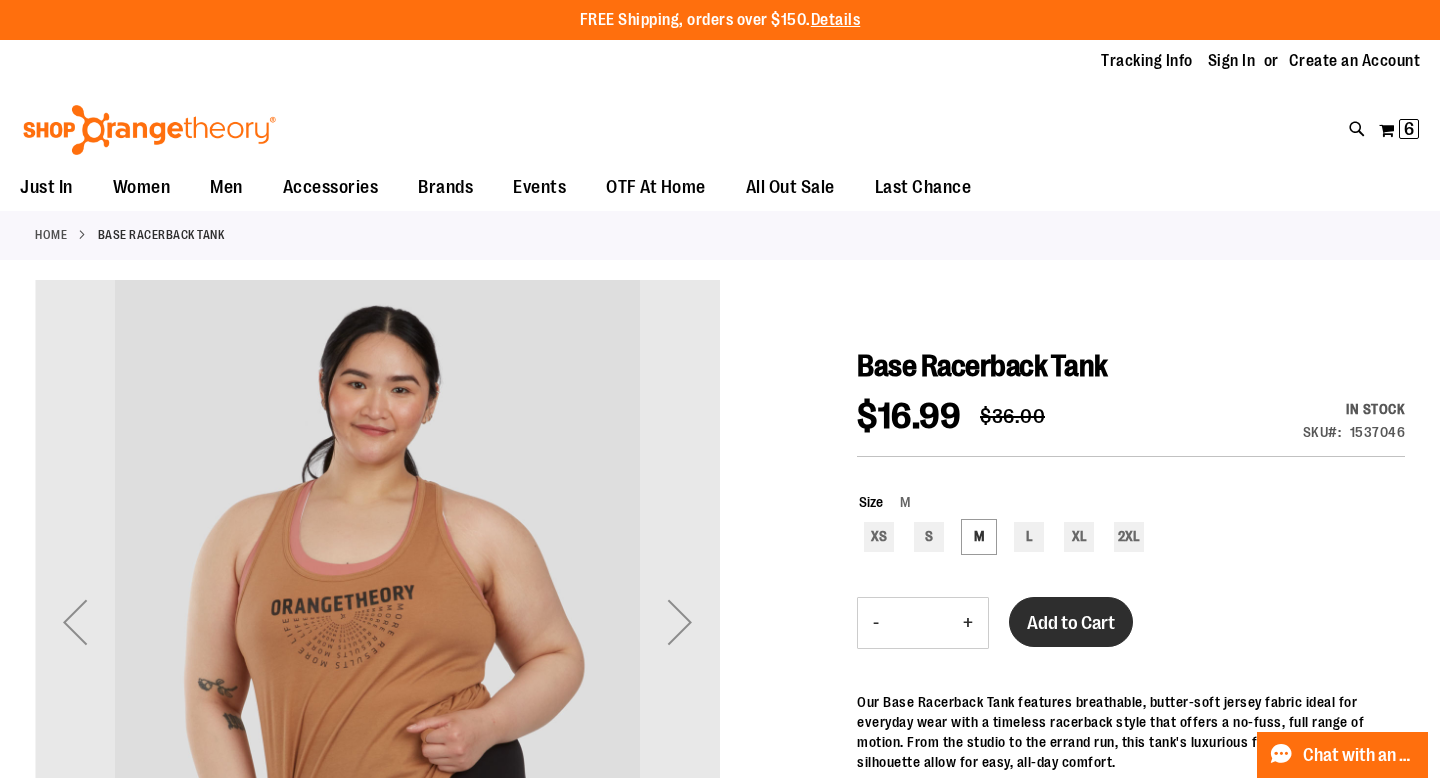 click on "Add to Cart" at bounding box center [1071, 623] 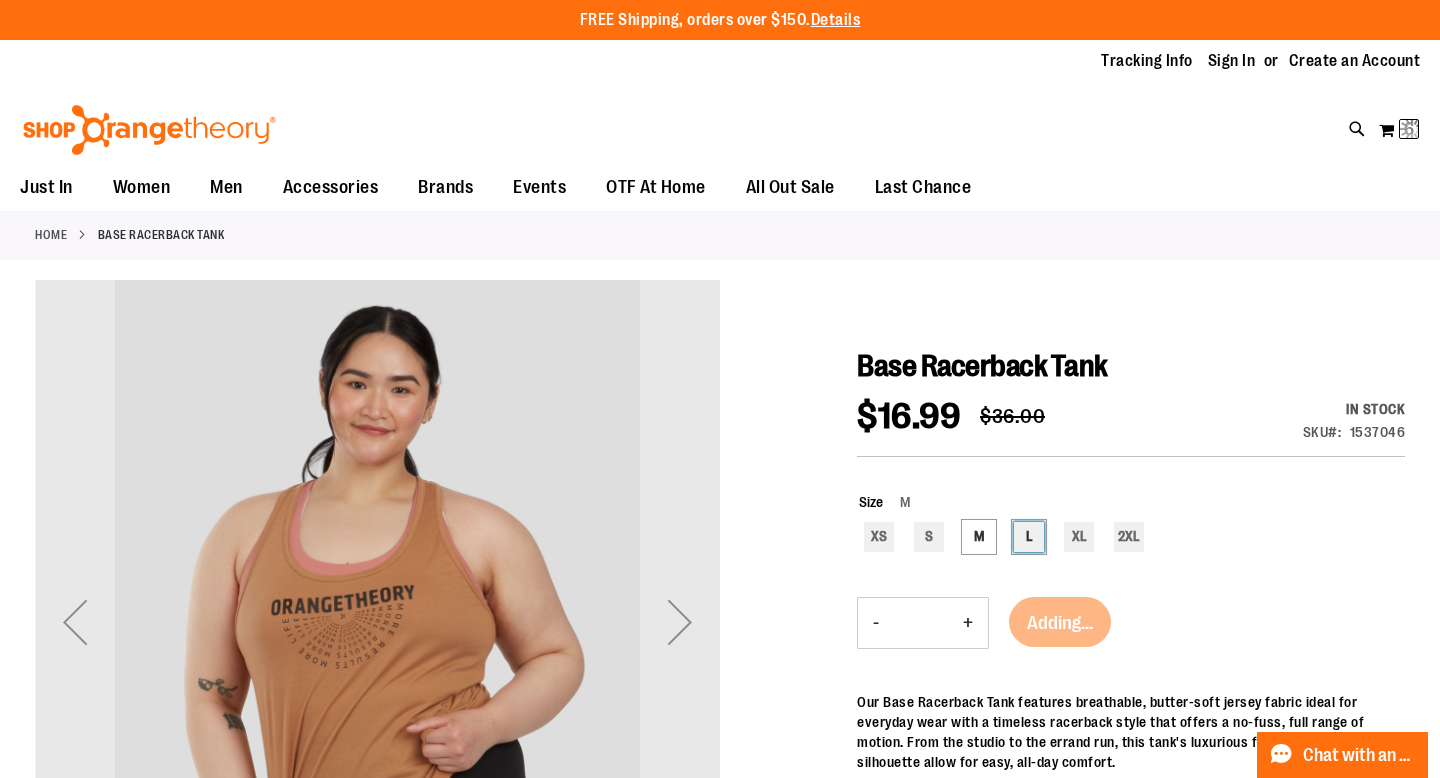 click on "L" at bounding box center (1029, 537) 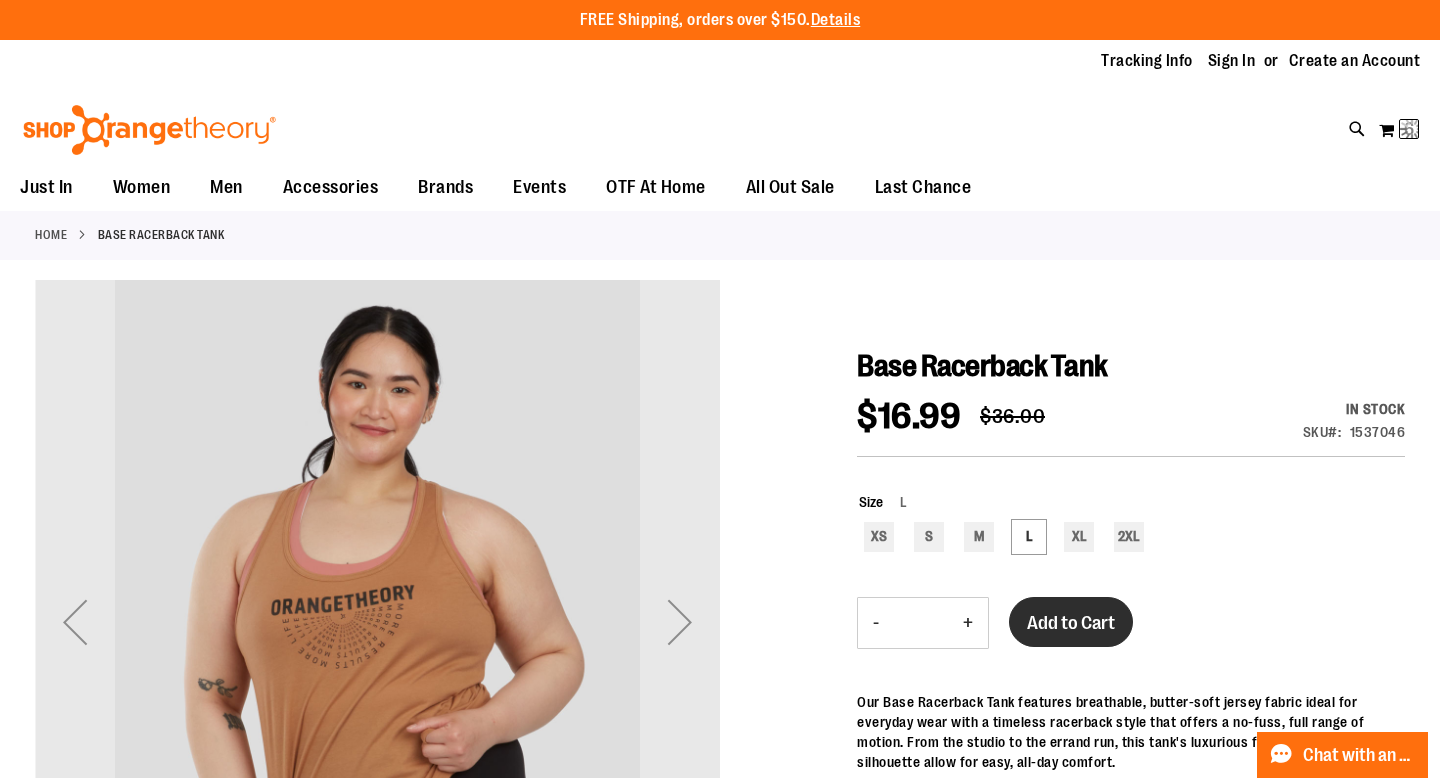 click on "Add to Cart" at bounding box center (1071, 623) 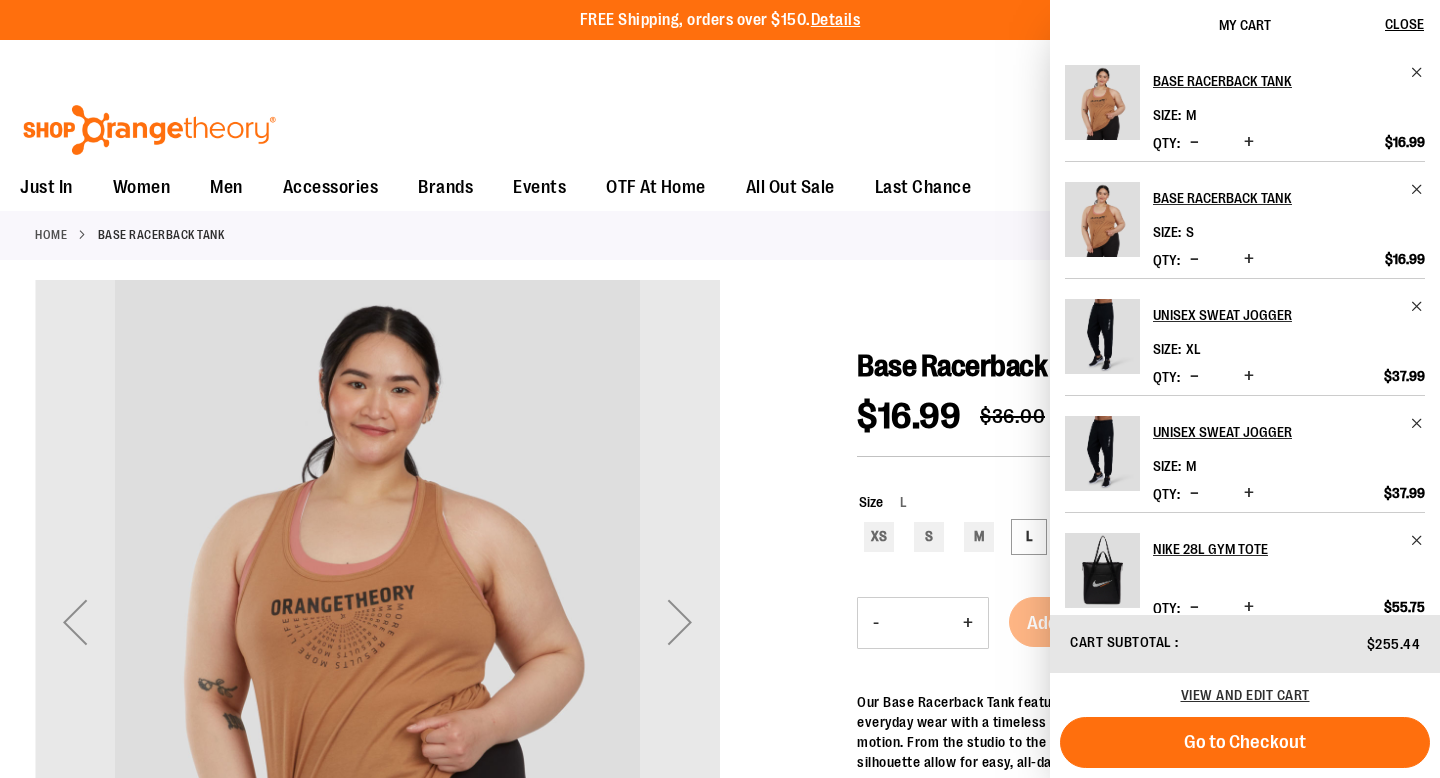 click on "Base Racerback Tank
$16.99
Regular Price
$36.00
In stock
Only  %1  left
SKU
1537046
Size L XS S M L XL 2XL ***
-
Qty
*
+
Adding..." at bounding box center [1131, 725] 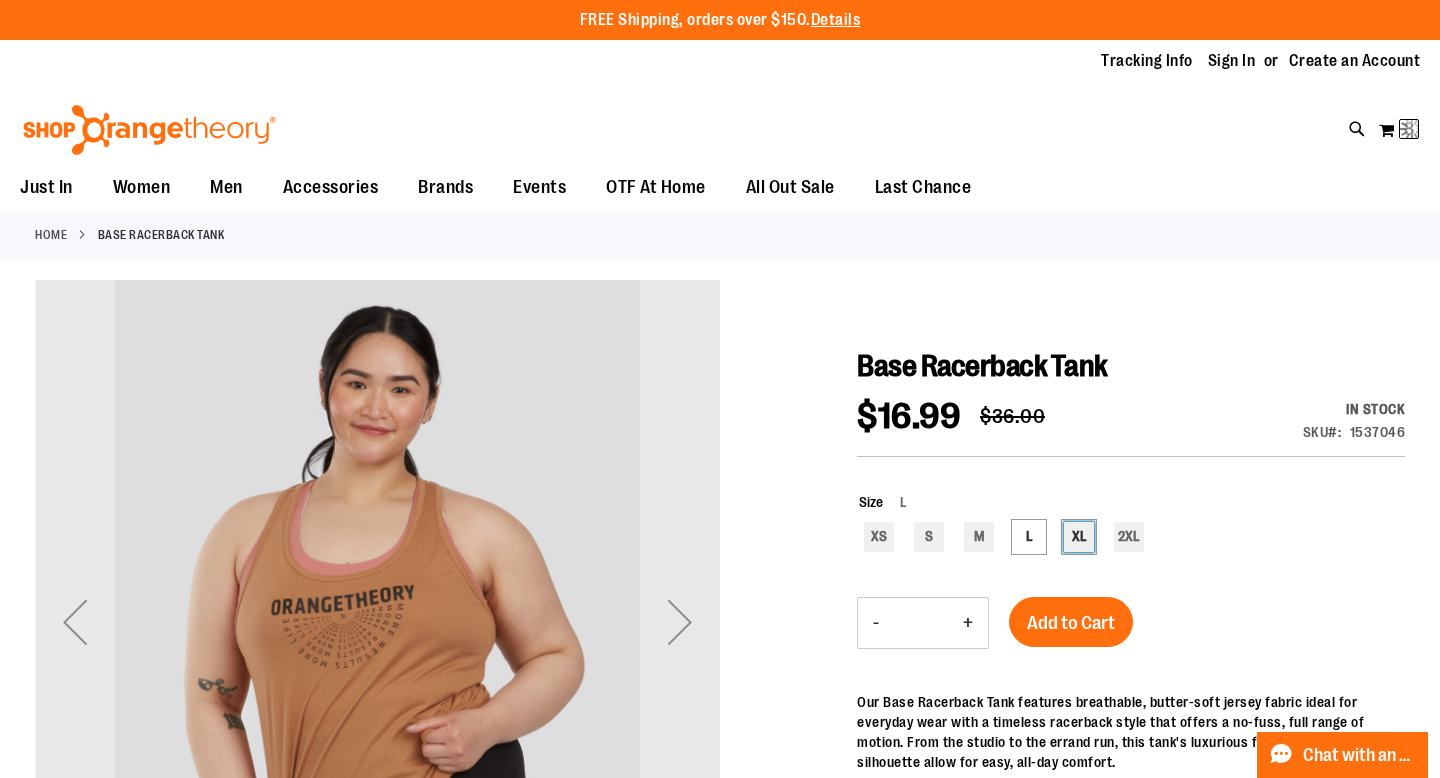 click on "XL" at bounding box center (1079, 537) 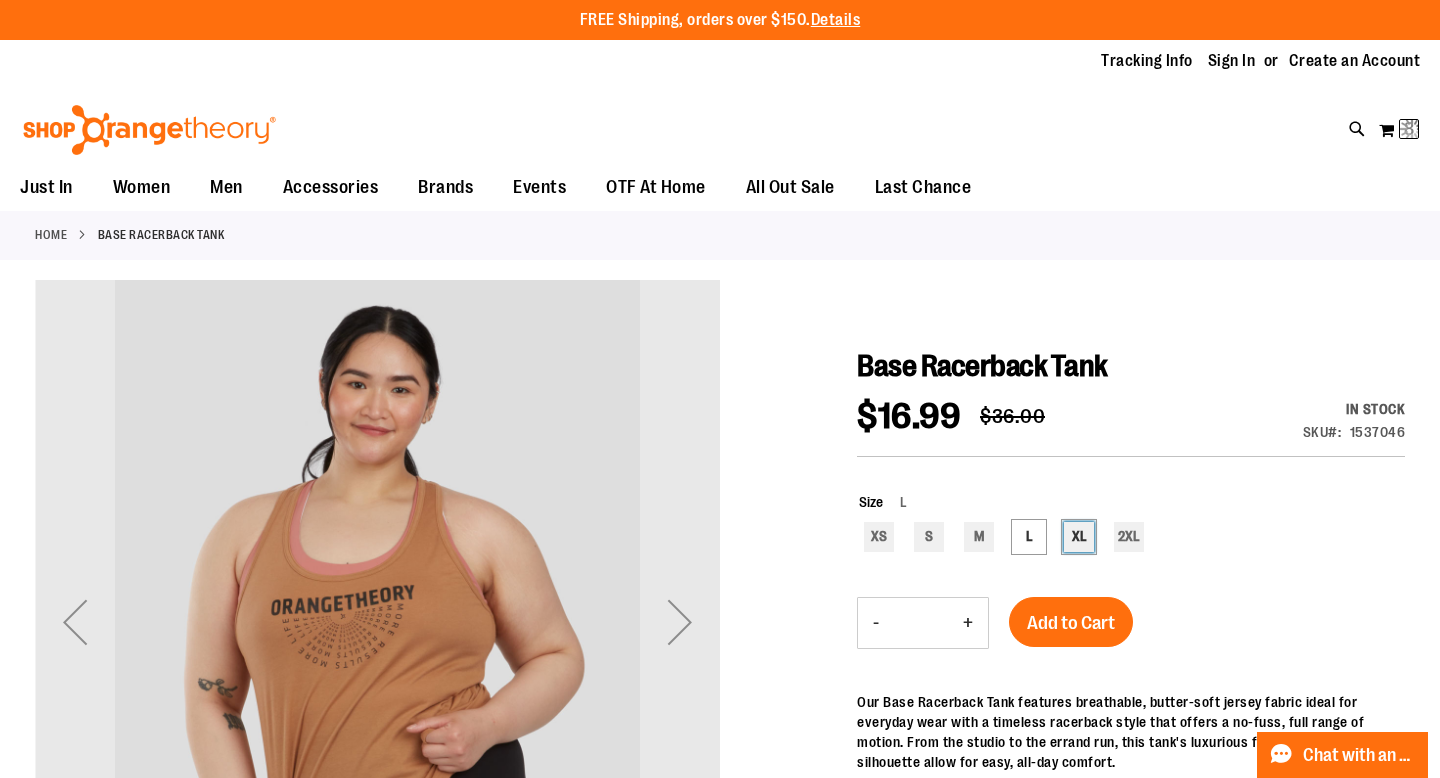 type on "***" 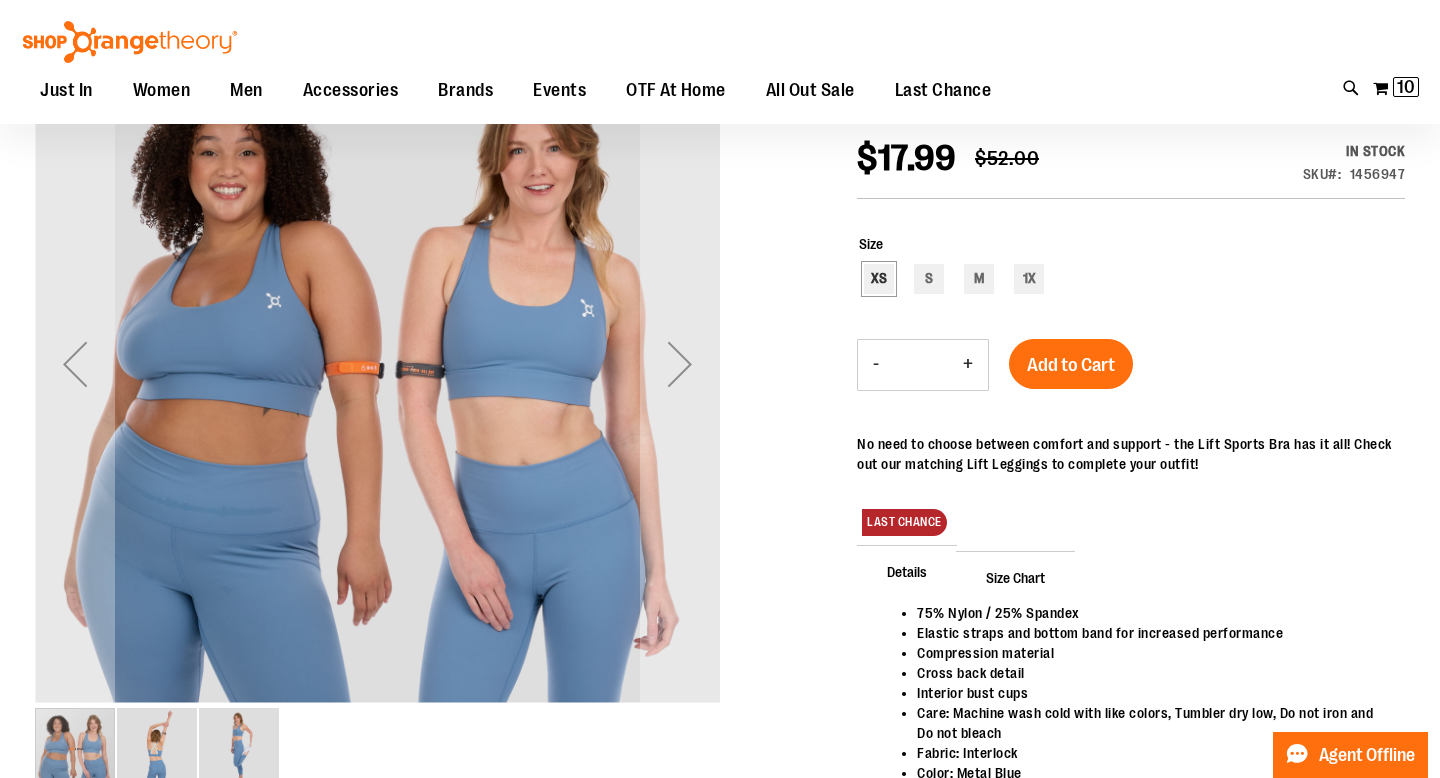 scroll, scrollTop: 1, scrollLeft: 0, axis: vertical 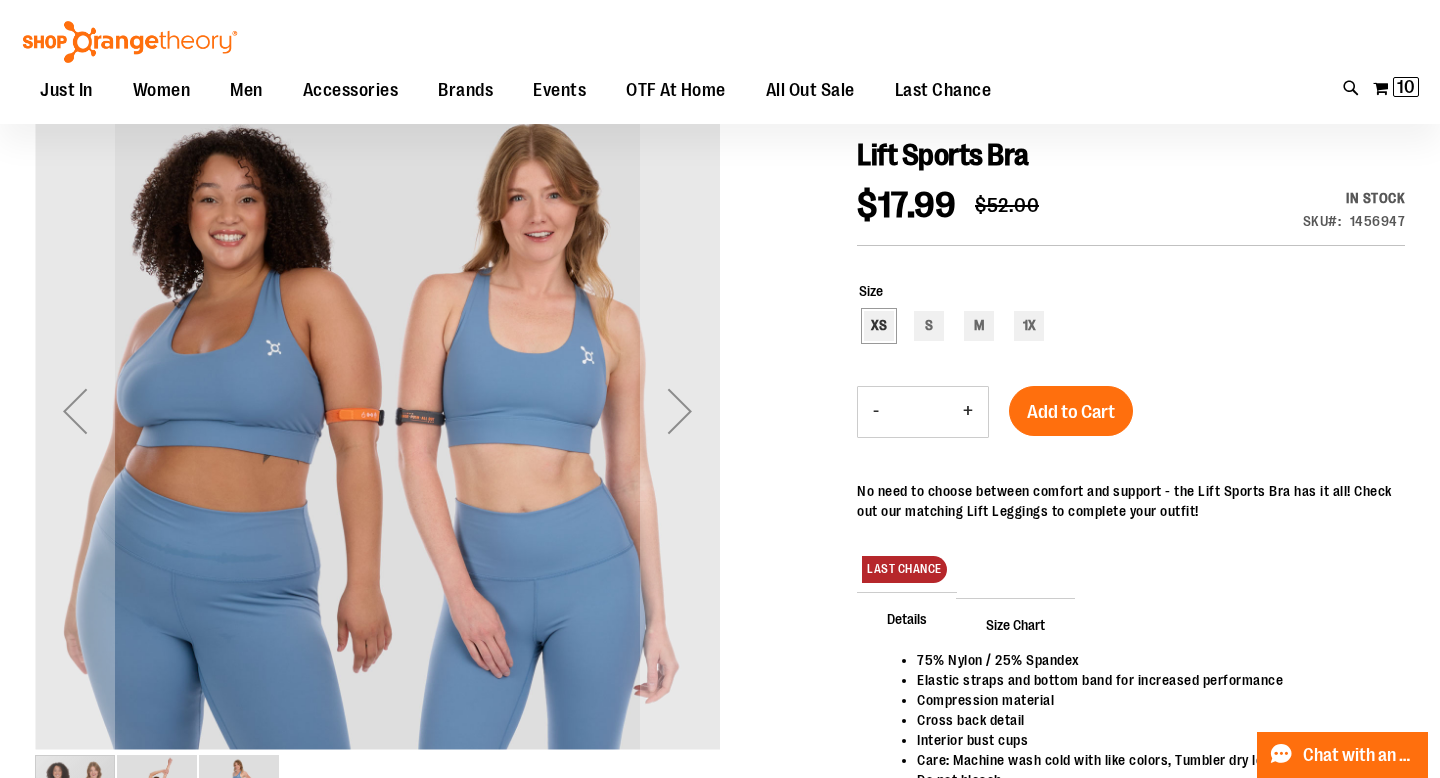 type on "**********" 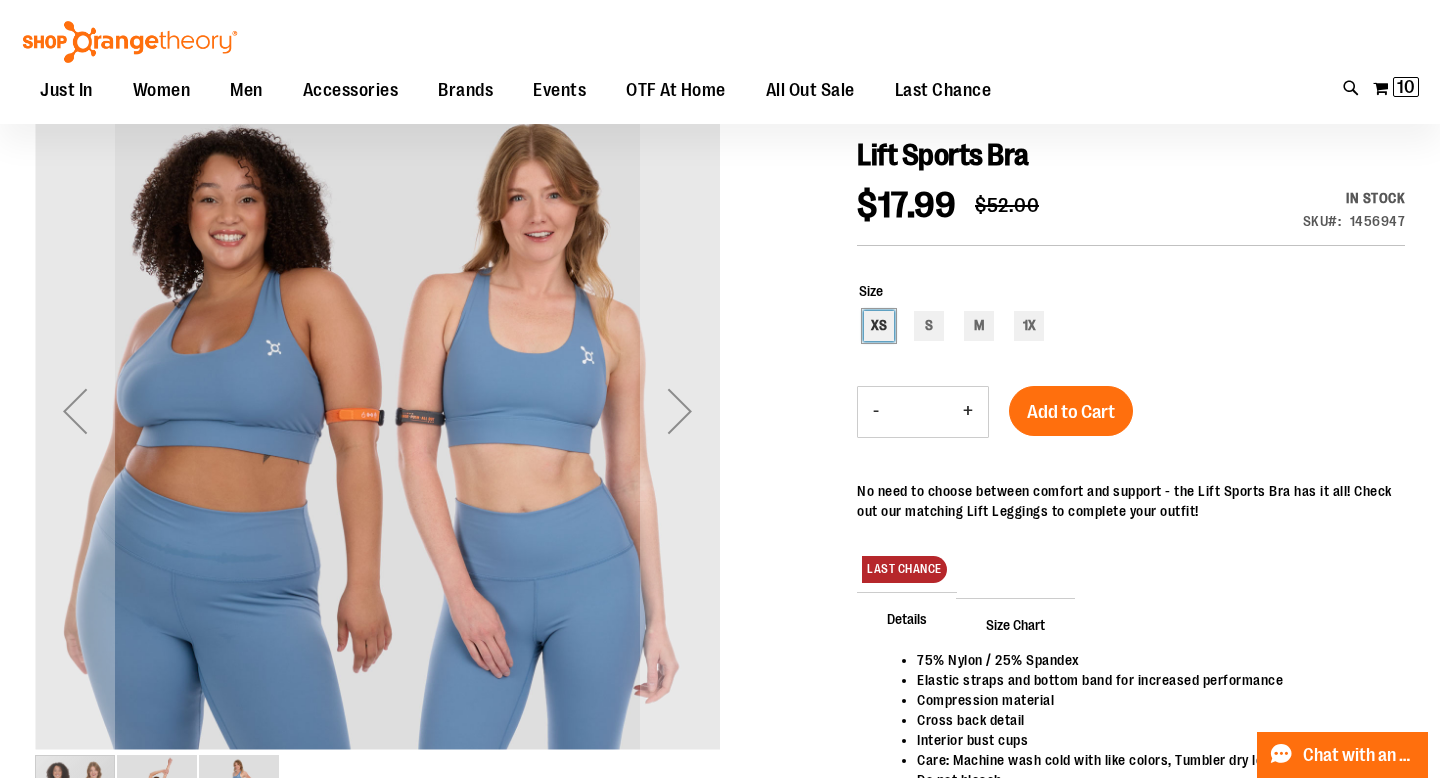 click on "XS" at bounding box center (879, 326) 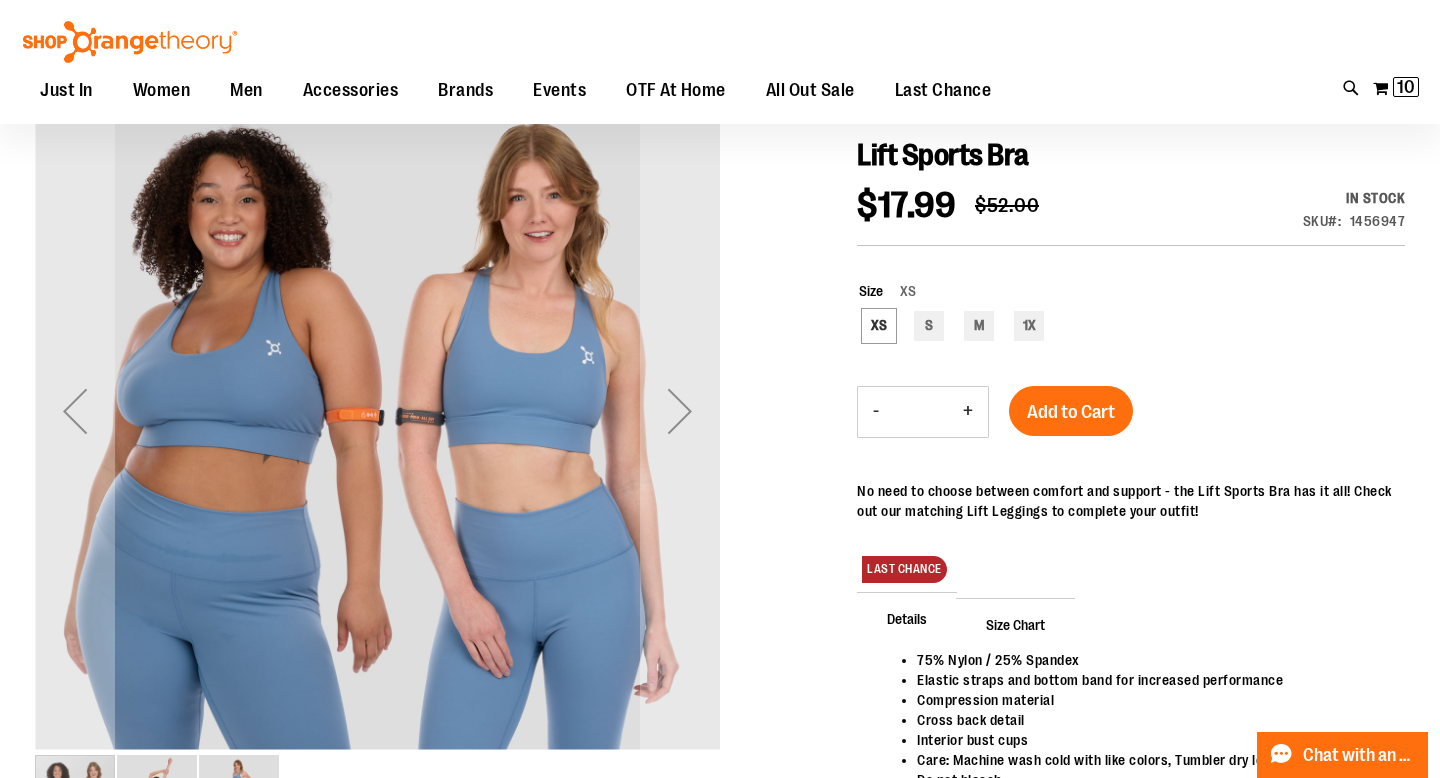 click on "+" at bounding box center [968, 412] 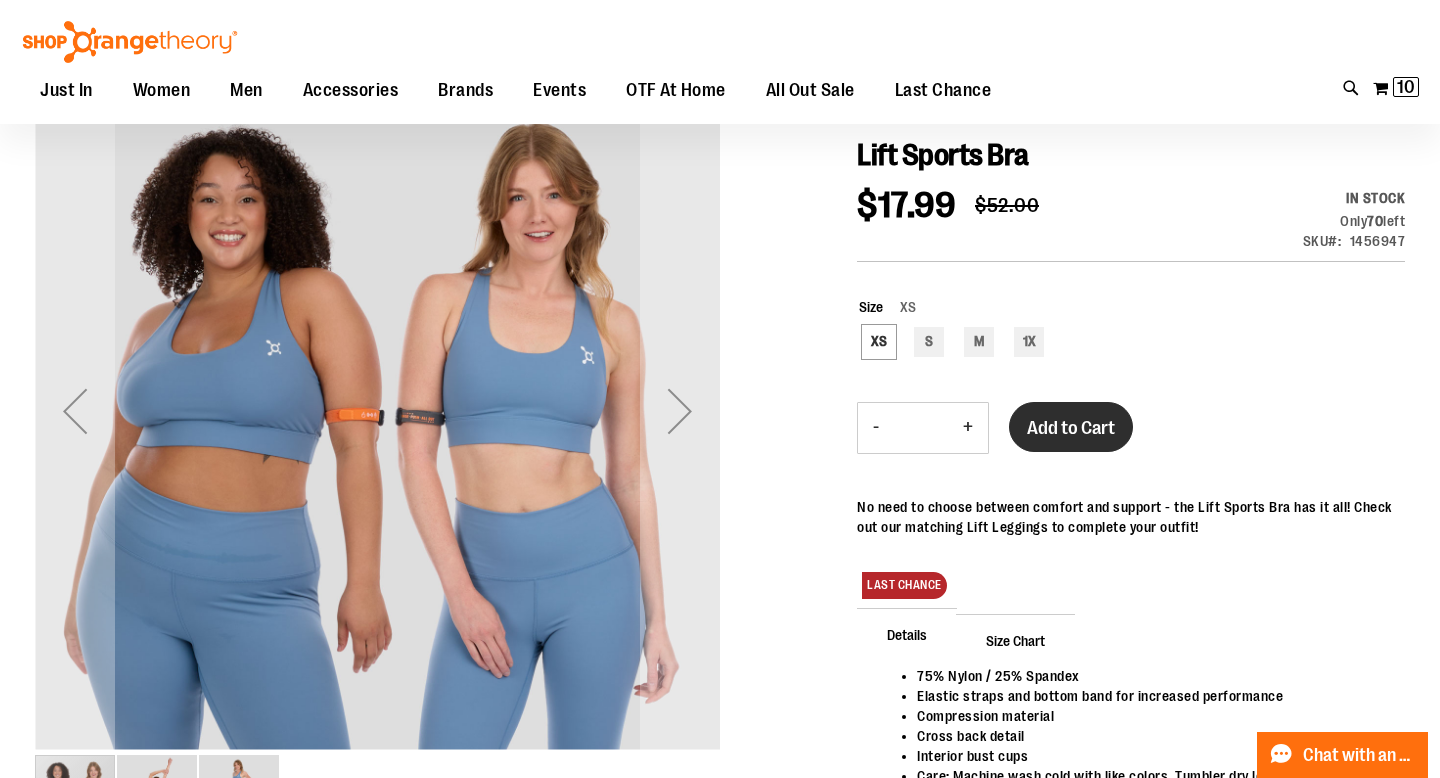 click on "Add to Cart" at bounding box center [1071, 427] 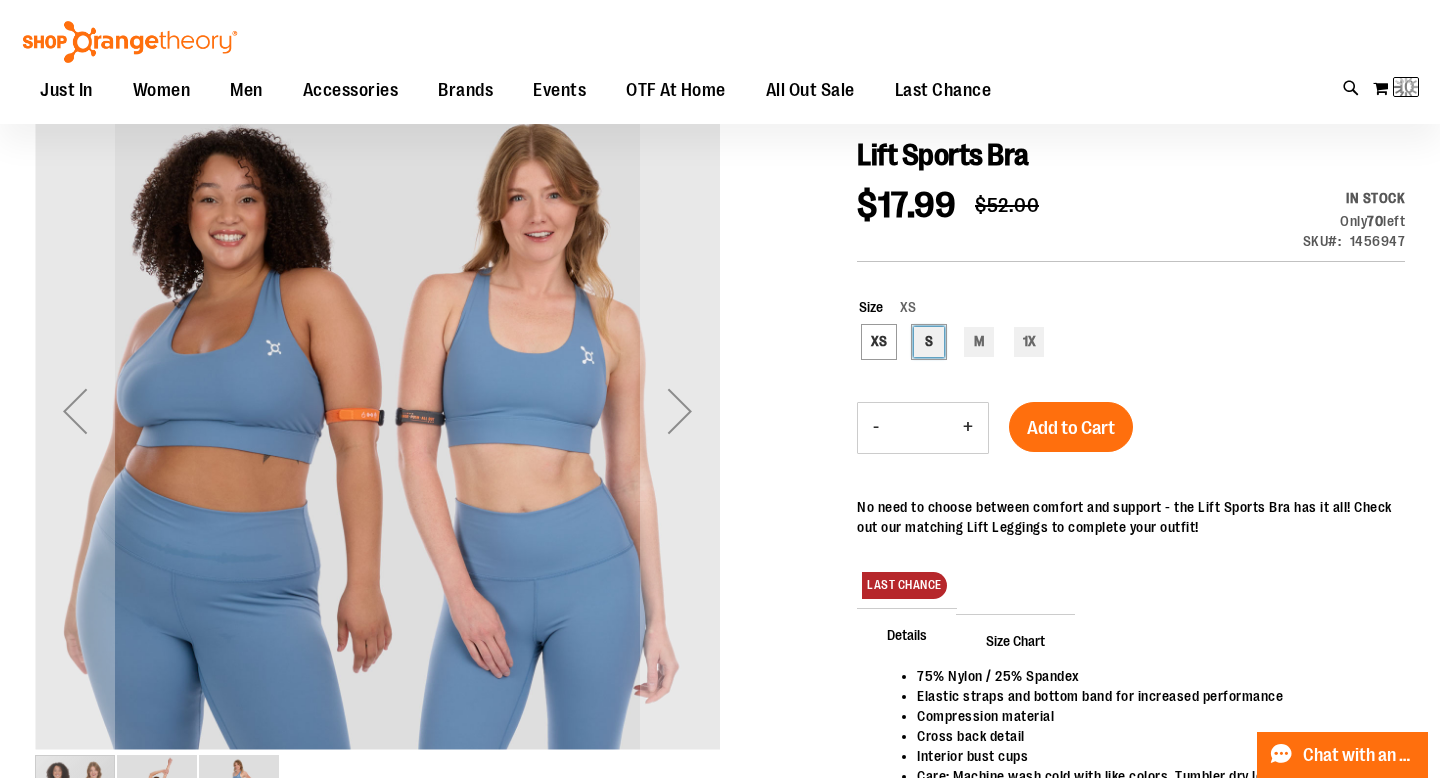 click on "S" at bounding box center [929, 342] 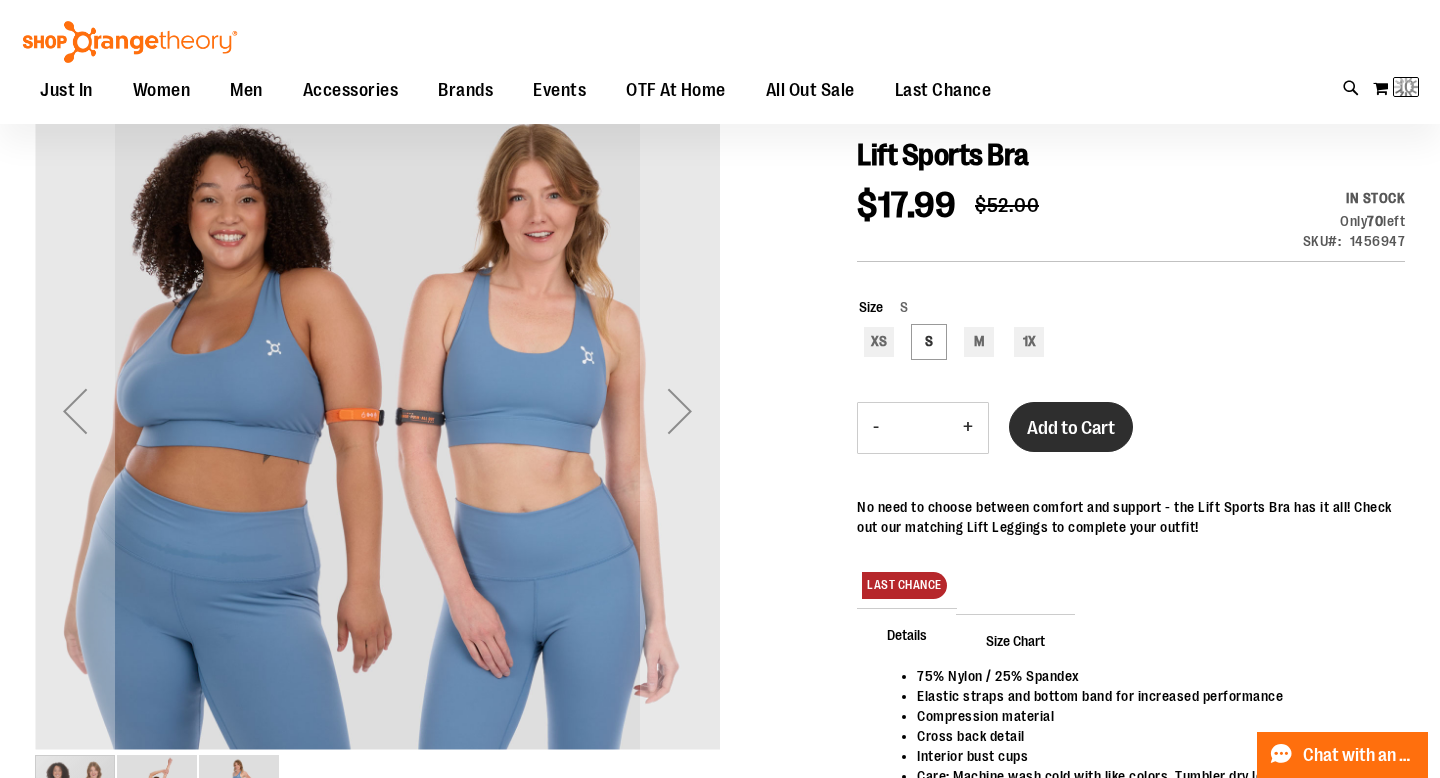 click on "Add to Cart" at bounding box center [1071, 428] 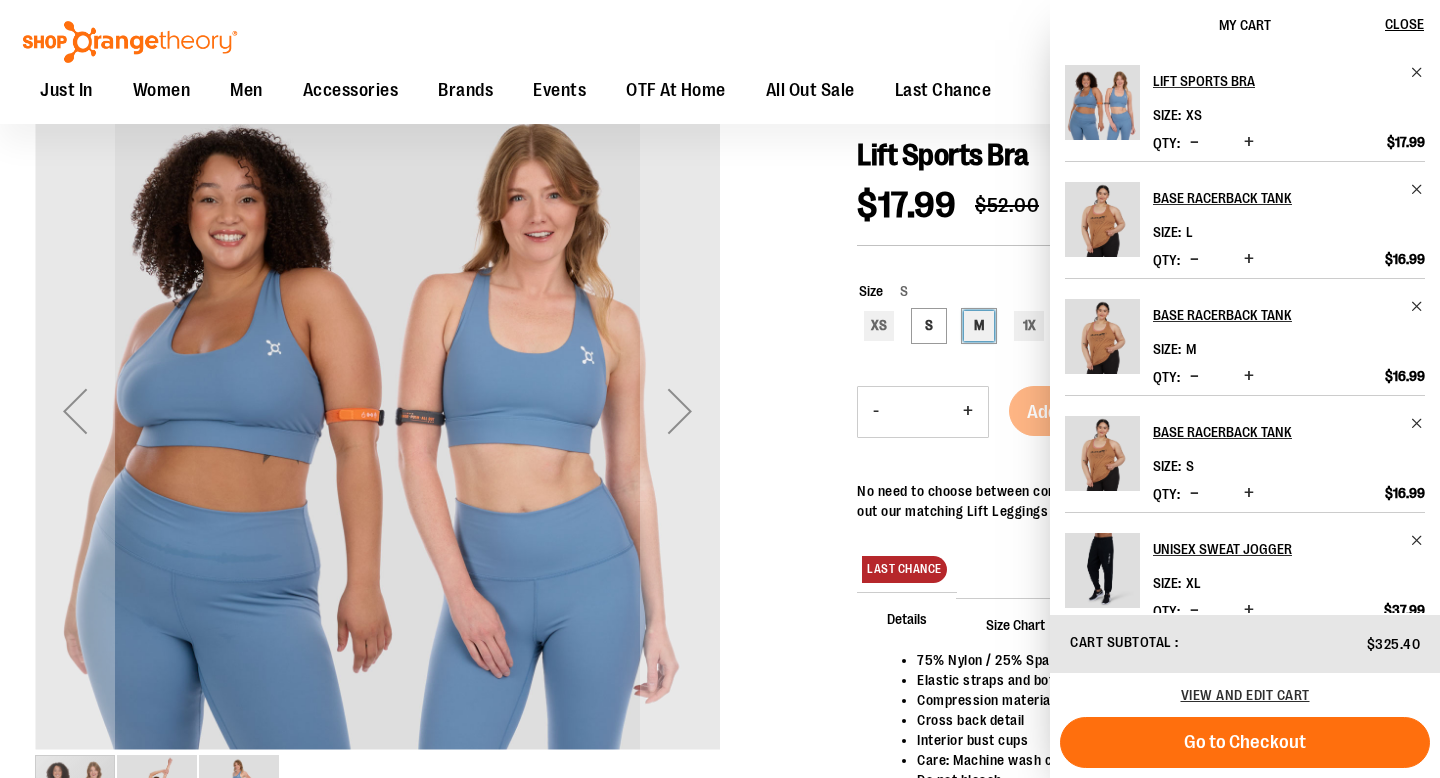 click on "M" at bounding box center (979, 326) 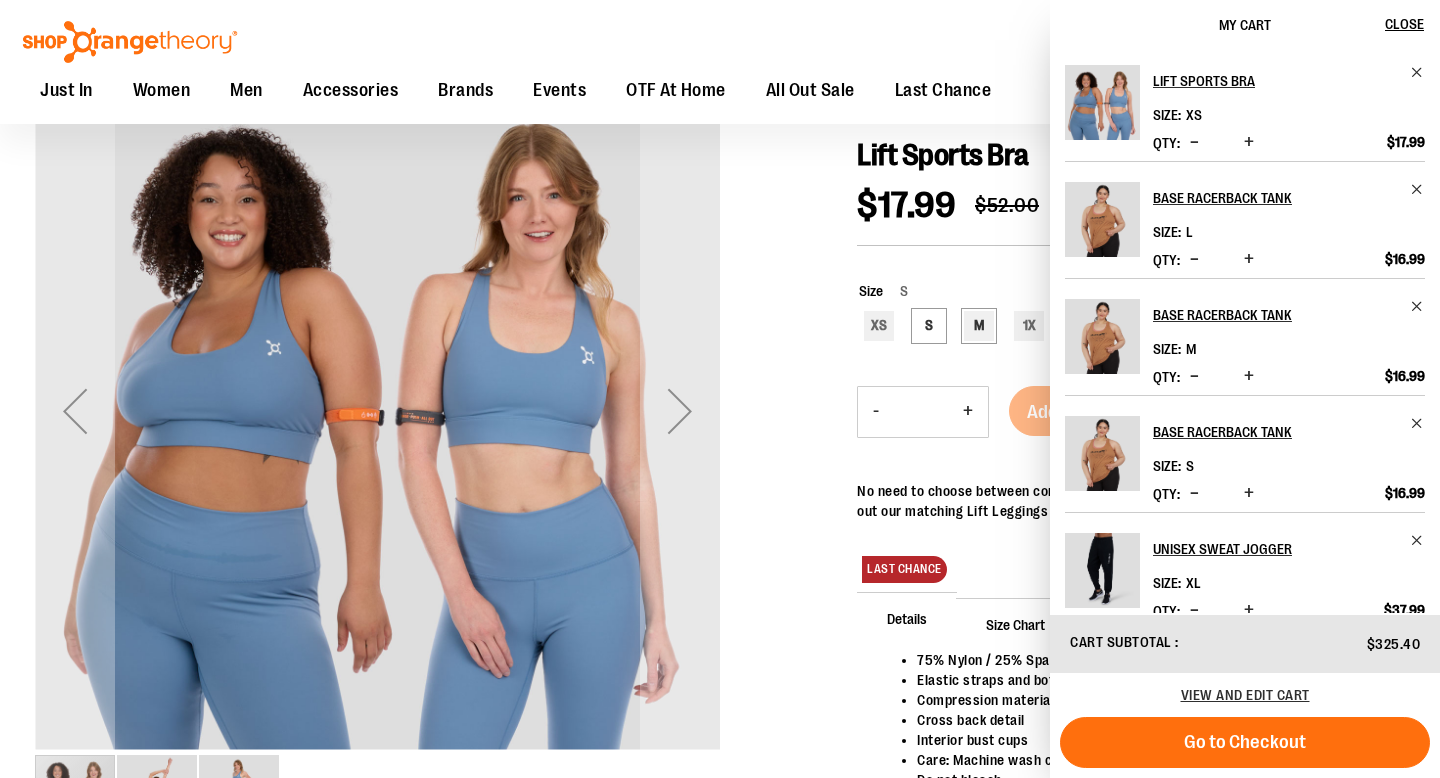 type on "***" 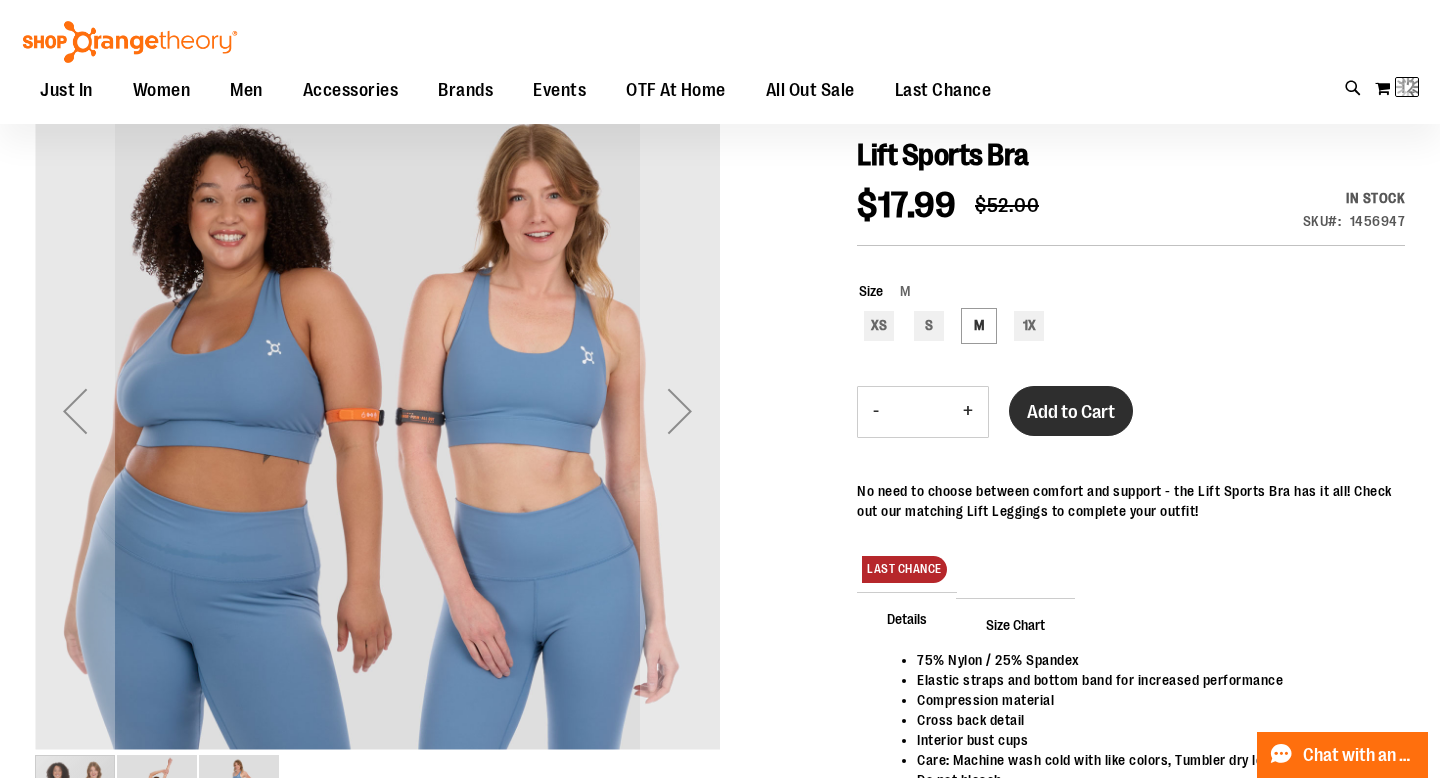 click on "Add to Cart" at bounding box center (1071, 412) 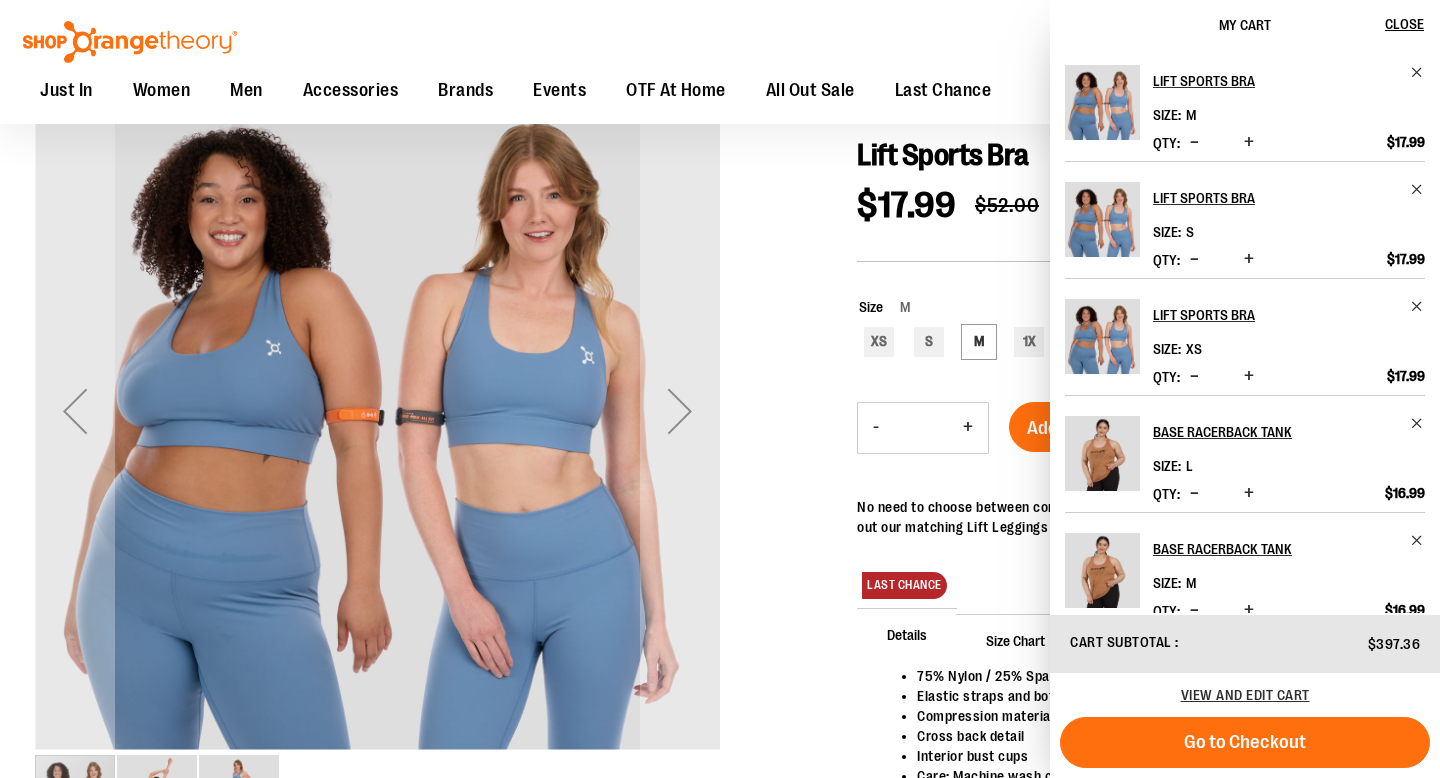click on "Size M XS S M 1X ***" at bounding box center [1131, 329] 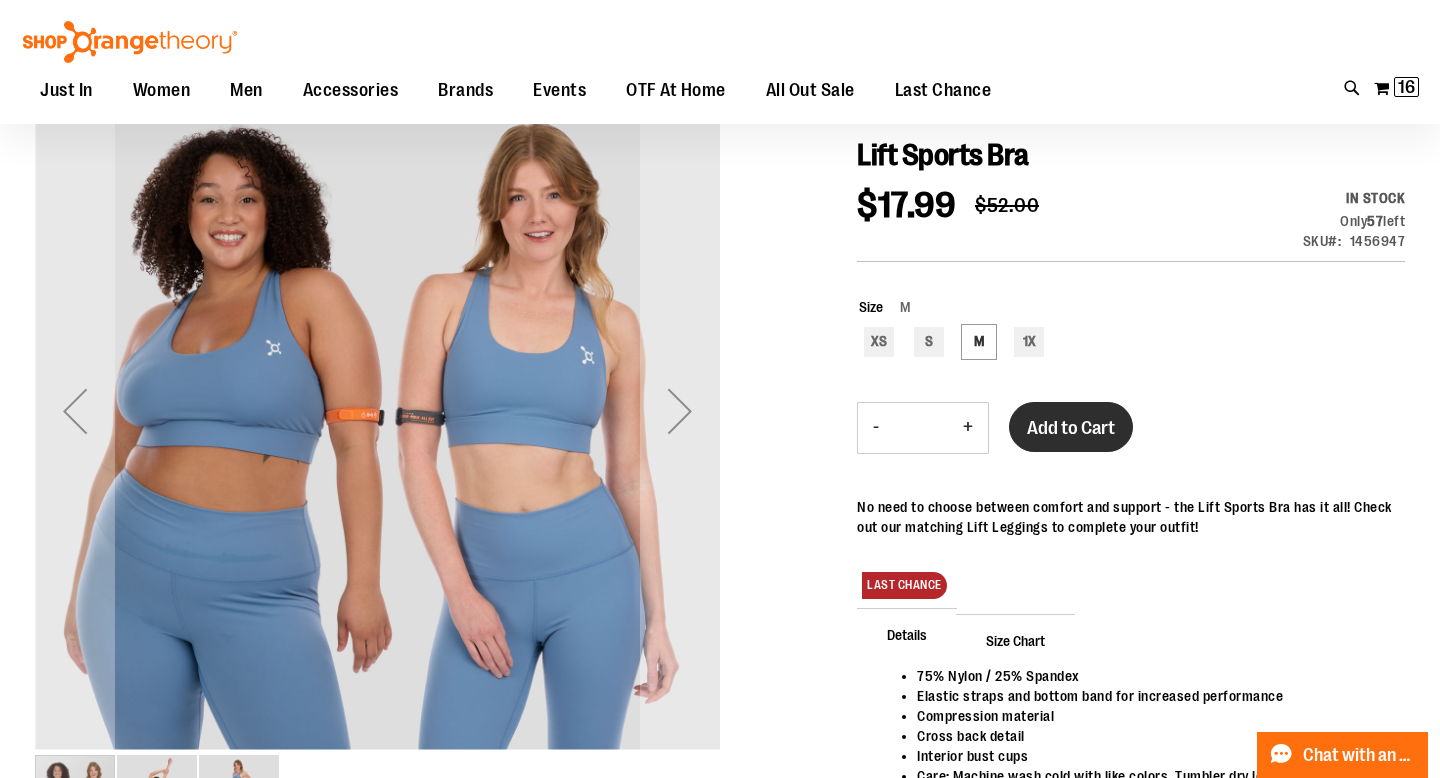 click on "Add to Cart" at bounding box center [1071, 427] 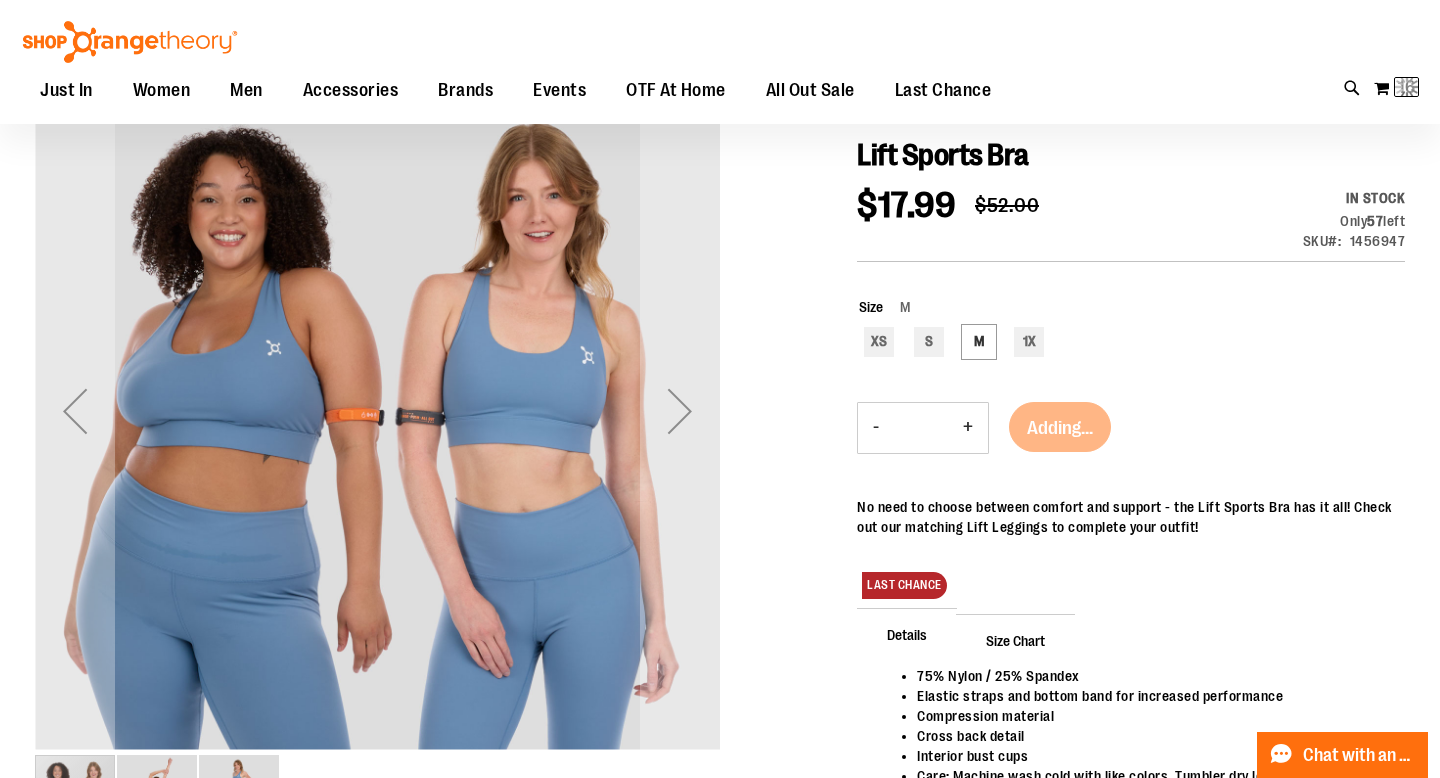 type 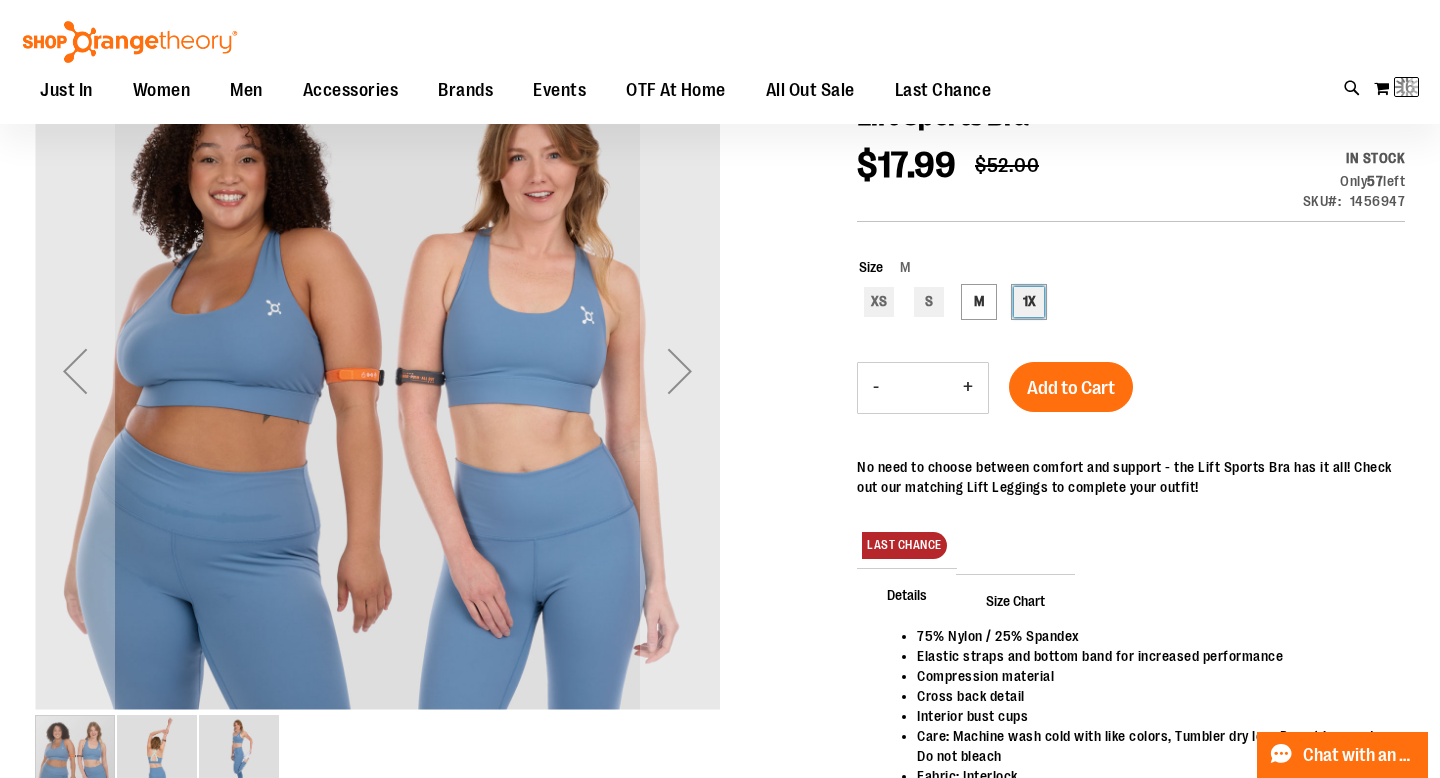 click on "1X" at bounding box center (1029, 302) 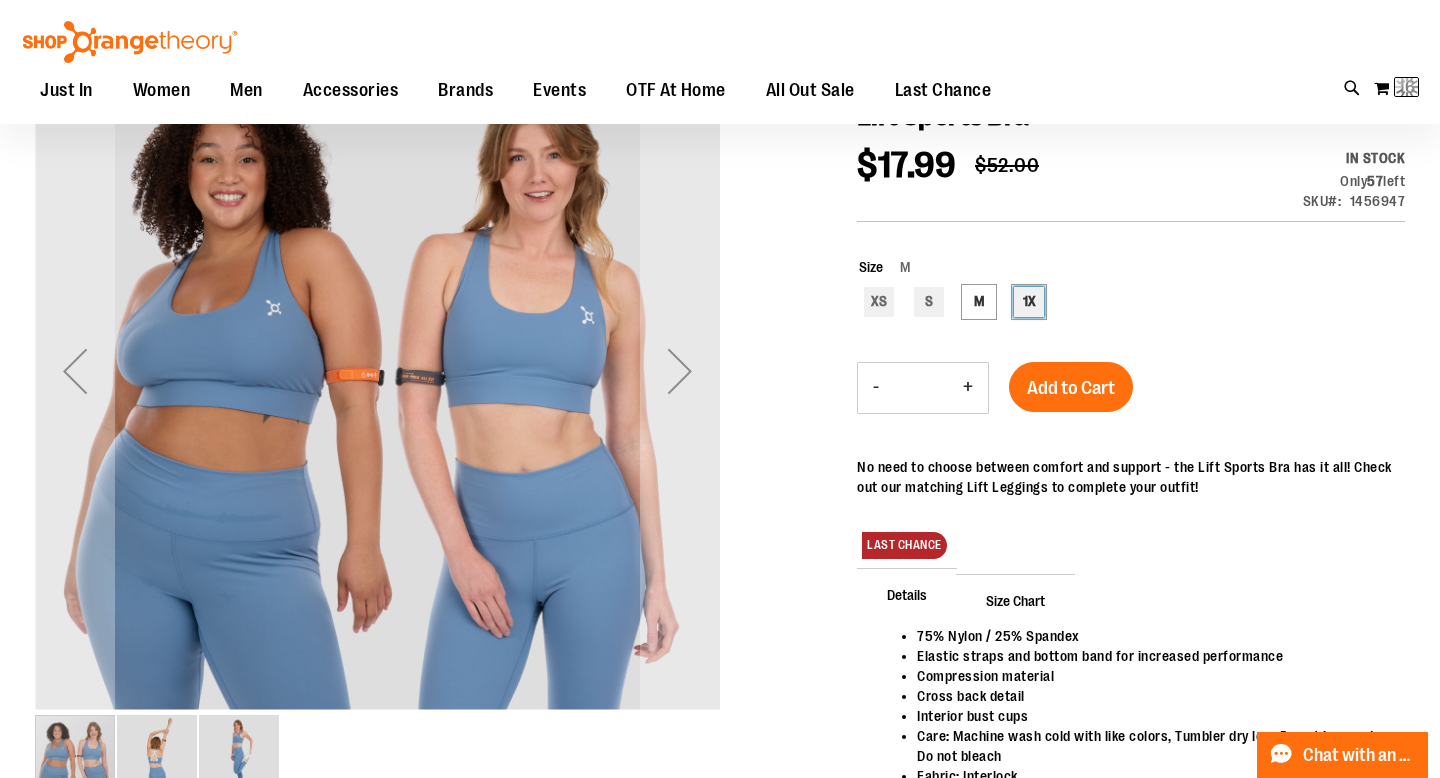 type on "***" 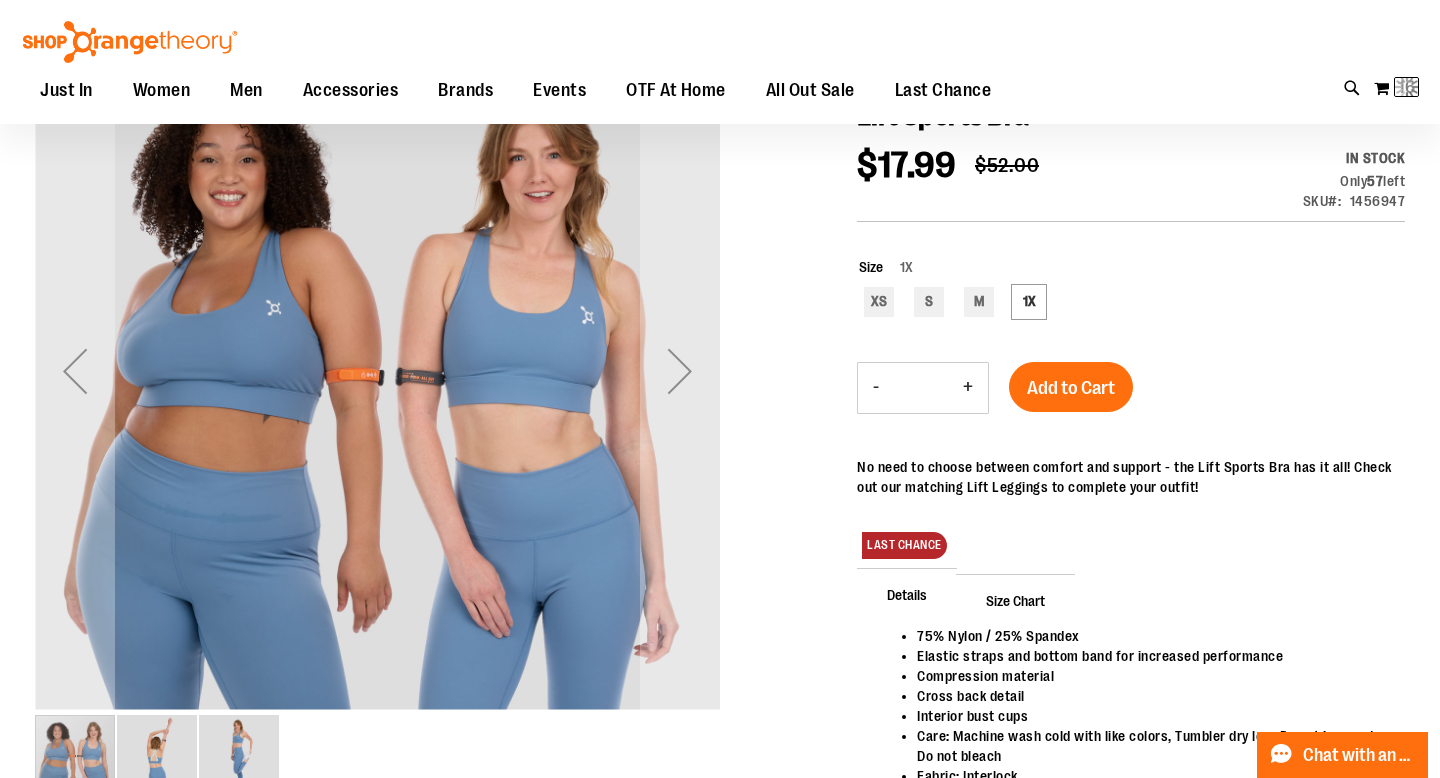 click on "-" at bounding box center [876, 388] 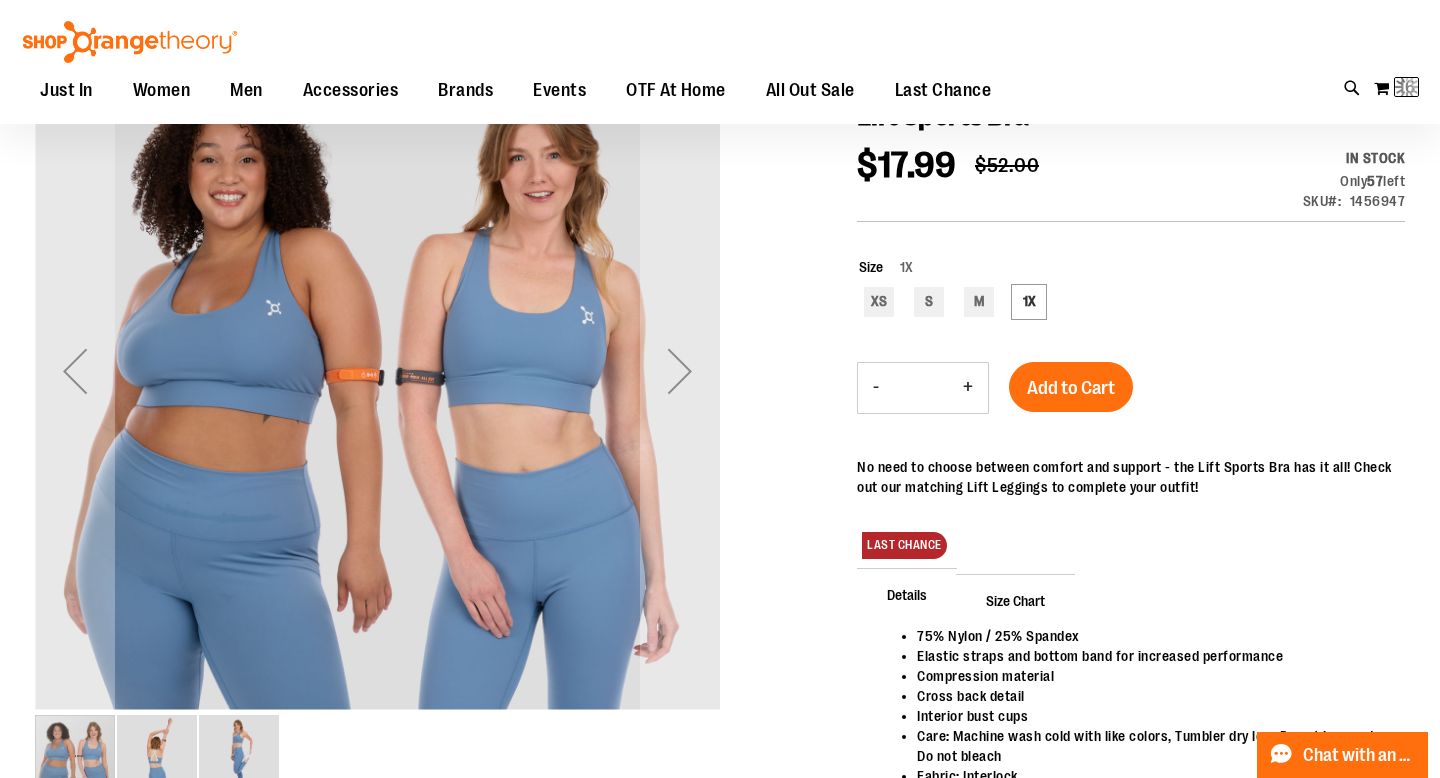 type on "*" 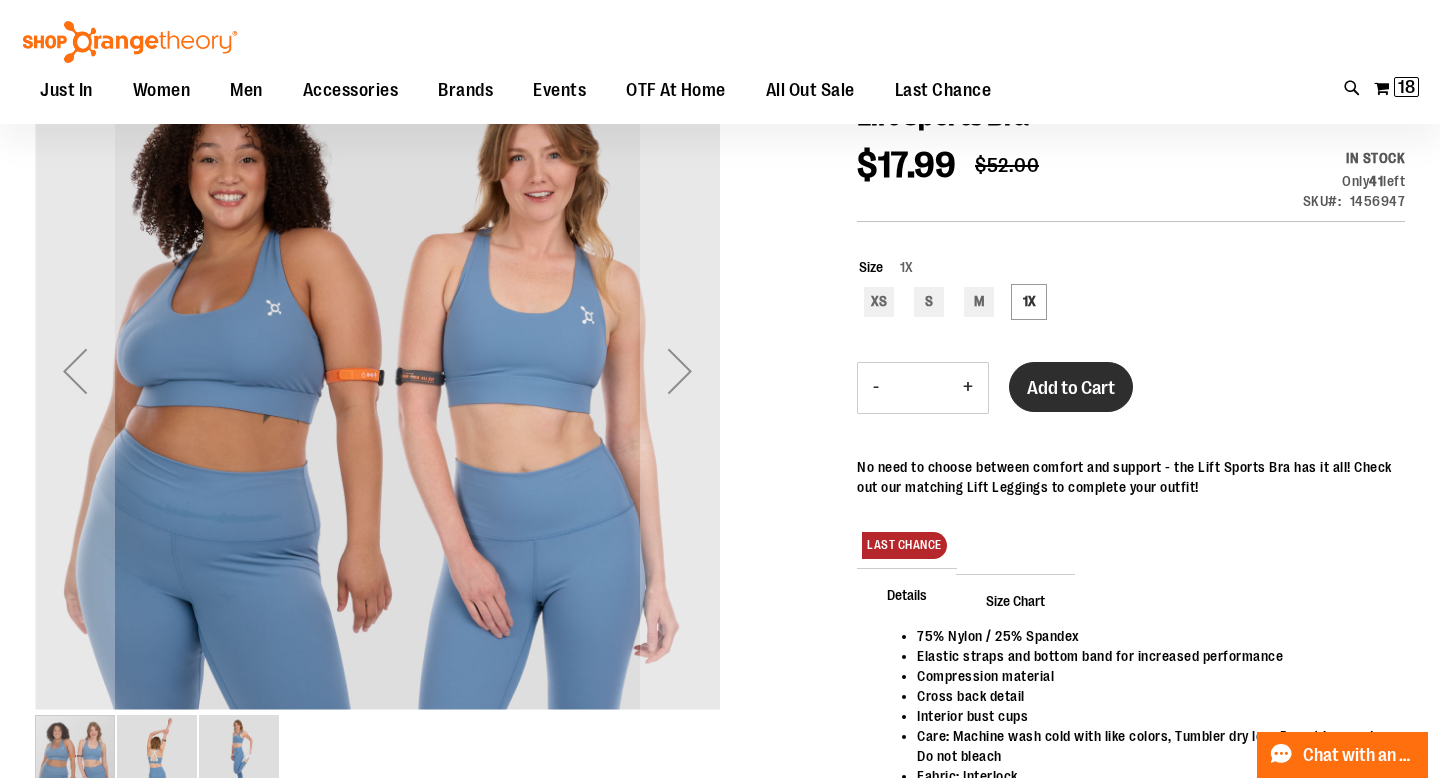click on "Add to Cart" at bounding box center [1071, 388] 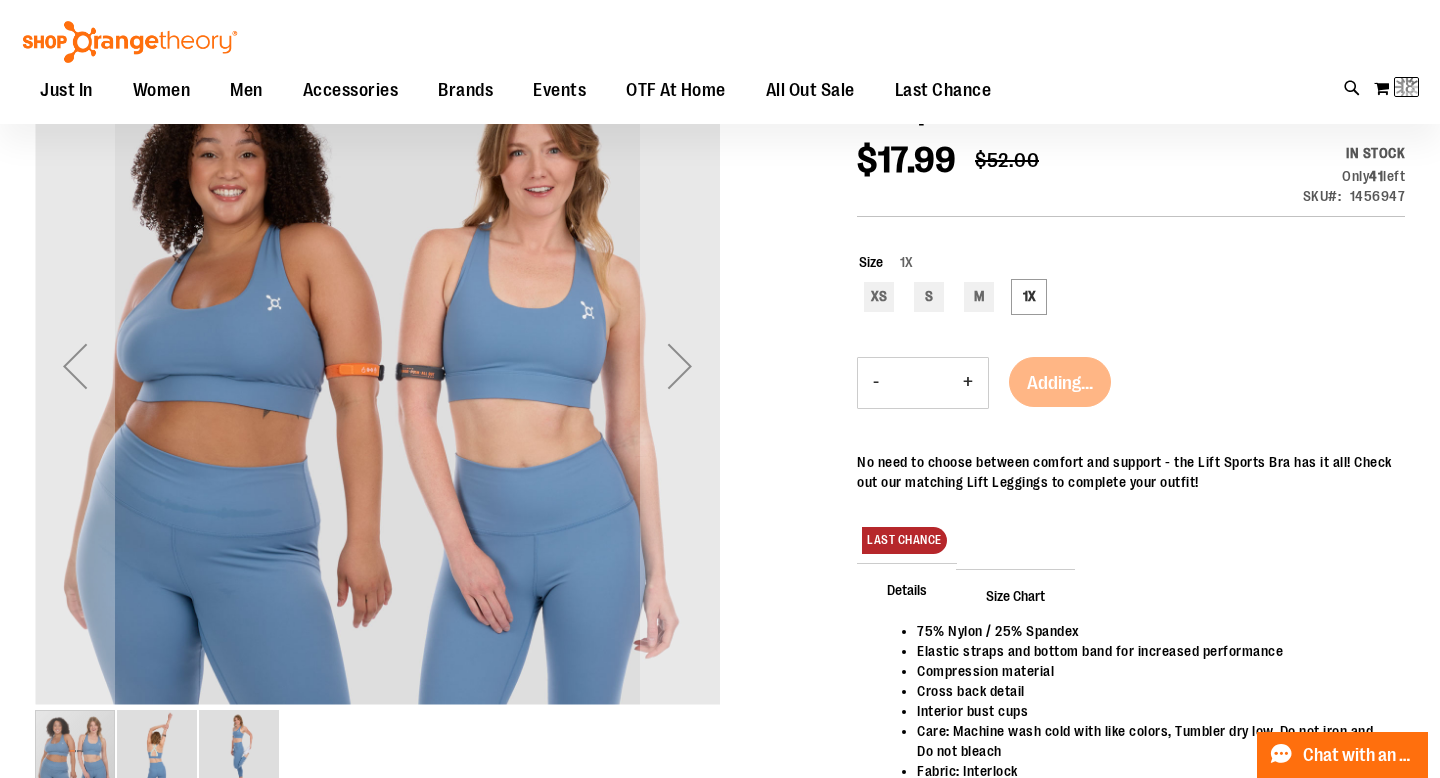 scroll, scrollTop: 0, scrollLeft: 0, axis: both 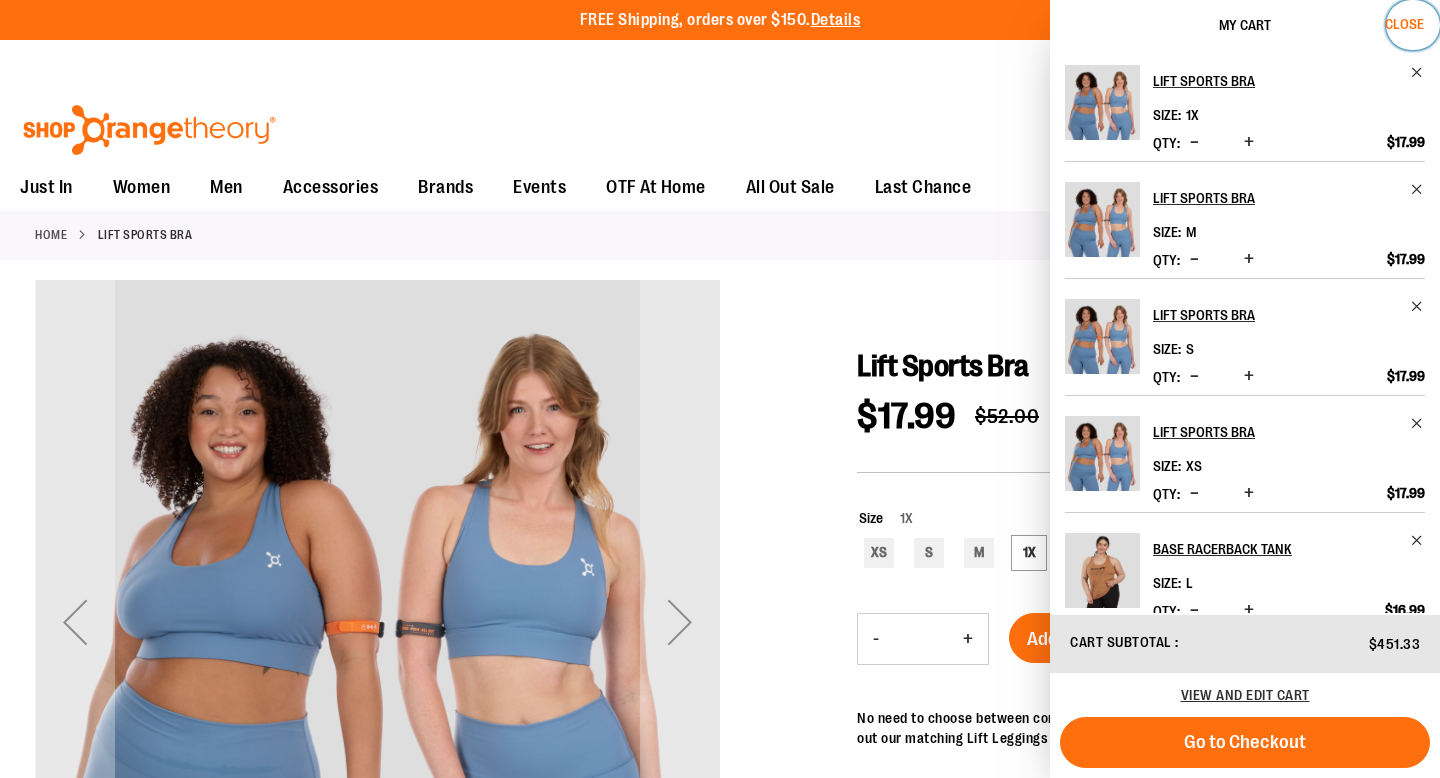 click on "Close" at bounding box center (1404, 24) 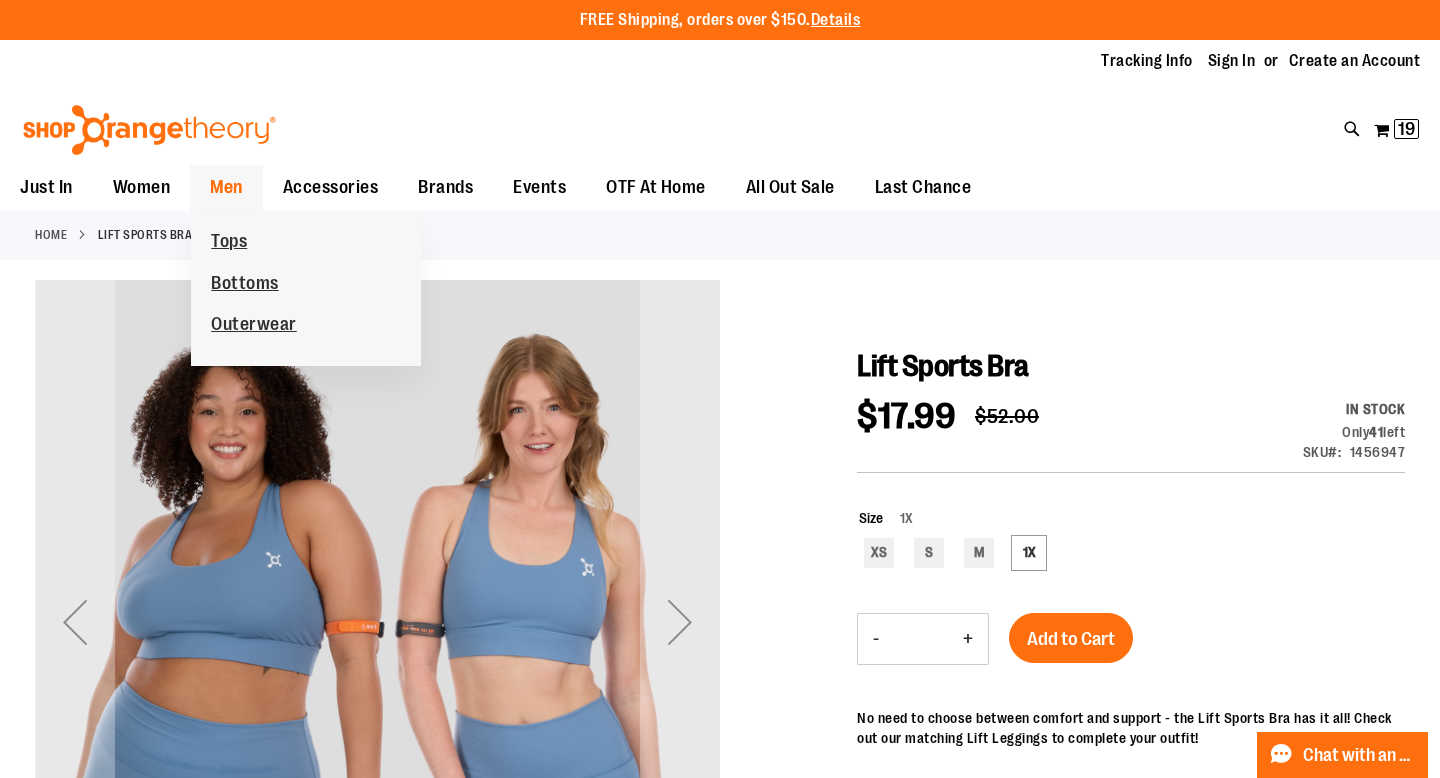 click on "Men" at bounding box center [226, 187] 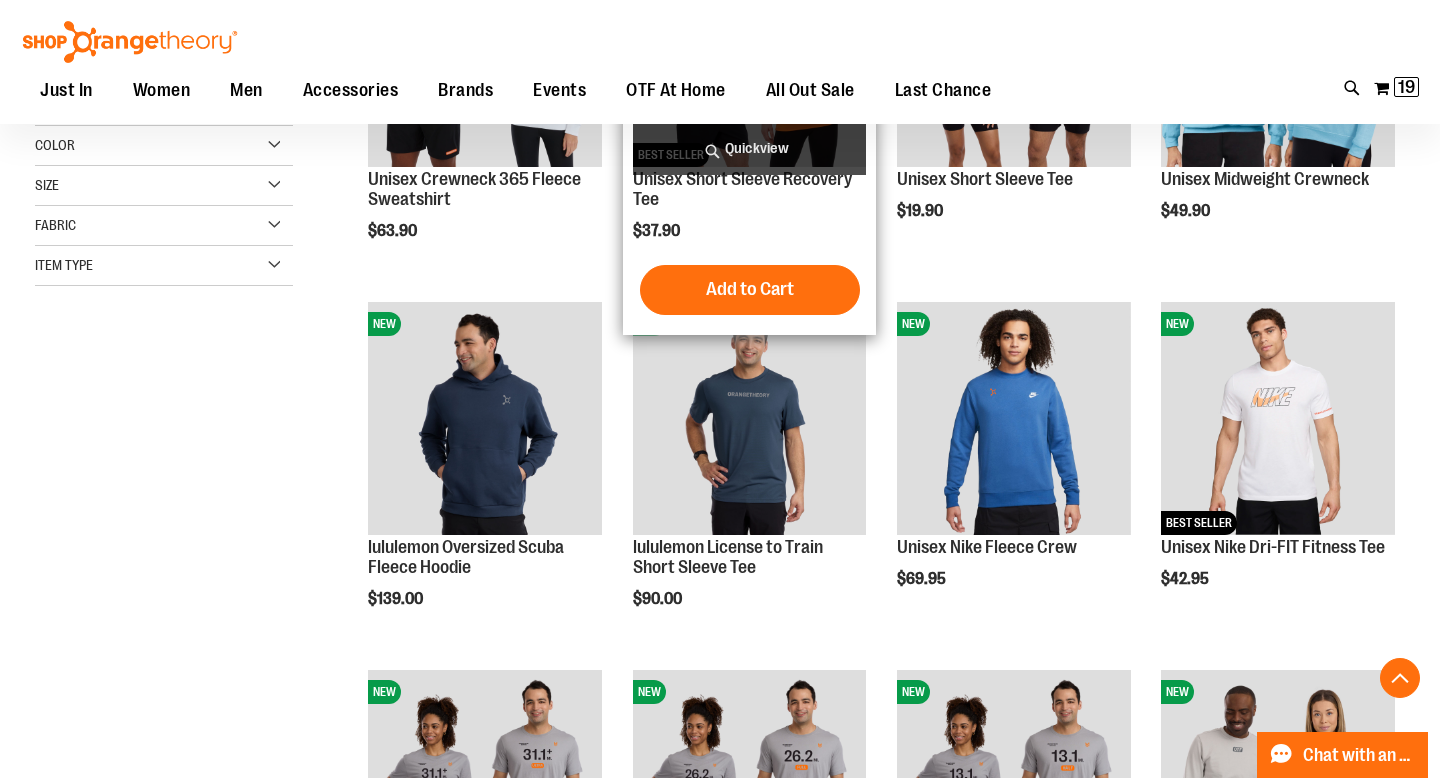 scroll, scrollTop: 476, scrollLeft: 0, axis: vertical 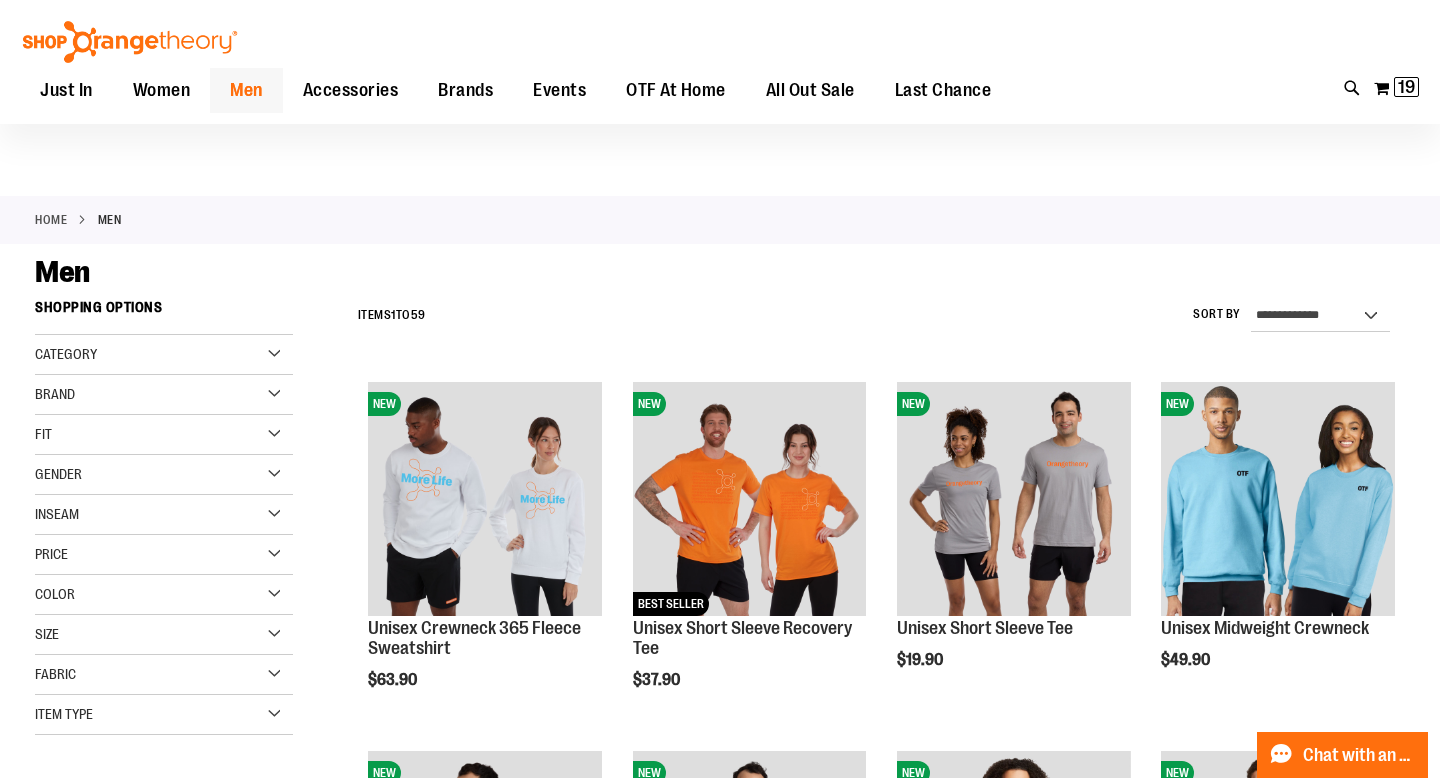 type on "**********" 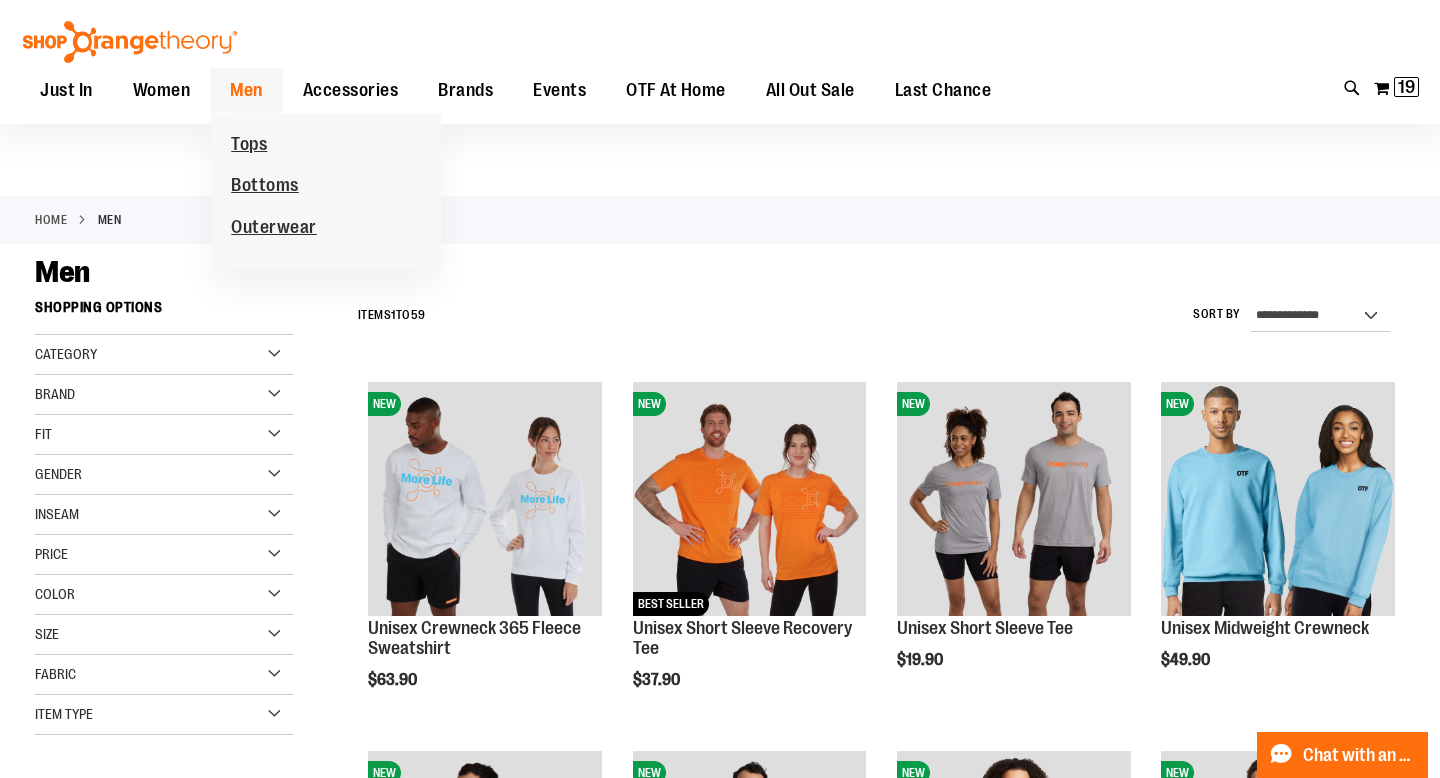 click on "Men" at bounding box center (246, 90) 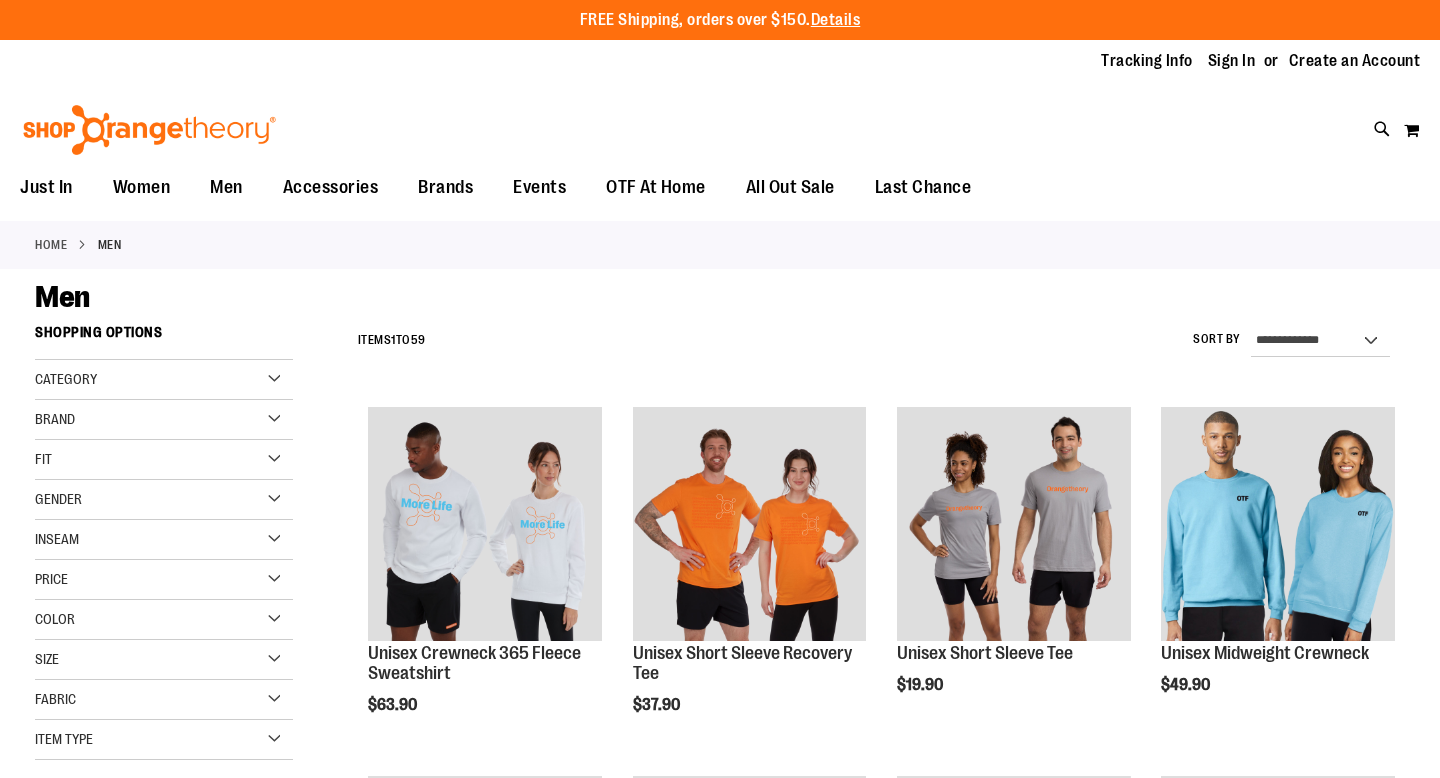 scroll, scrollTop: 0, scrollLeft: 0, axis: both 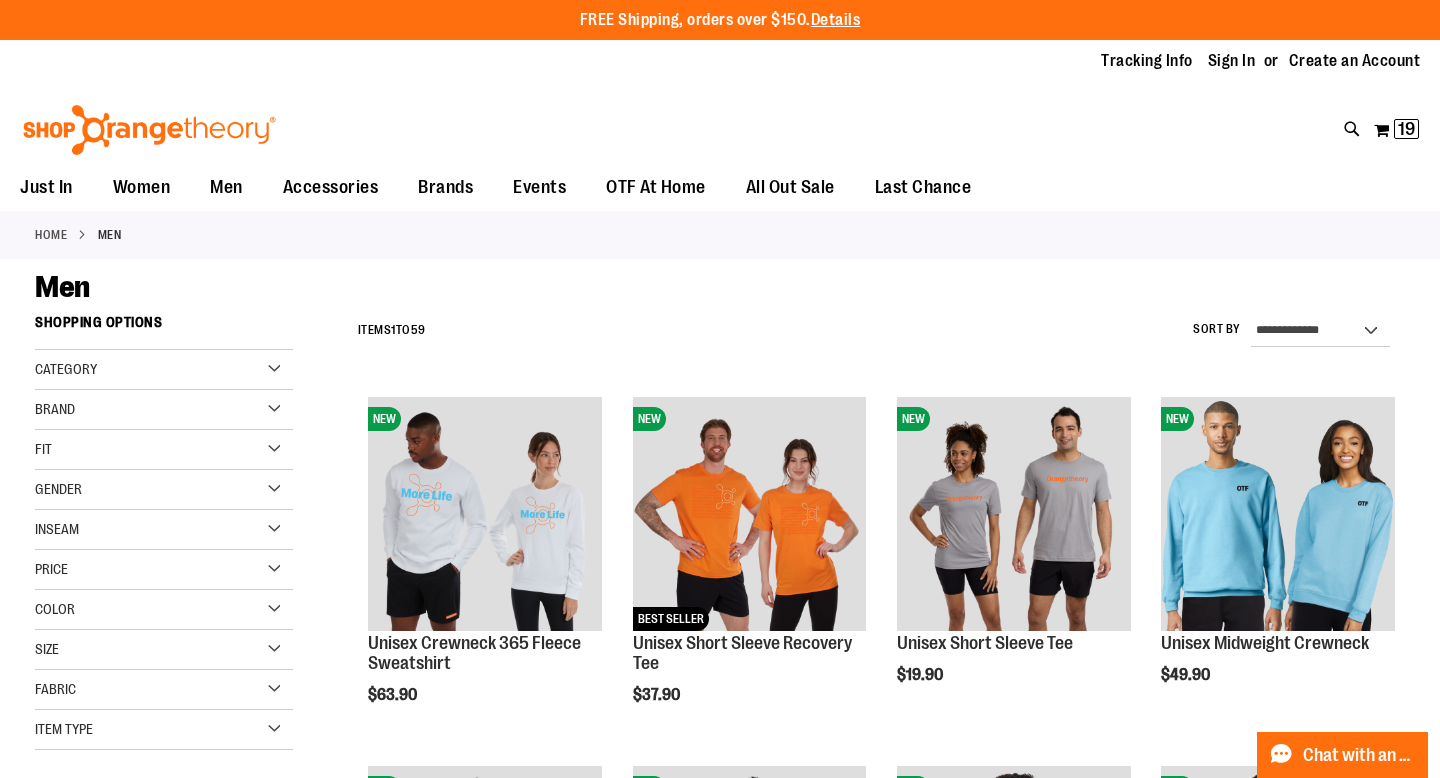 type on "**********" 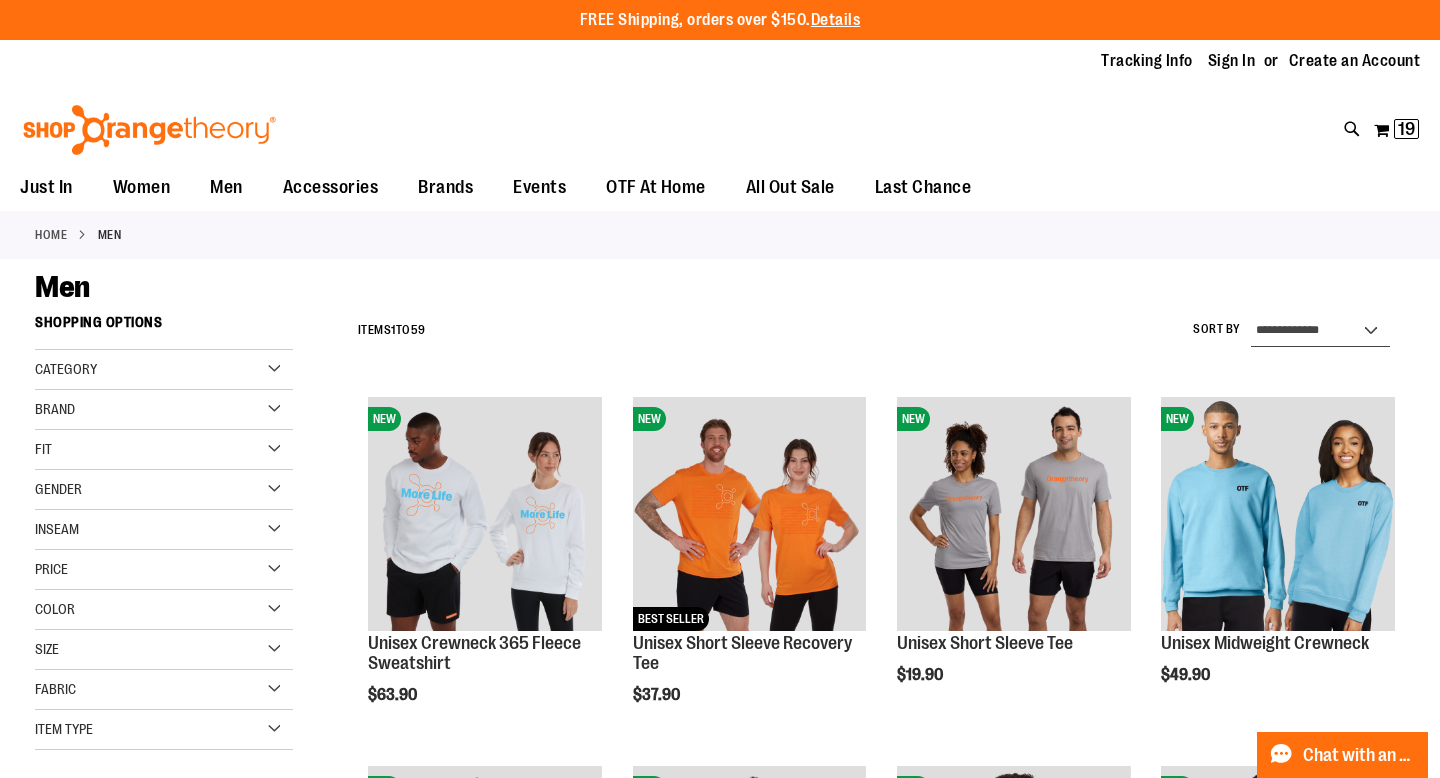 click on "**********" at bounding box center (1320, 331) 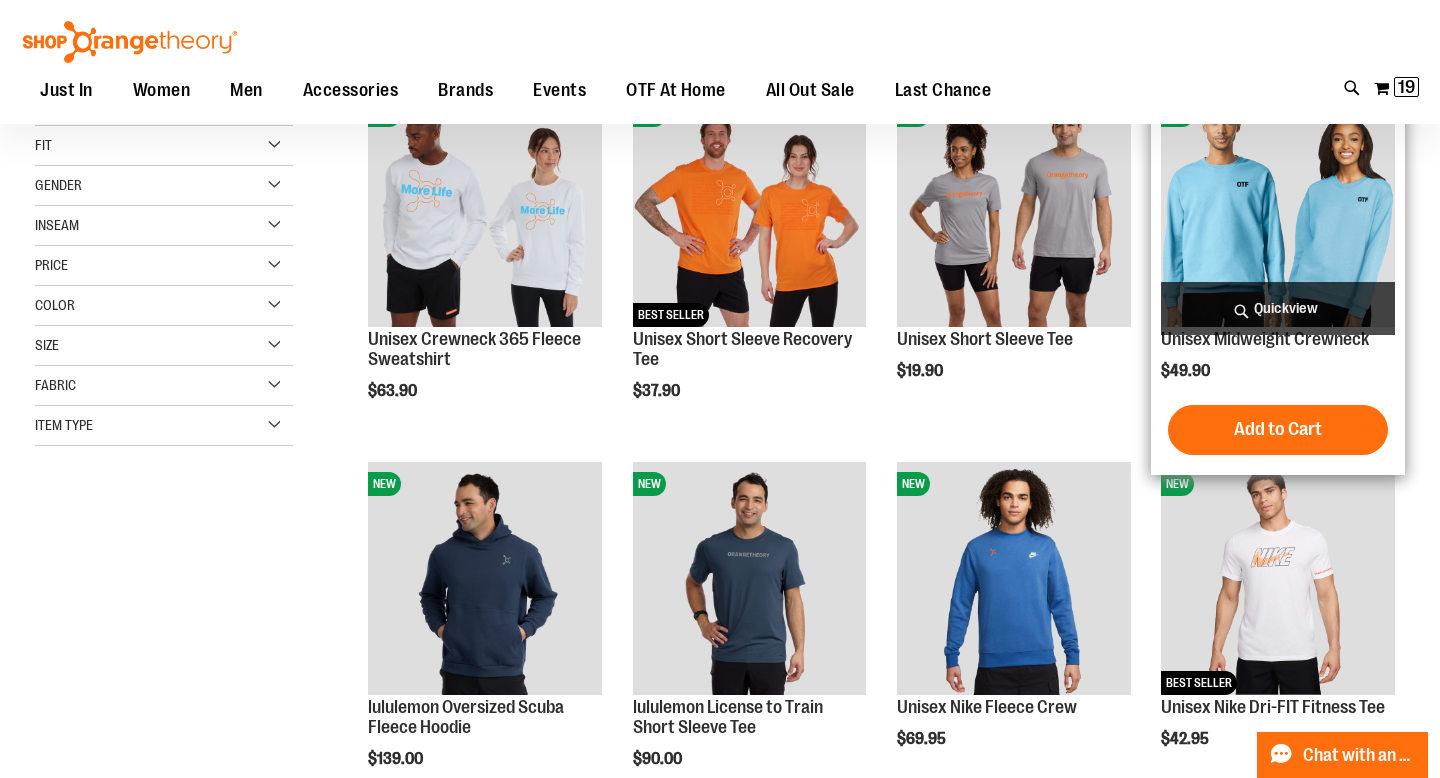 scroll, scrollTop: 305, scrollLeft: 0, axis: vertical 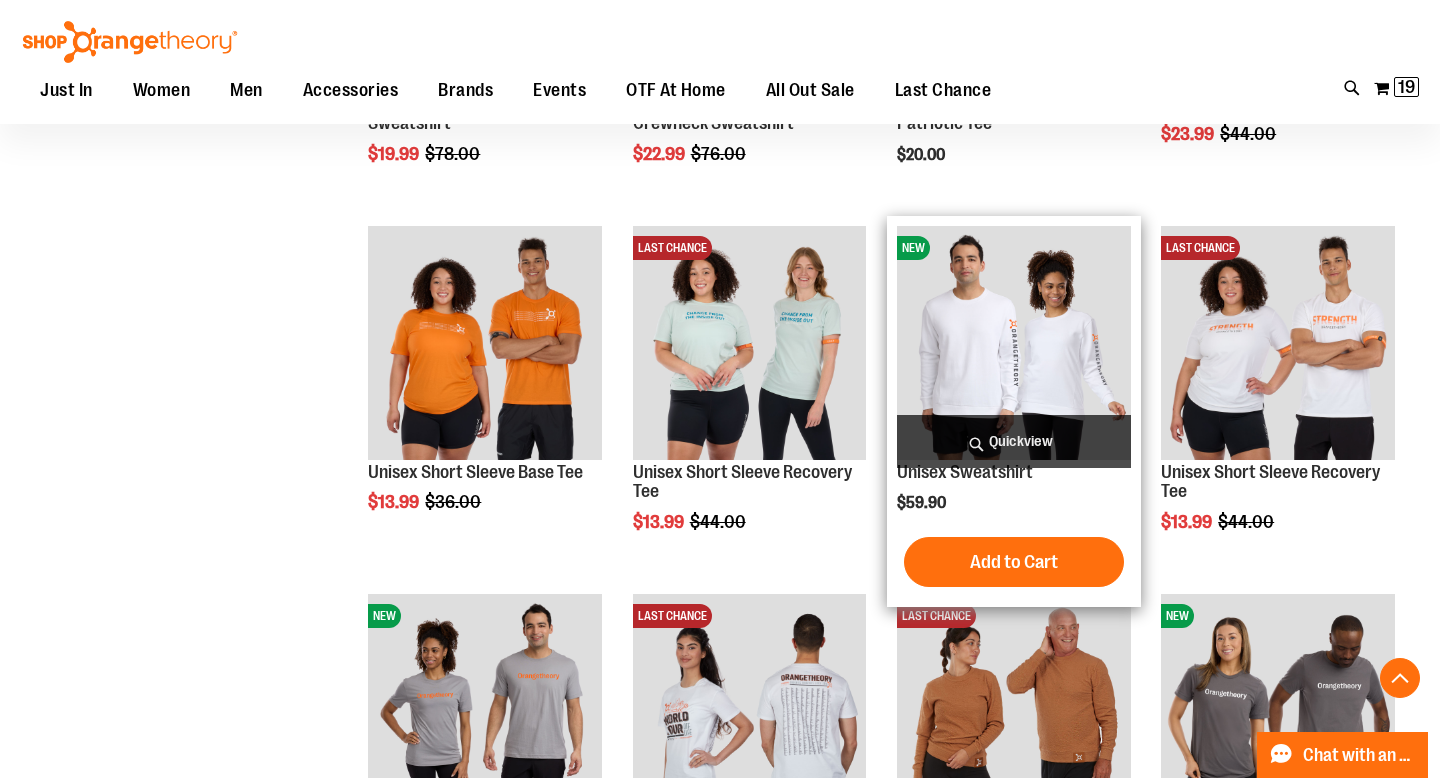 click at bounding box center [1014, 343] 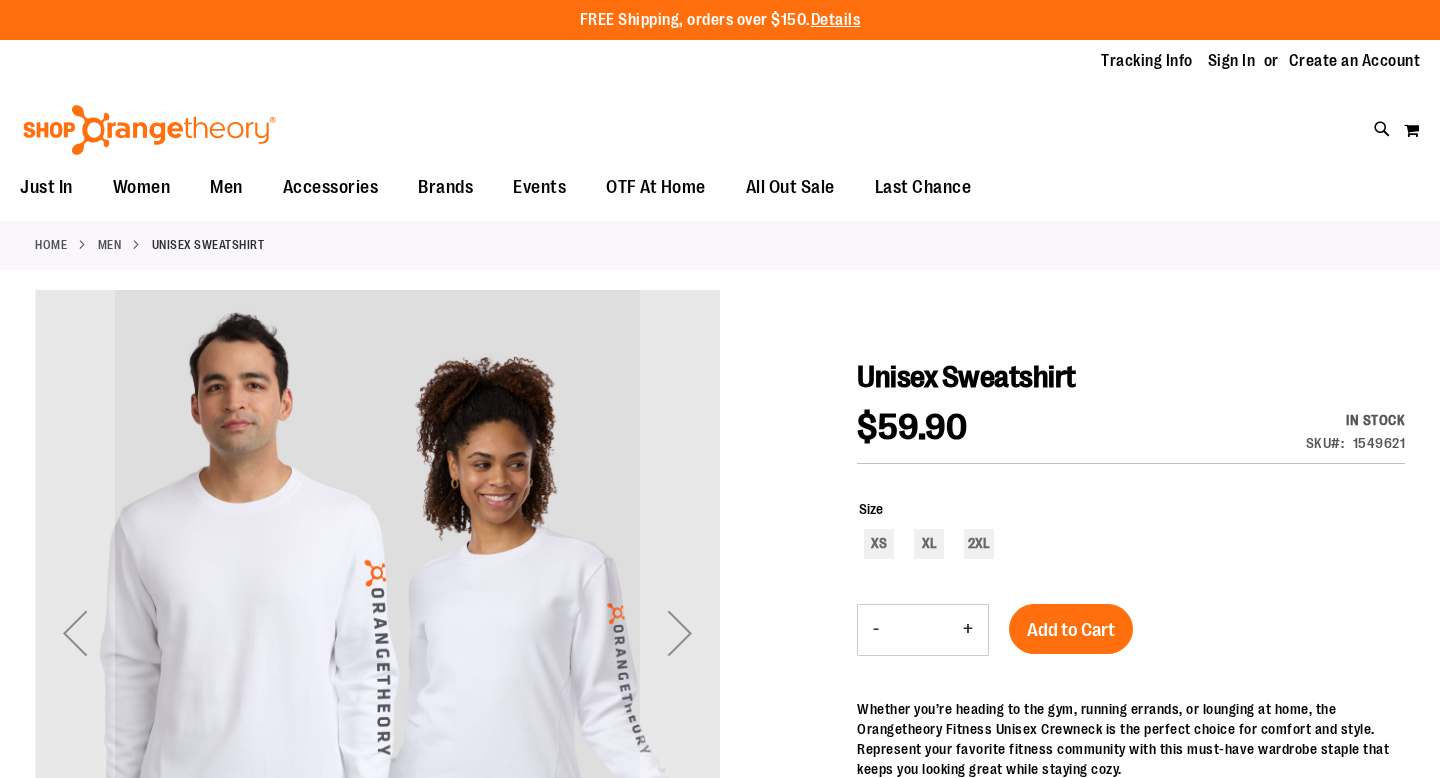 scroll, scrollTop: 0, scrollLeft: 0, axis: both 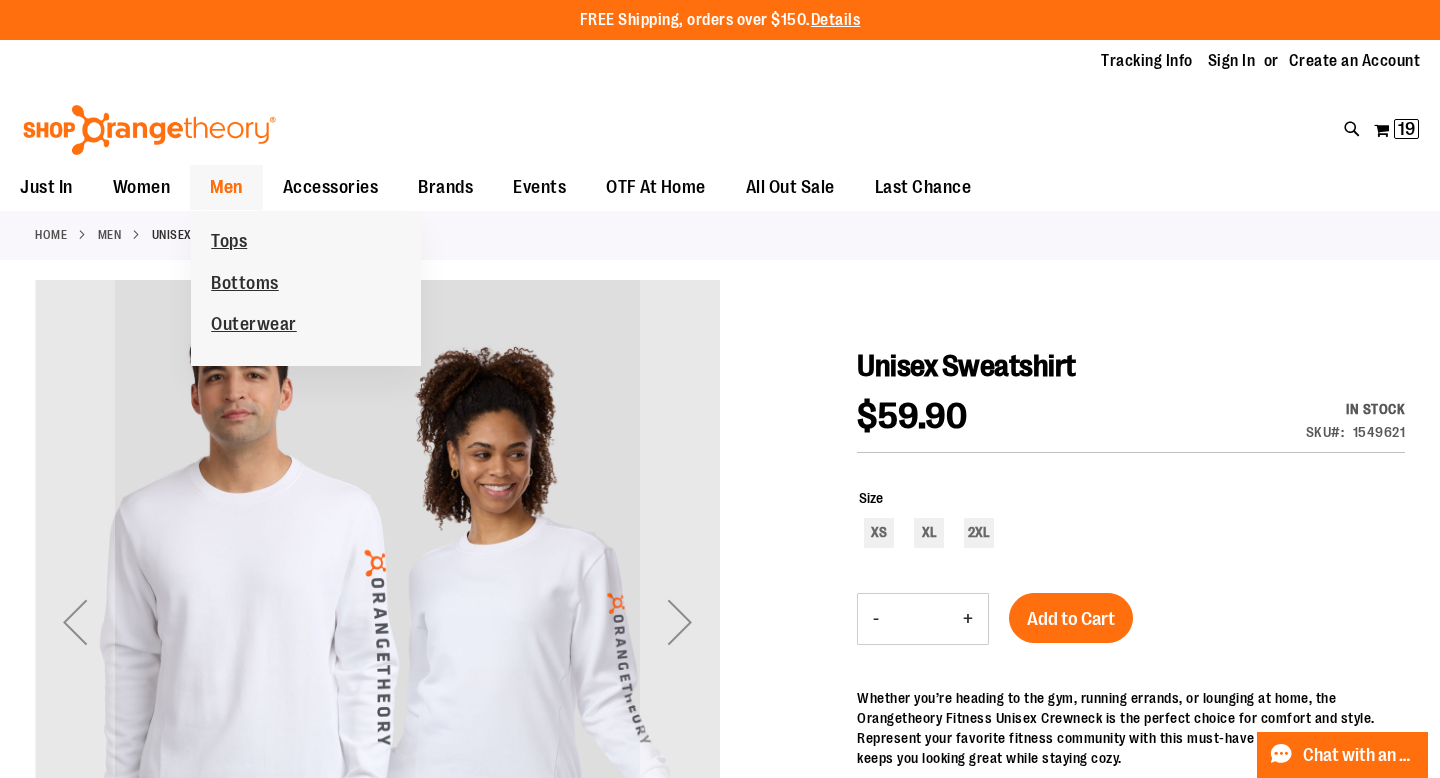 type on "**********" 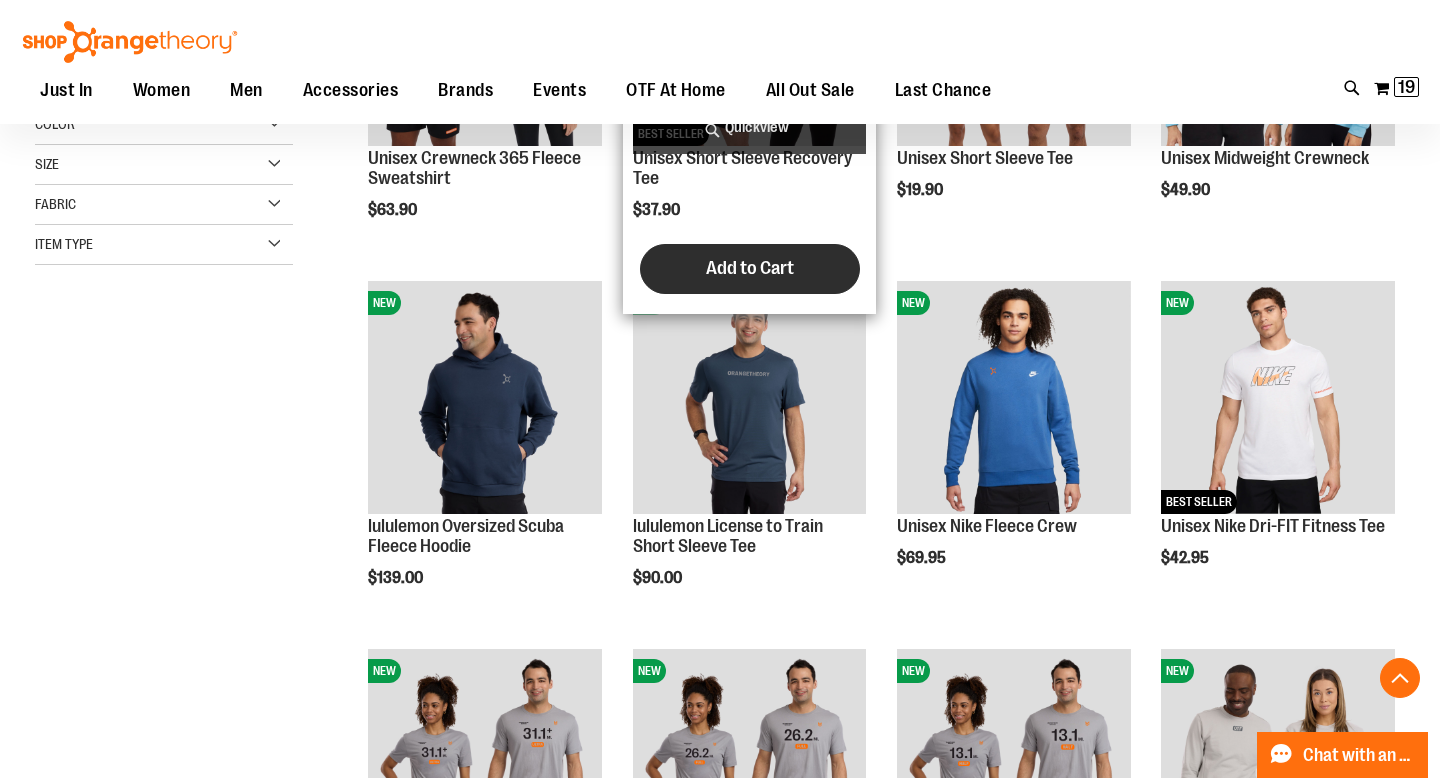 scroll, scrollTop: 485, scrollLeft: 0, axis: vertical 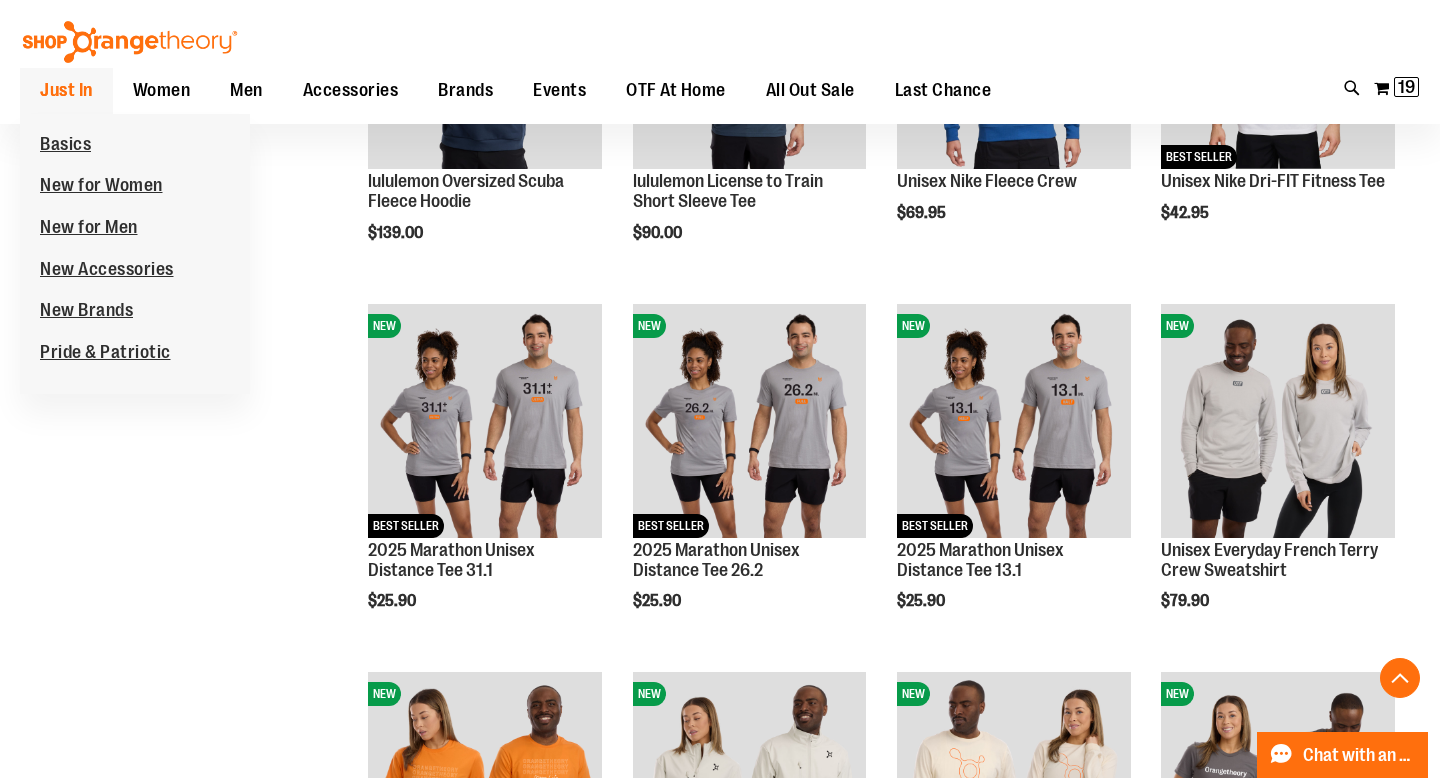 type on "**********" 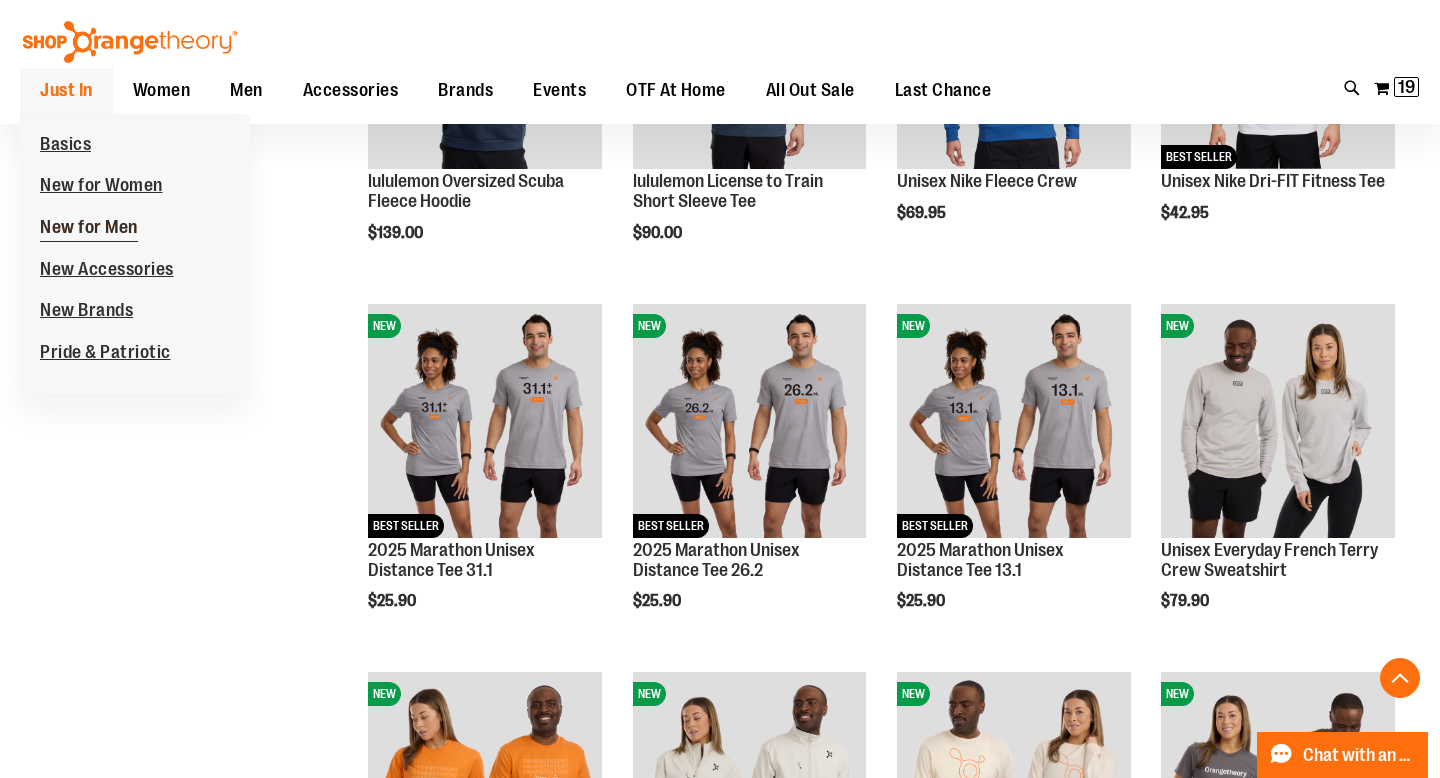 click on "New for Men" at bounding box center (89, 229) 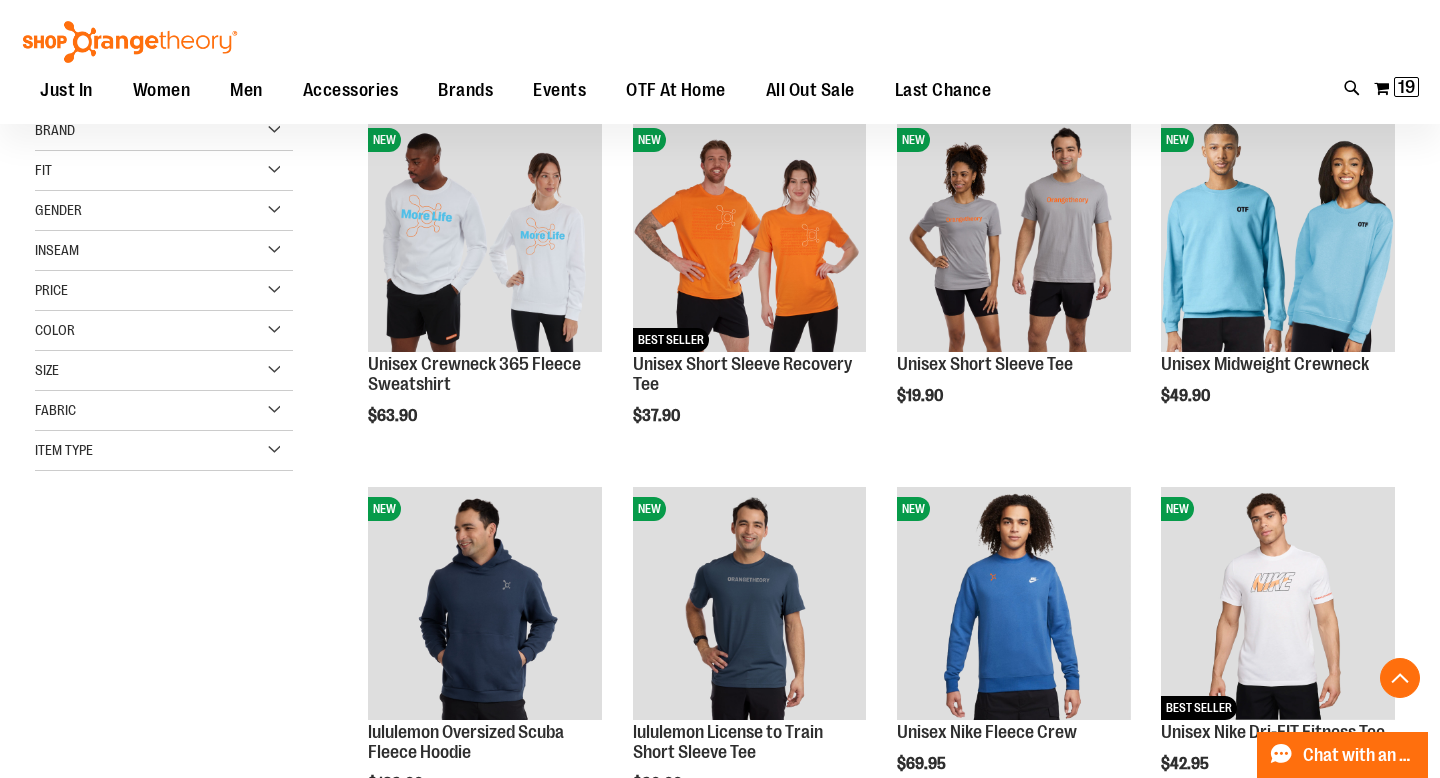 scroll, scrollTop: 0, scrollLeft: 0, axis: both 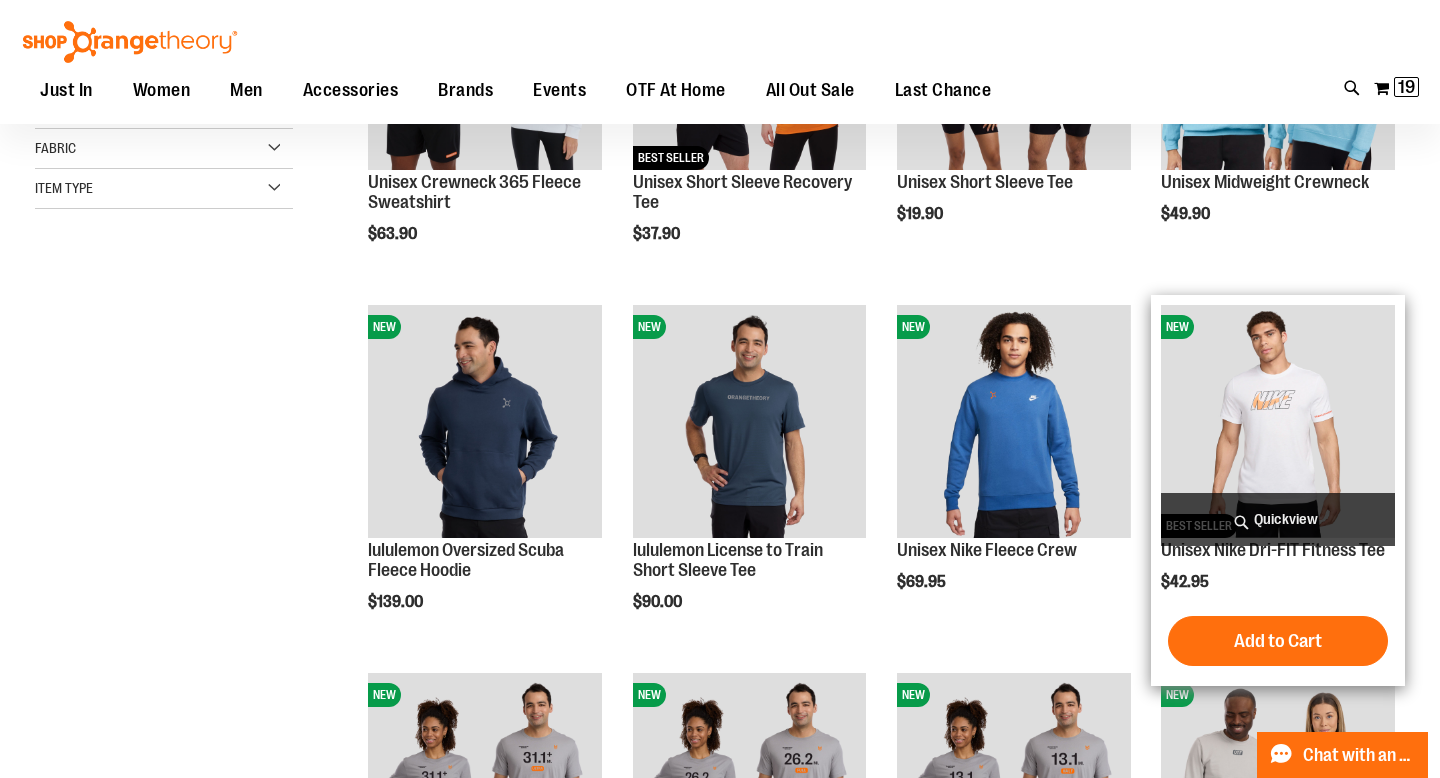 type on "**********" 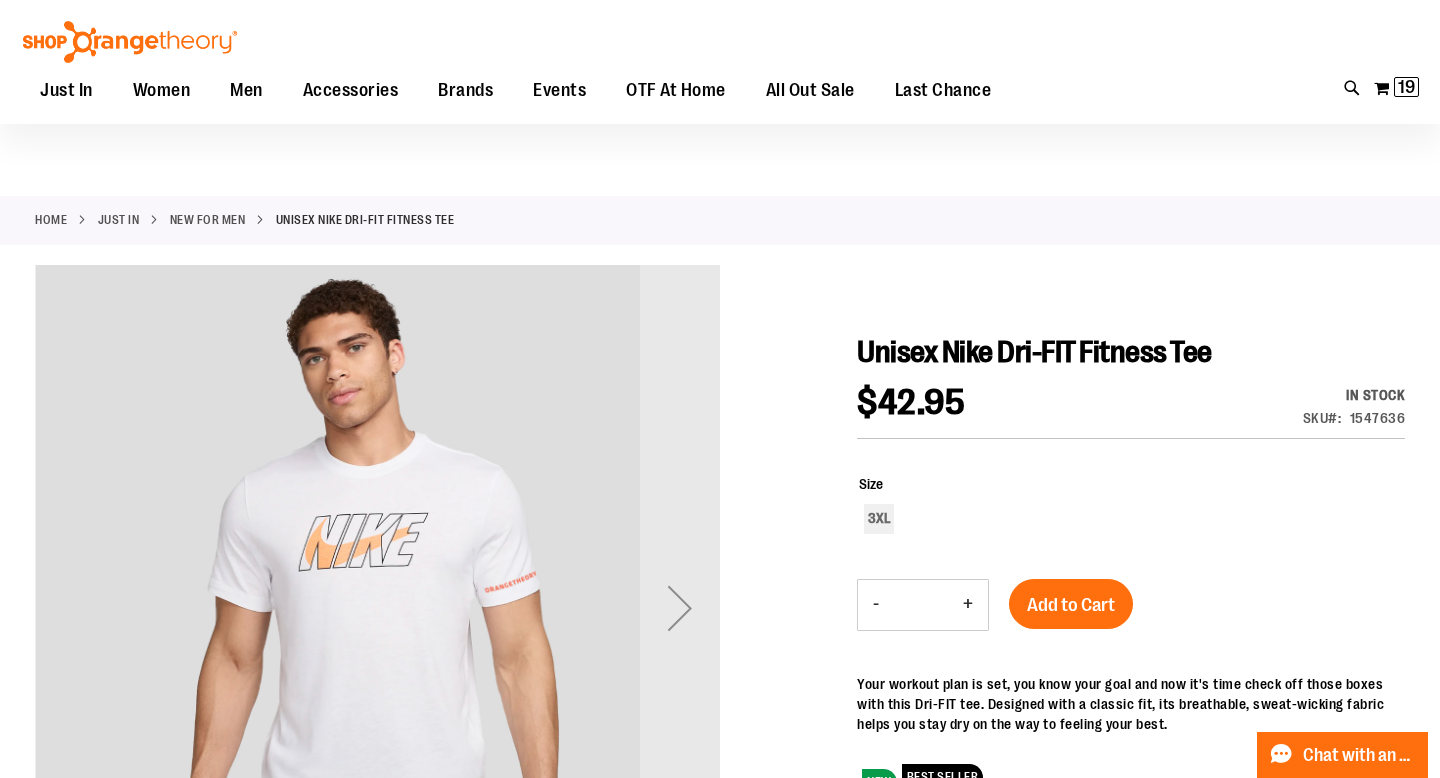 scroll, scrollTop: 0, scrollLeft: 0, axis: both 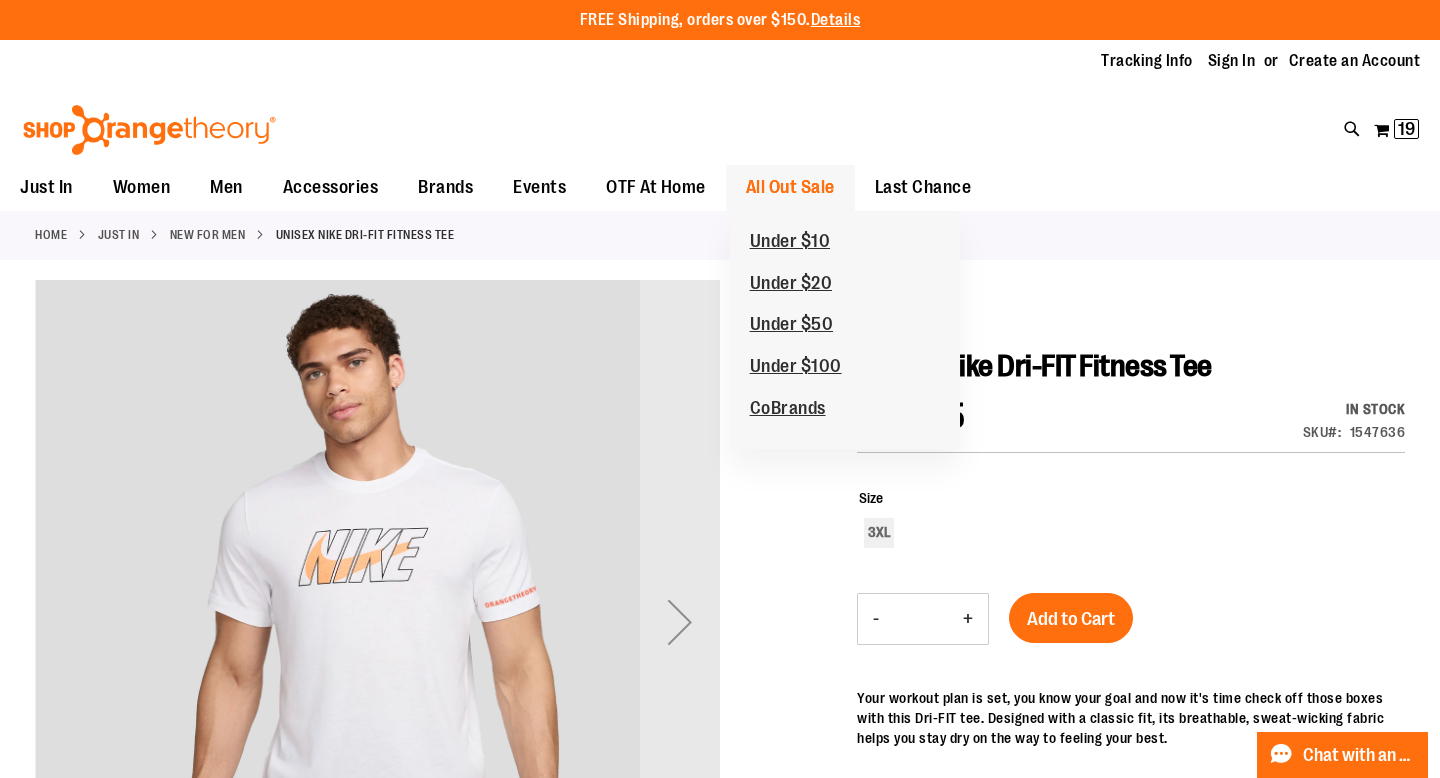 type on "**********" 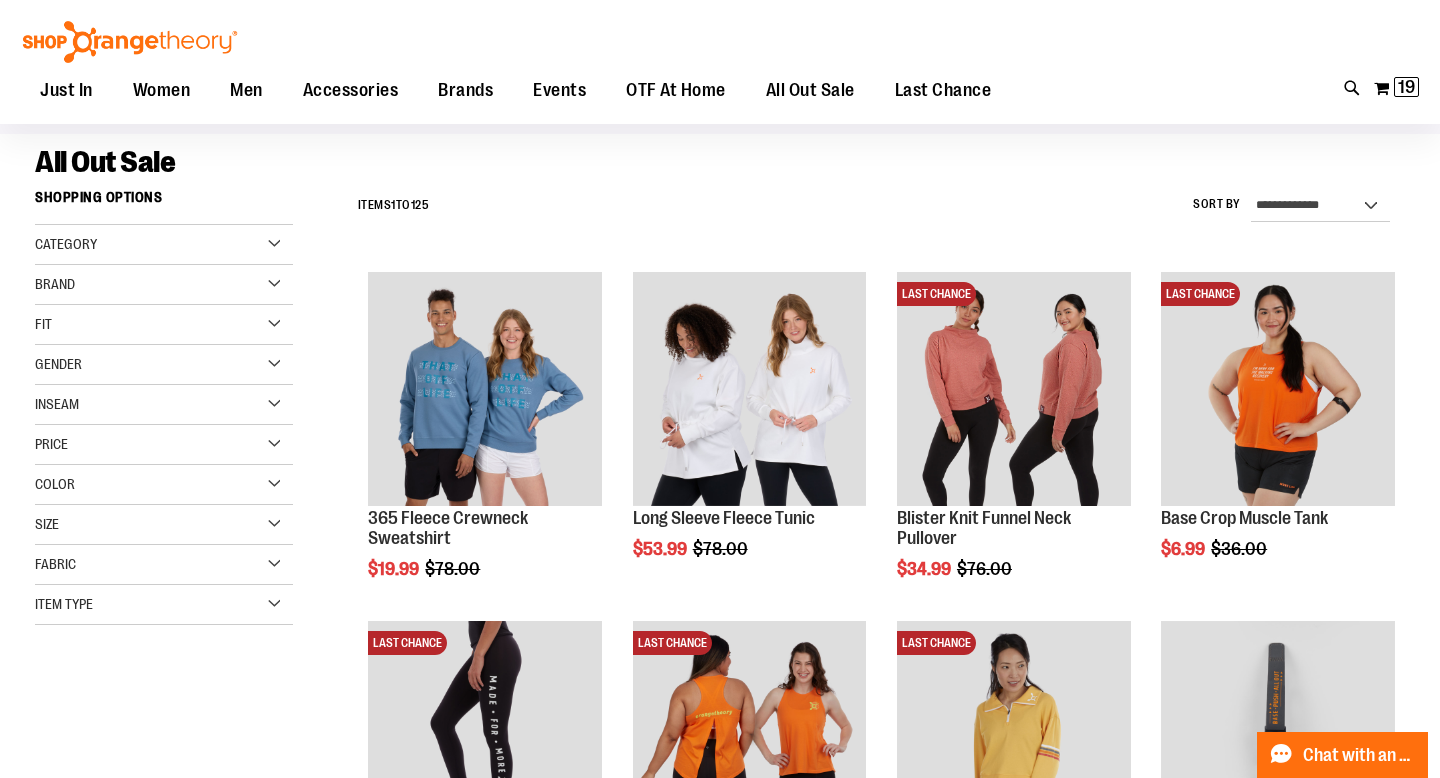 scroll, scrollTop: 158, scrollLeft: 0, axis: vertical 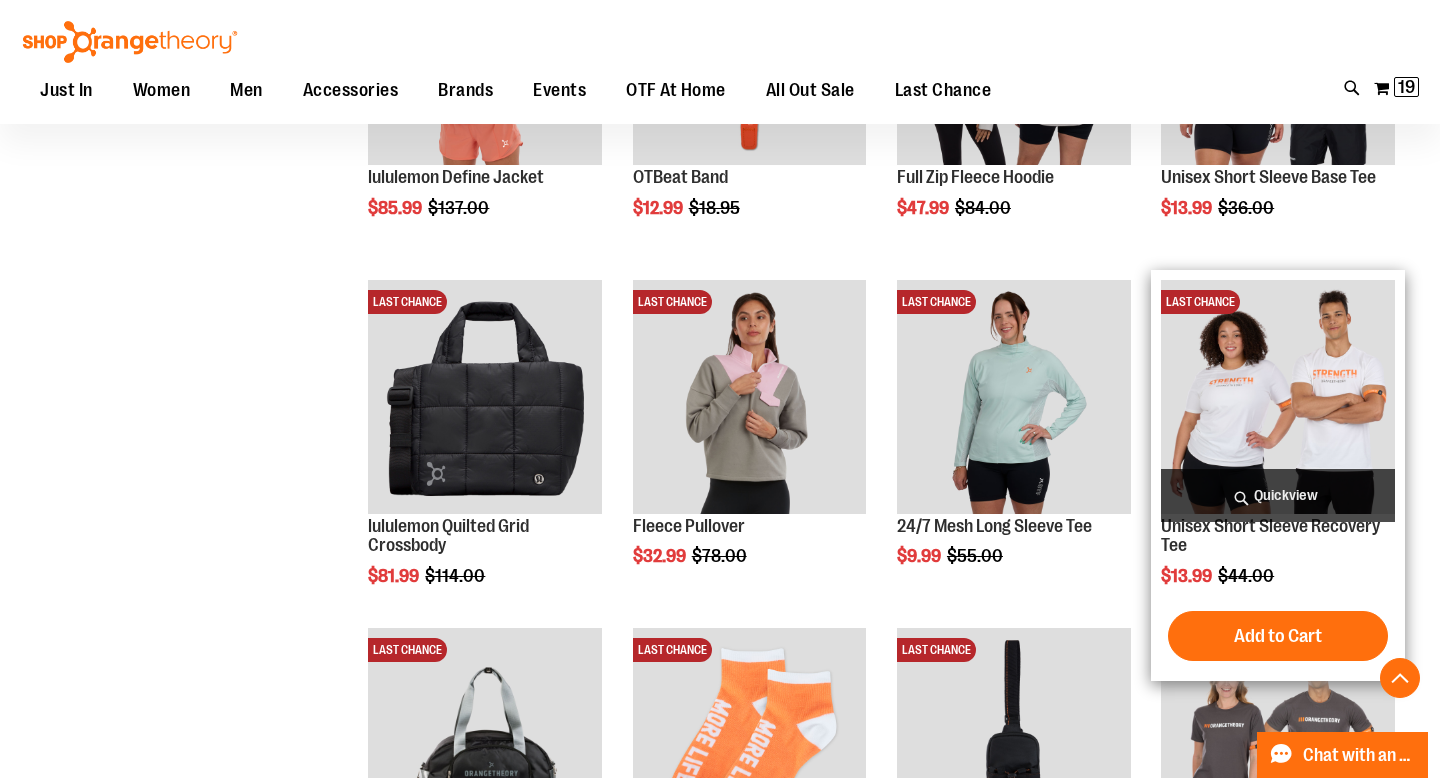 type on "**********" 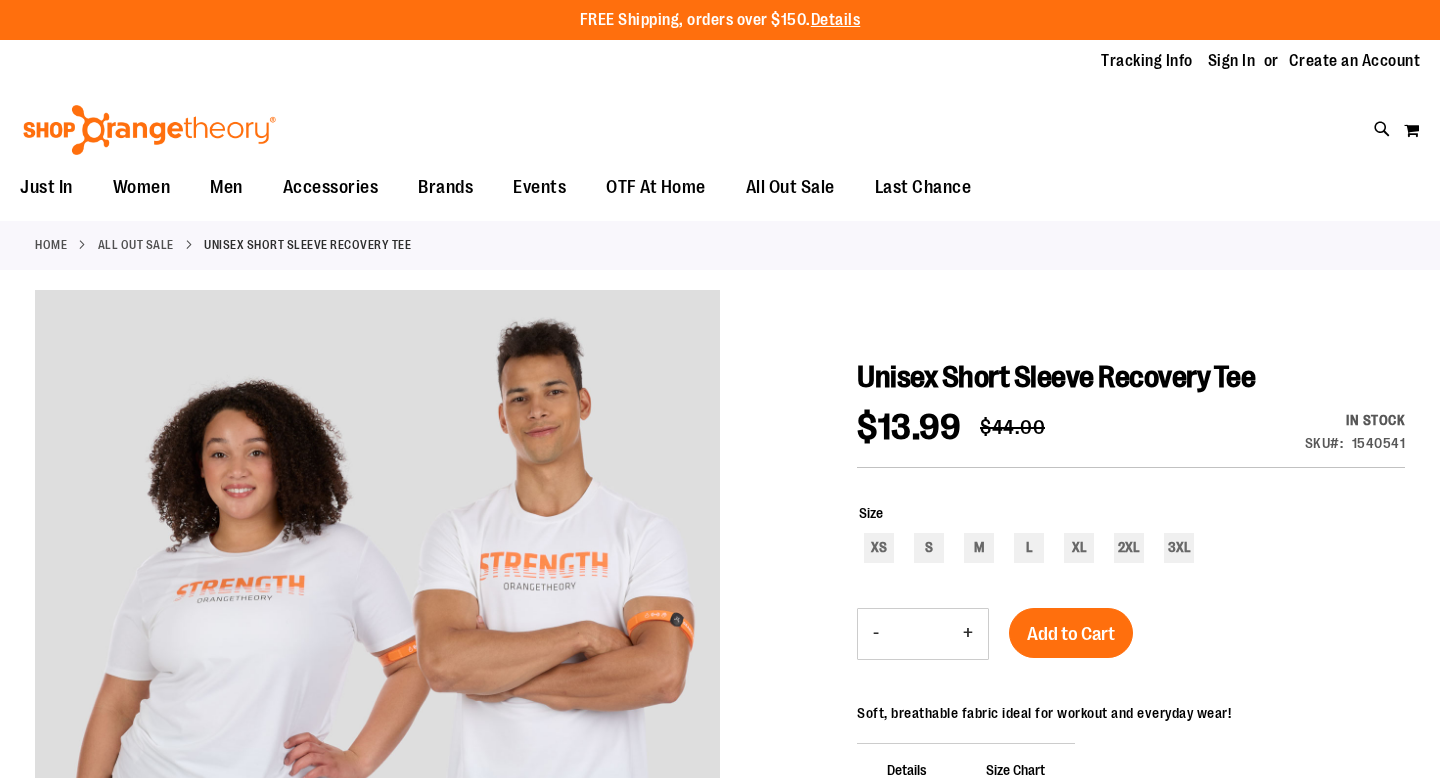 scroll, scrollTop: 0, scrollLeft: 0, axis: both 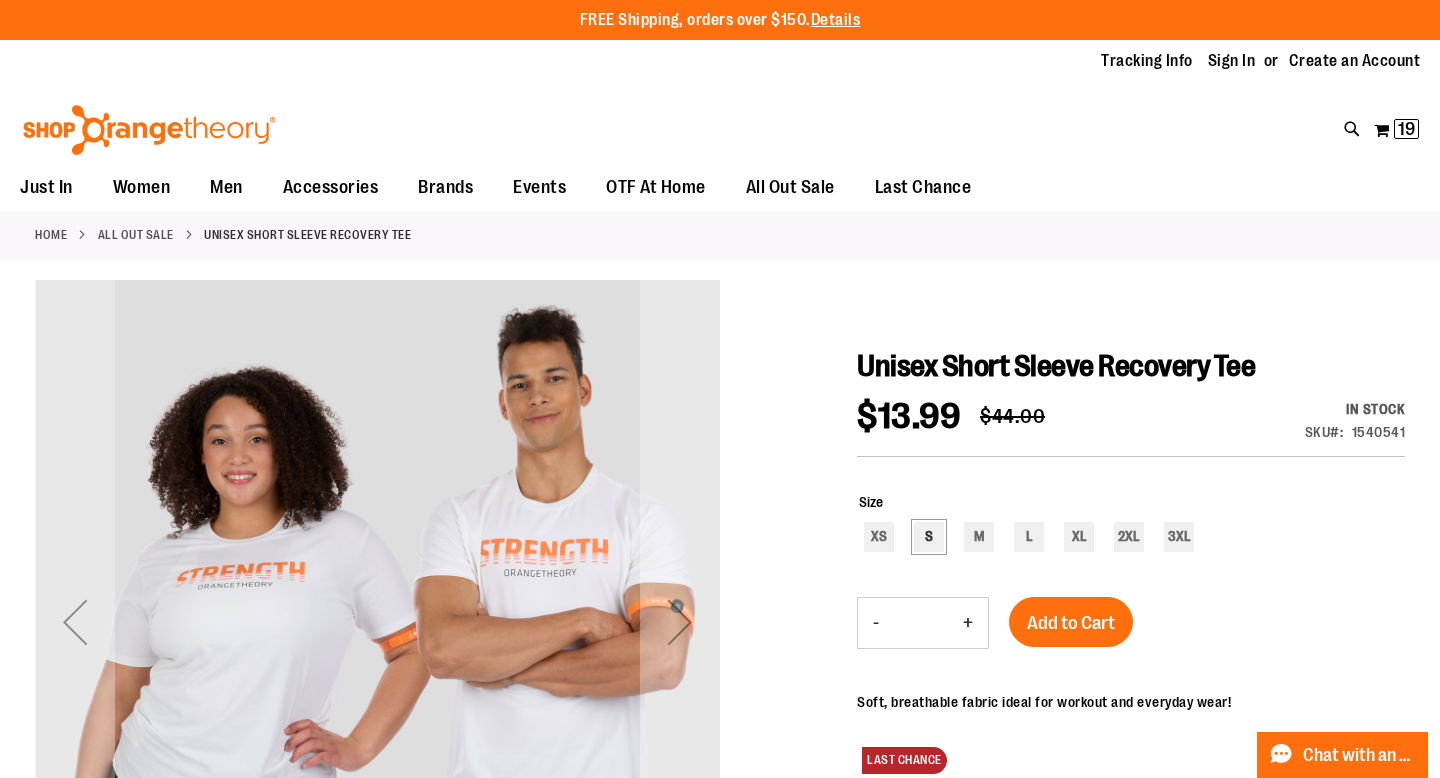 type on "**********" 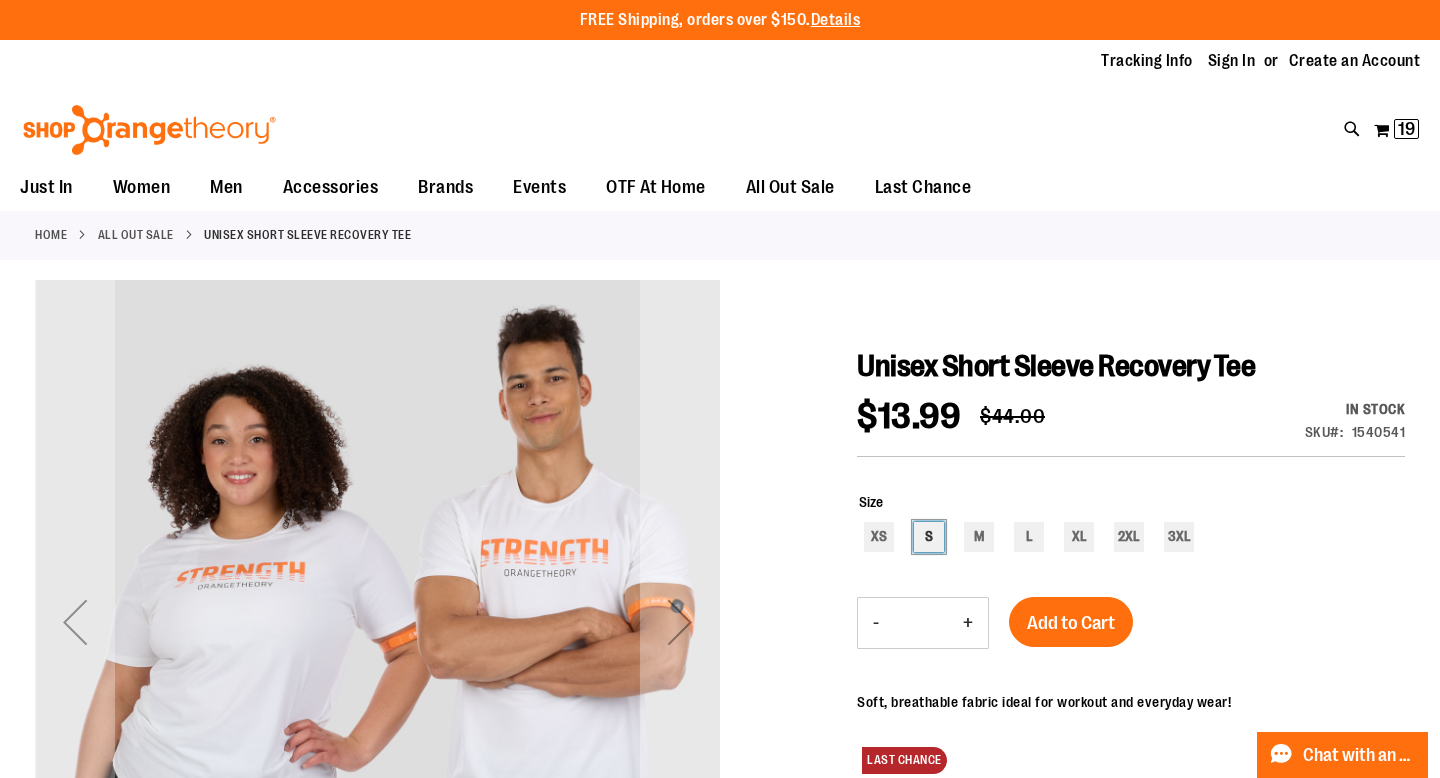 click on "S" at bounding box center [929, 537] 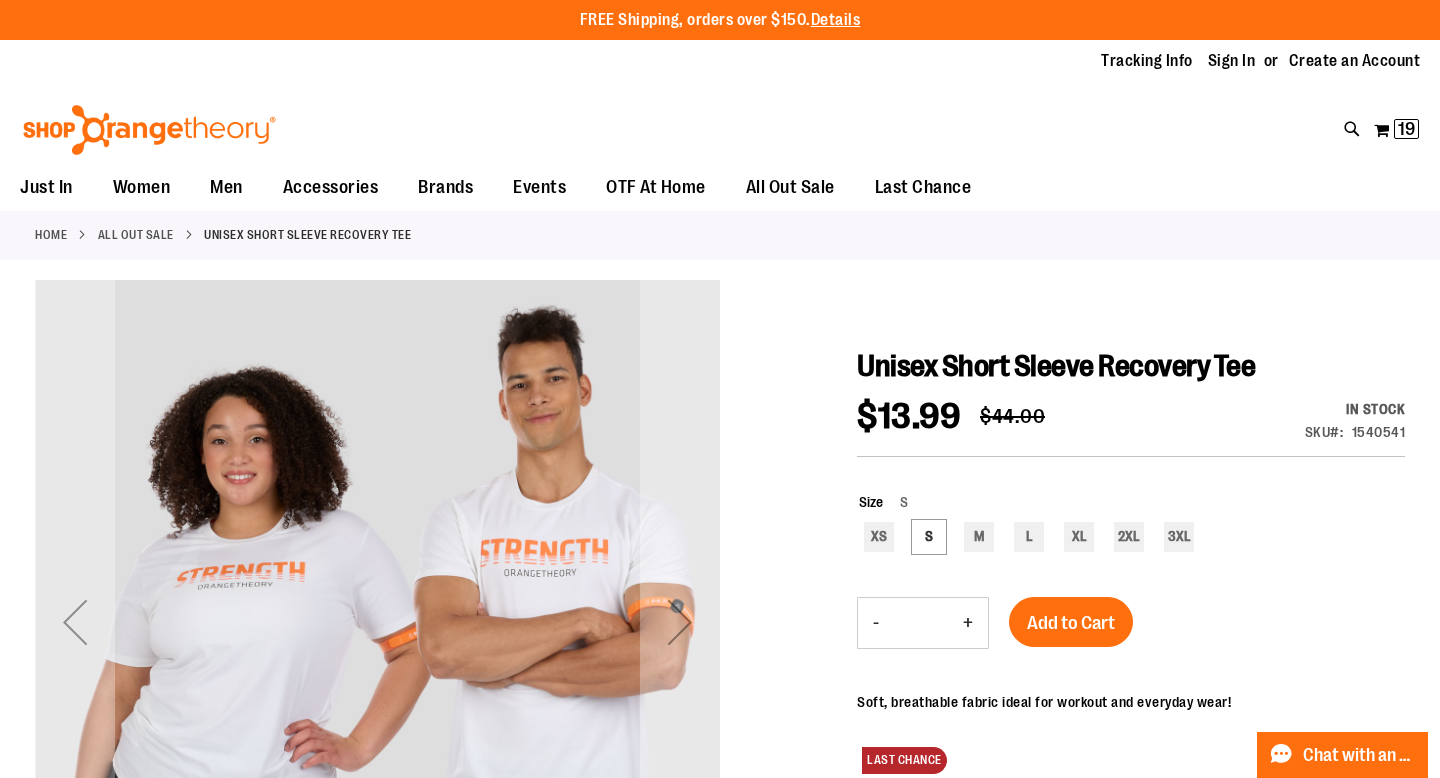 click on "+" at bounding box center [968, 623] 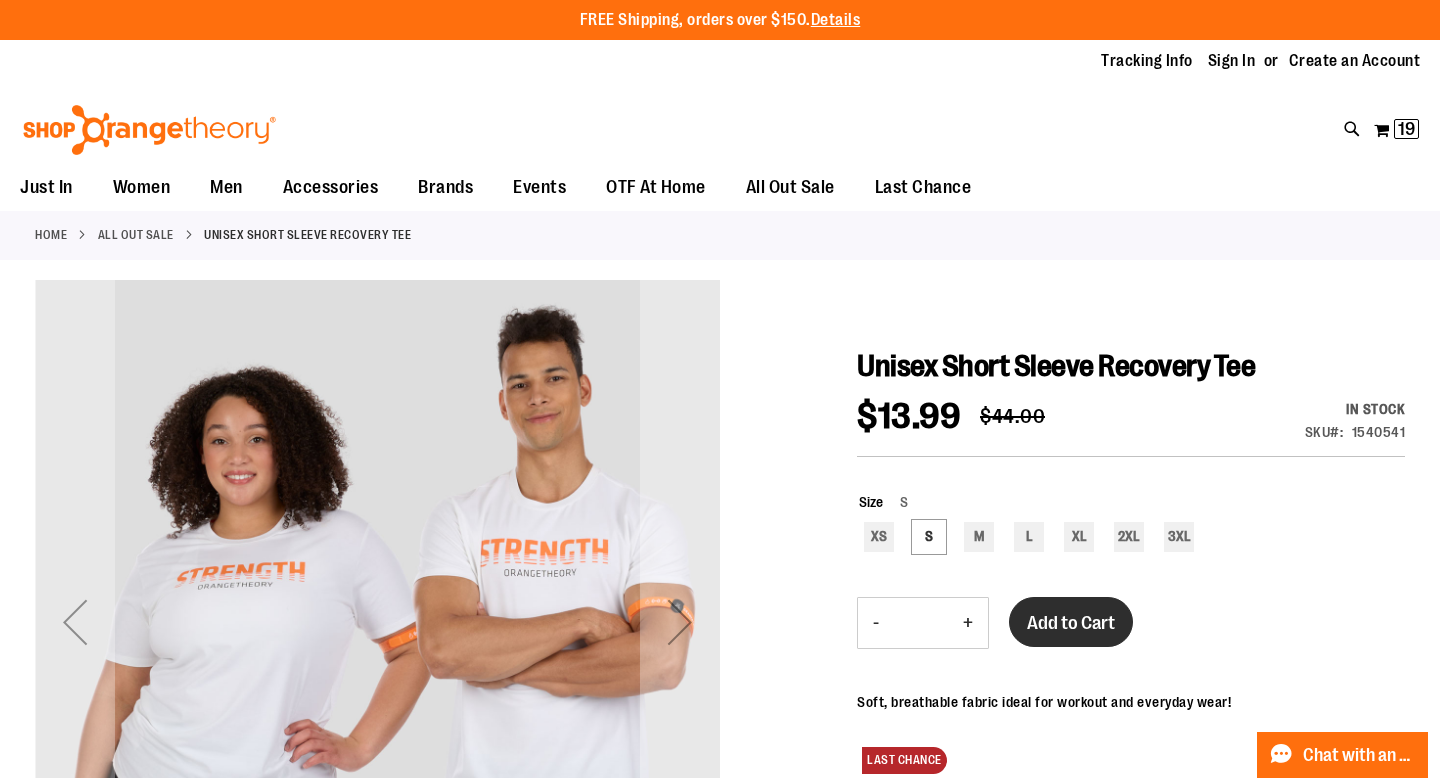 click on "Add to Cart" at bounding box center (1071, 623) 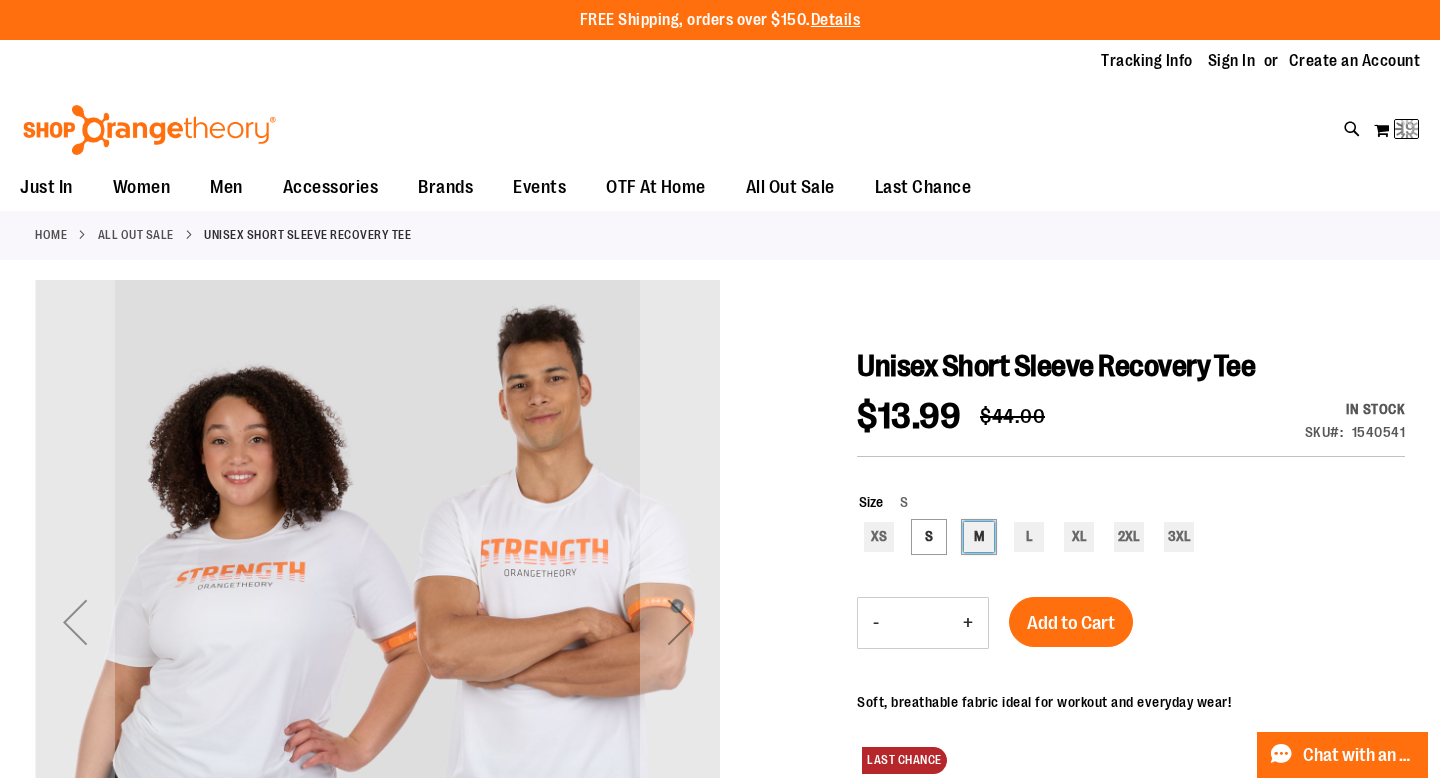 click on "M" at bounding box center (979, 537) 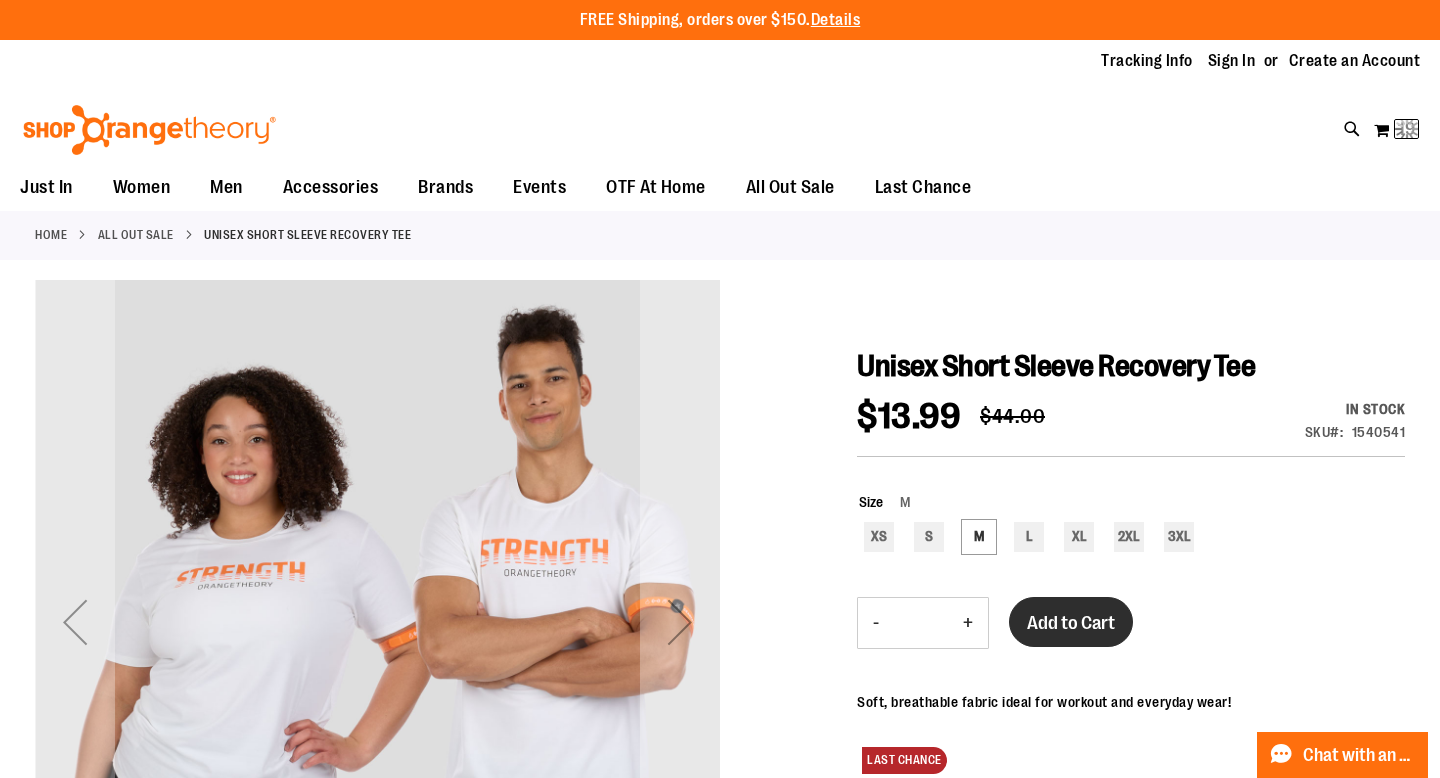 click on "Add to Cart" at bounding box center (1071, 623) 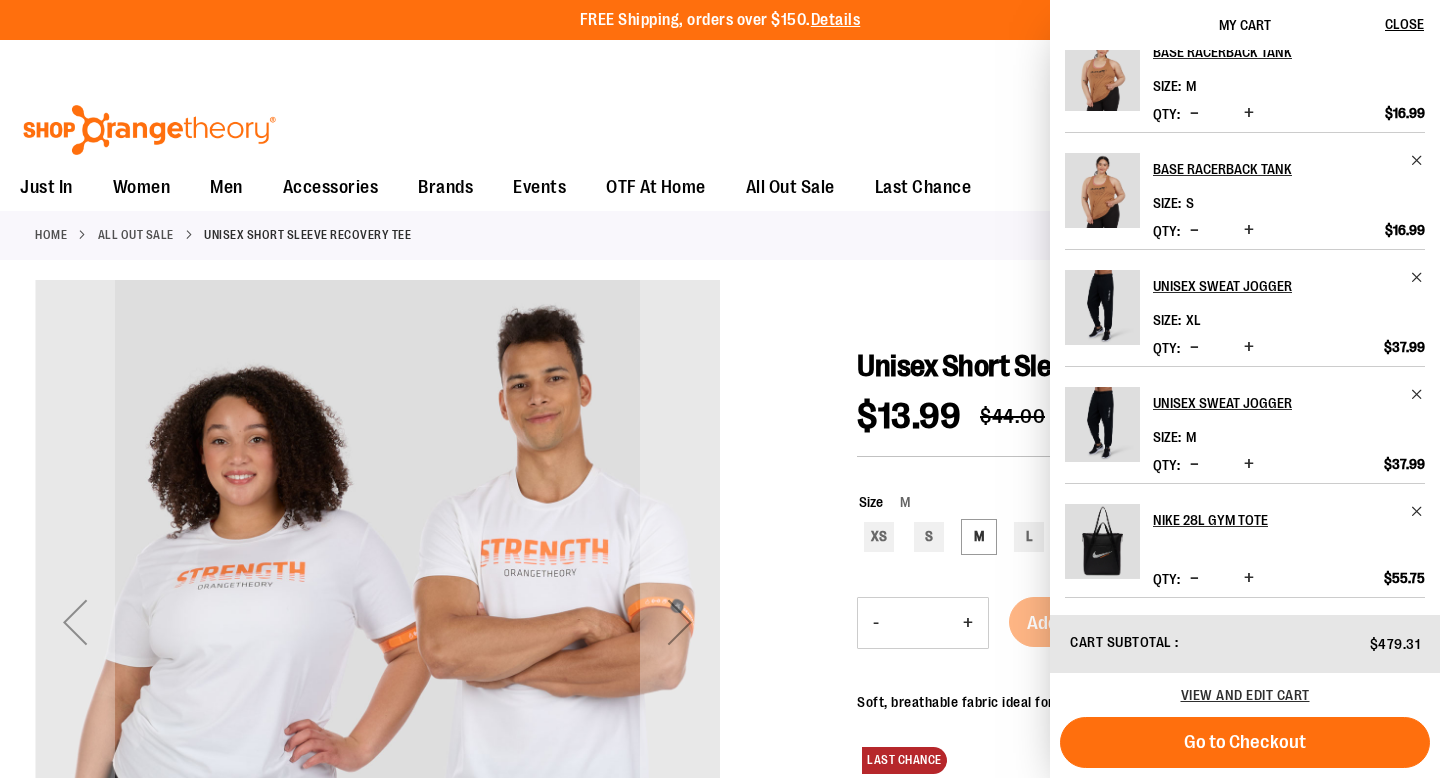 scroll, scrollTop: 0, scrollLeft: 0, axis: both 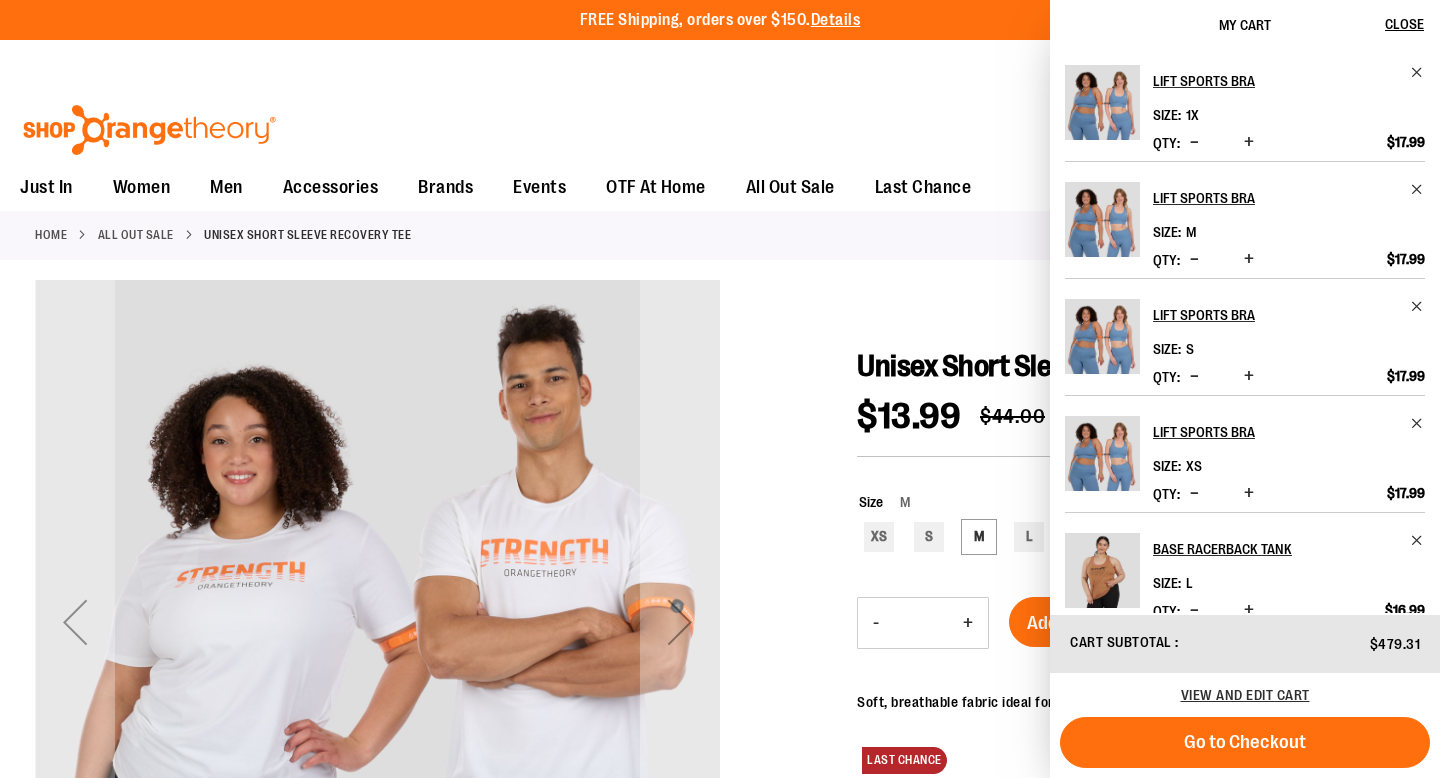 click on "Size M XS S M L XL 2XL 3XL ***" at bounding box center [1131, 524] 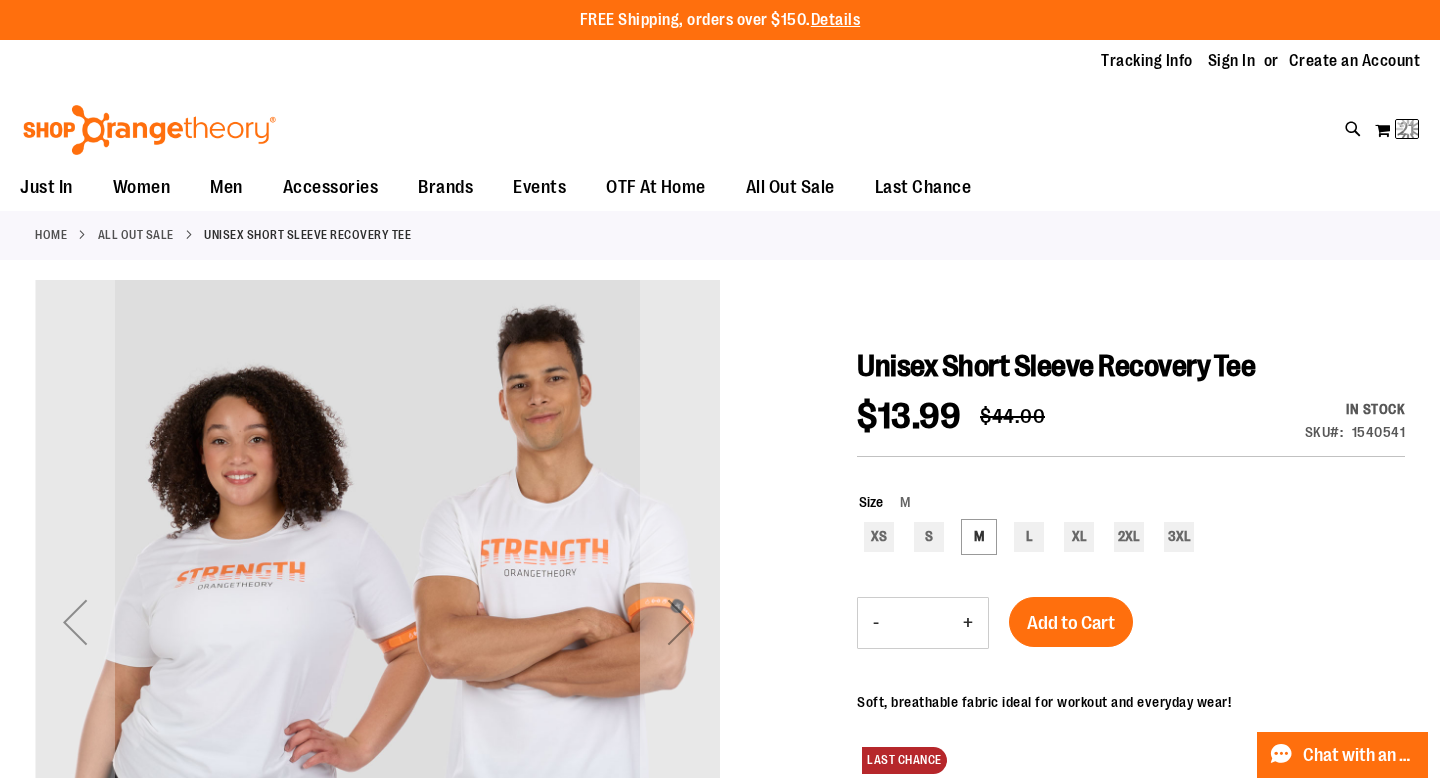 click on "Add to Cart" at bounding box center (1071, 623) 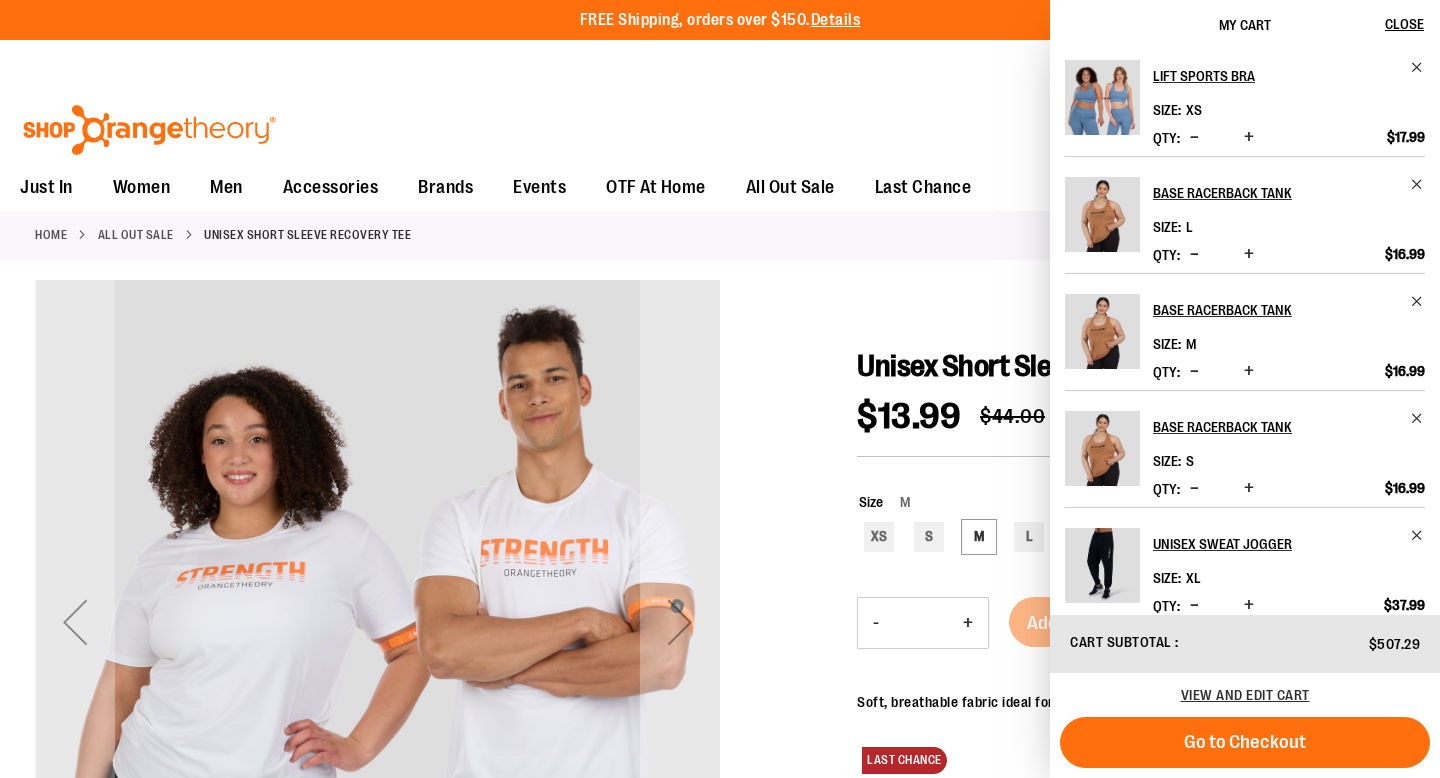 scroll, scrollTop: 0, scrollLeft: 0, axis: both 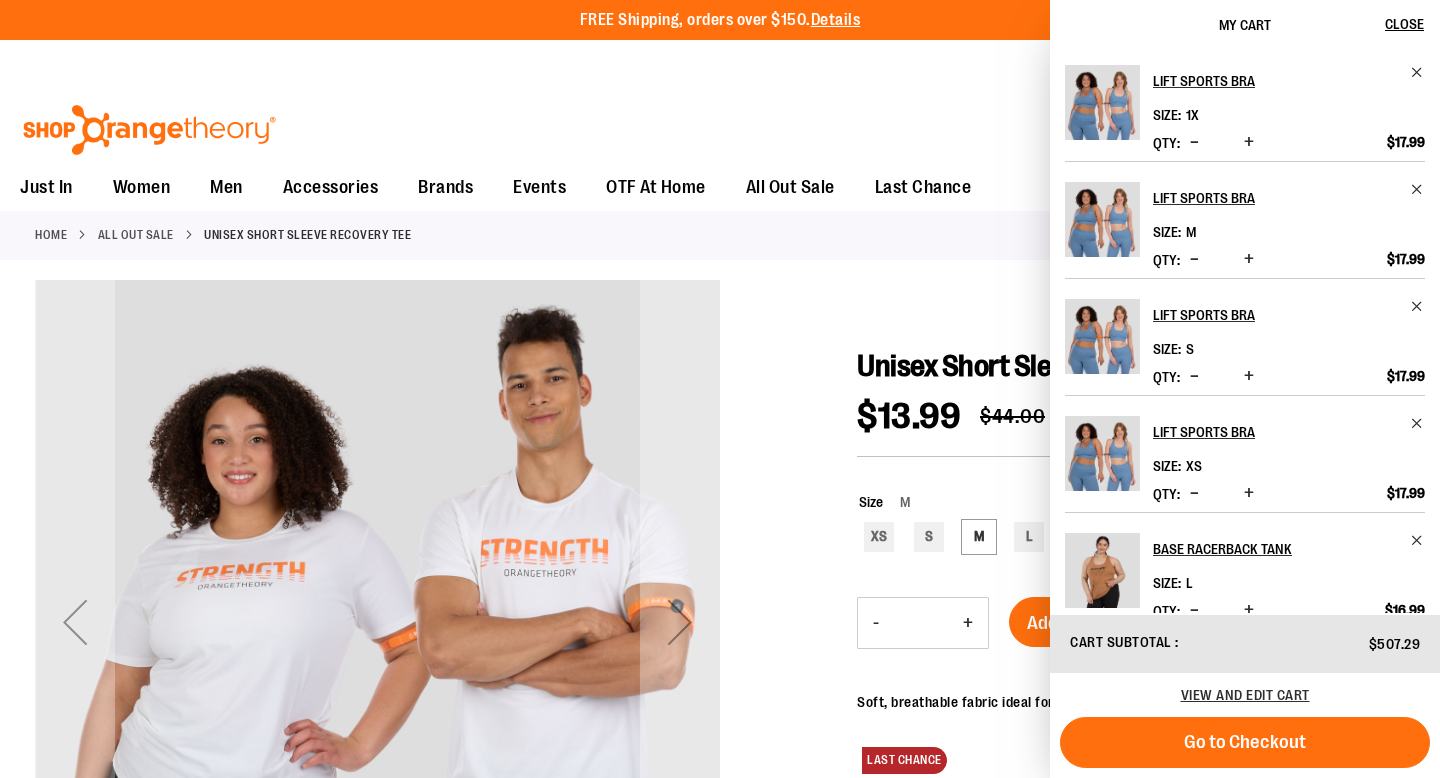 click on "Size M XS S M L XL 2XL 3XL ***" at bounding box center [1131, 524] 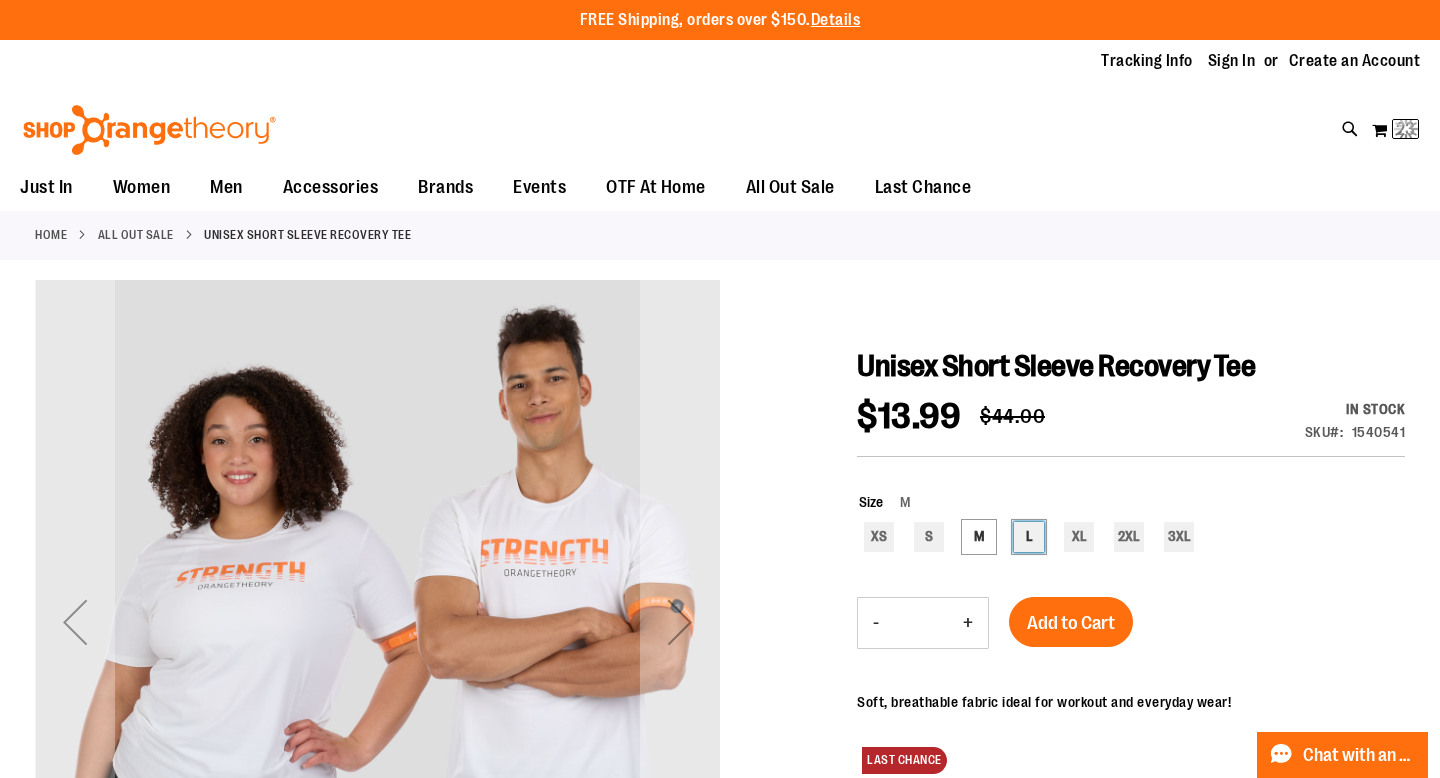 click on "L" at bounding box center (1029, 537) 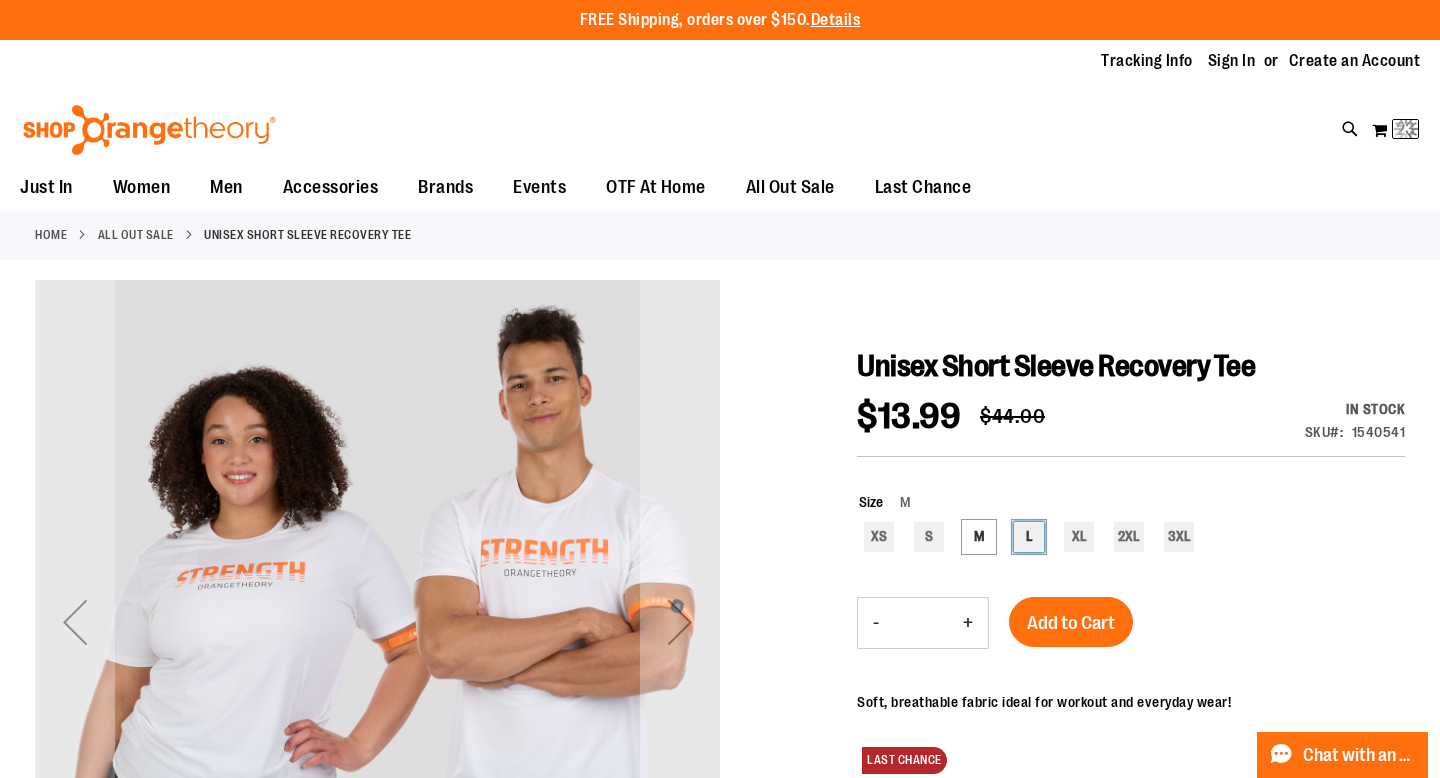 type on "***" 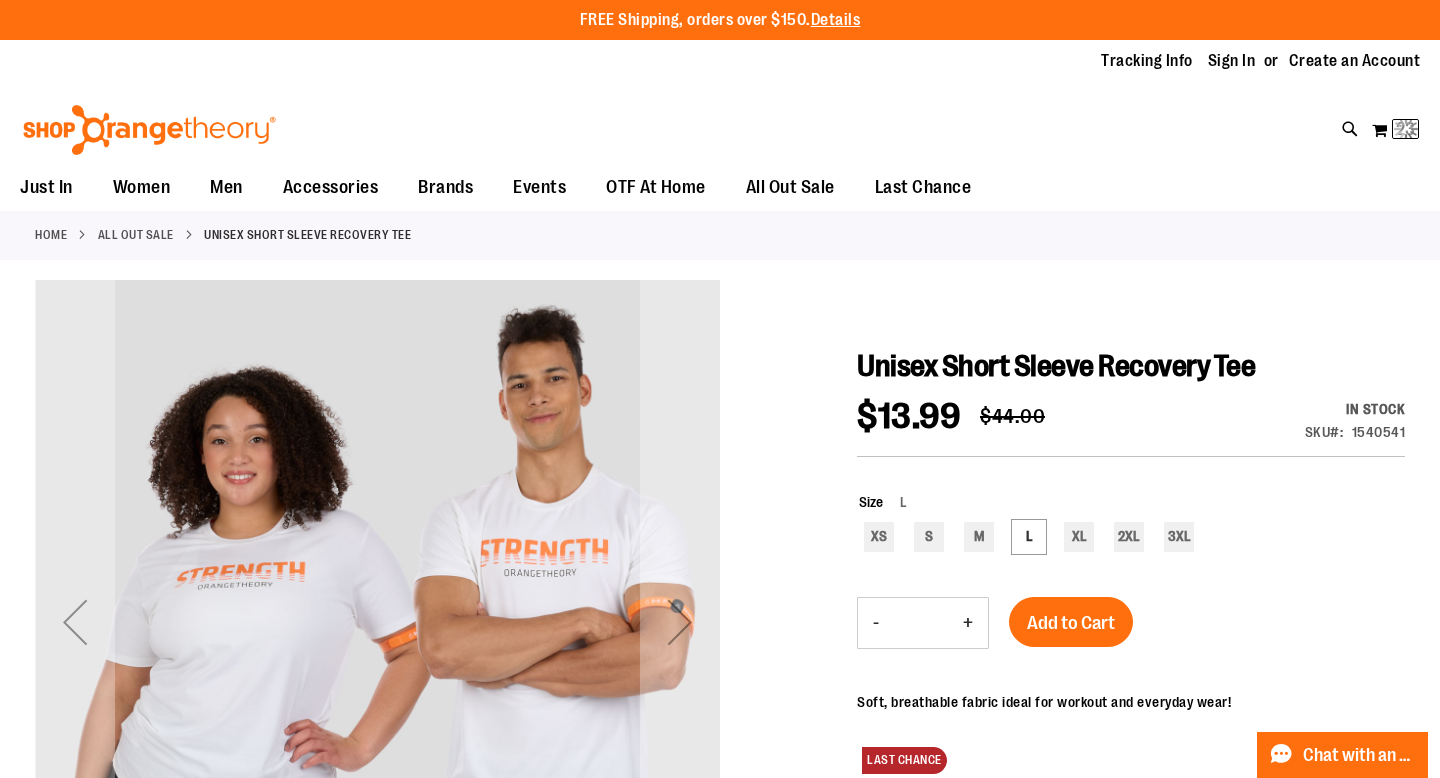 click on "+" at bounding box center (968, 623) 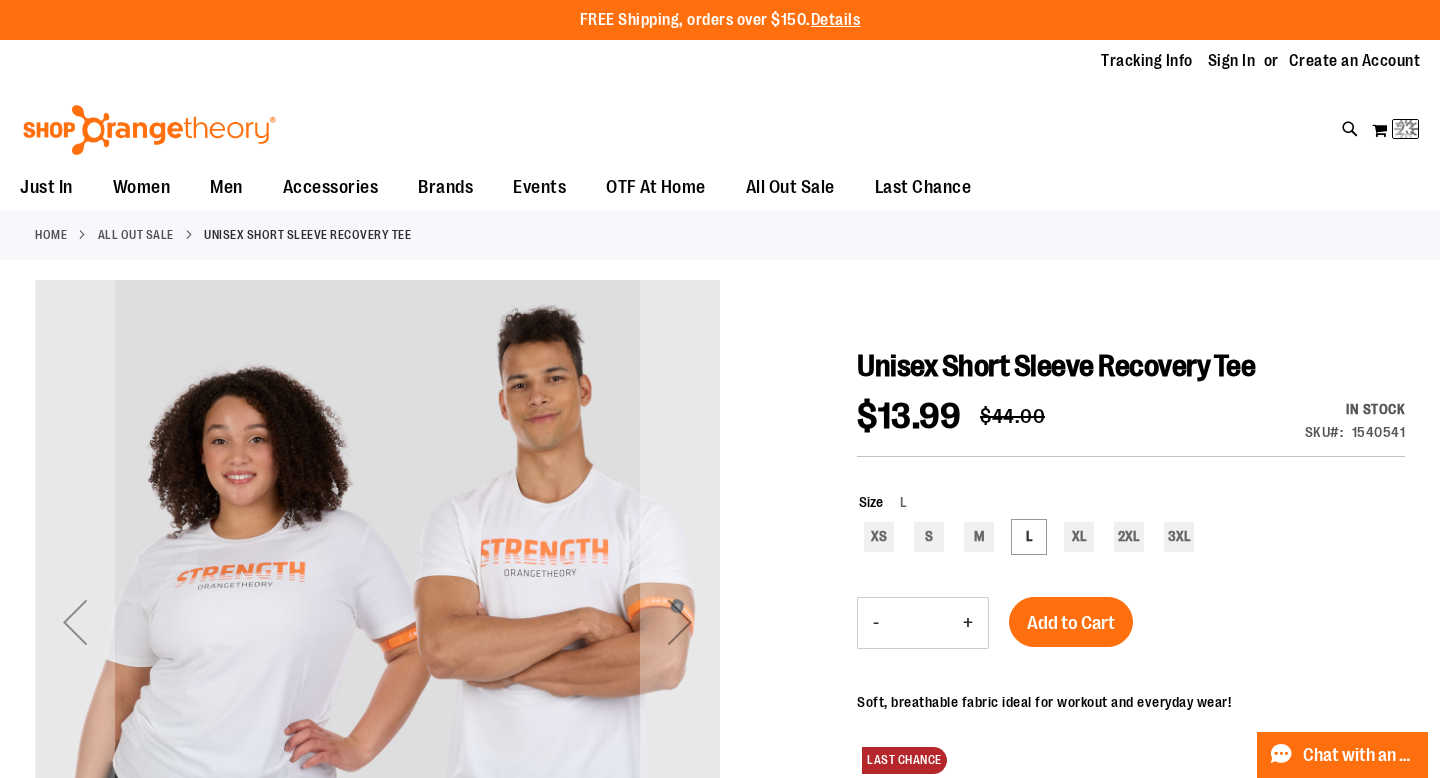 type on "*" 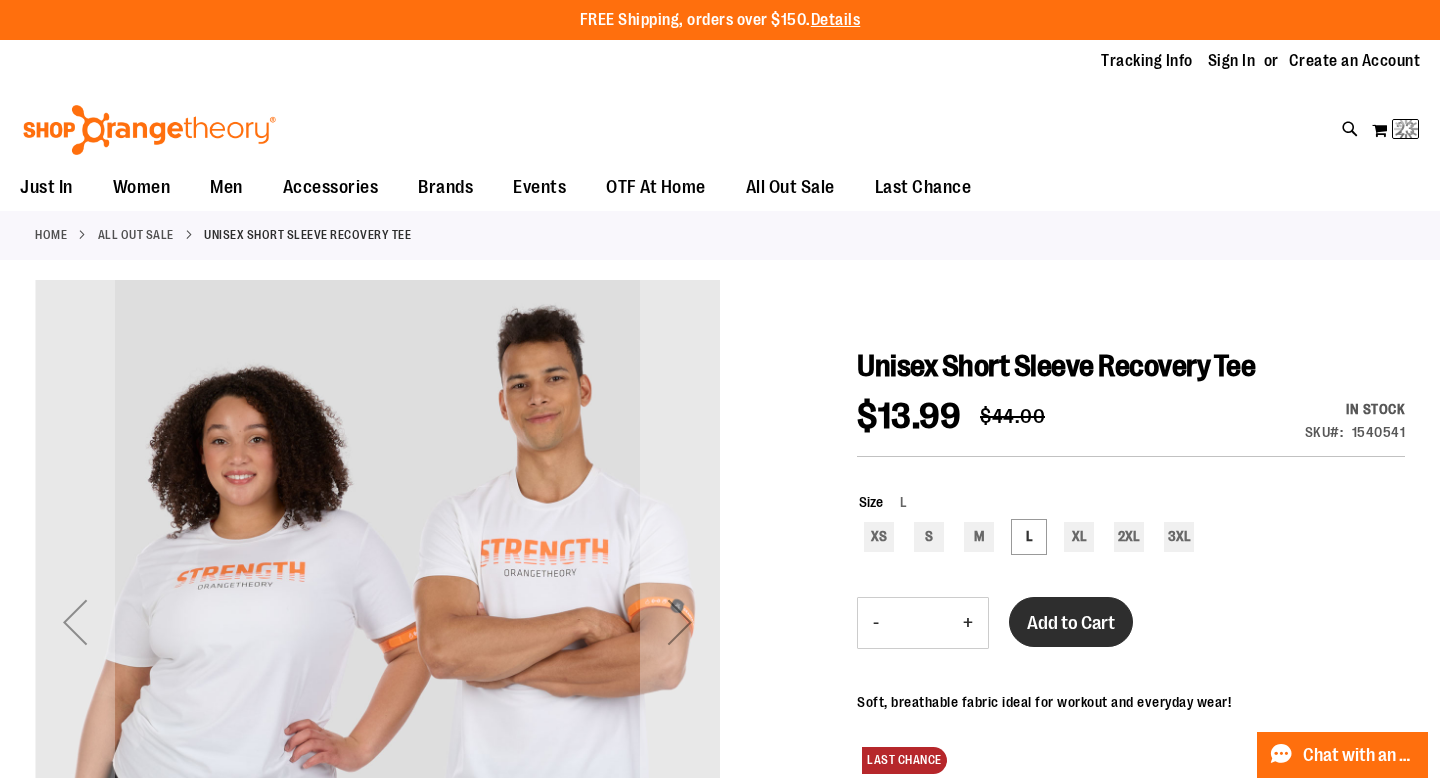 click on "Add to Cart" at bounding box center [1071, 623] 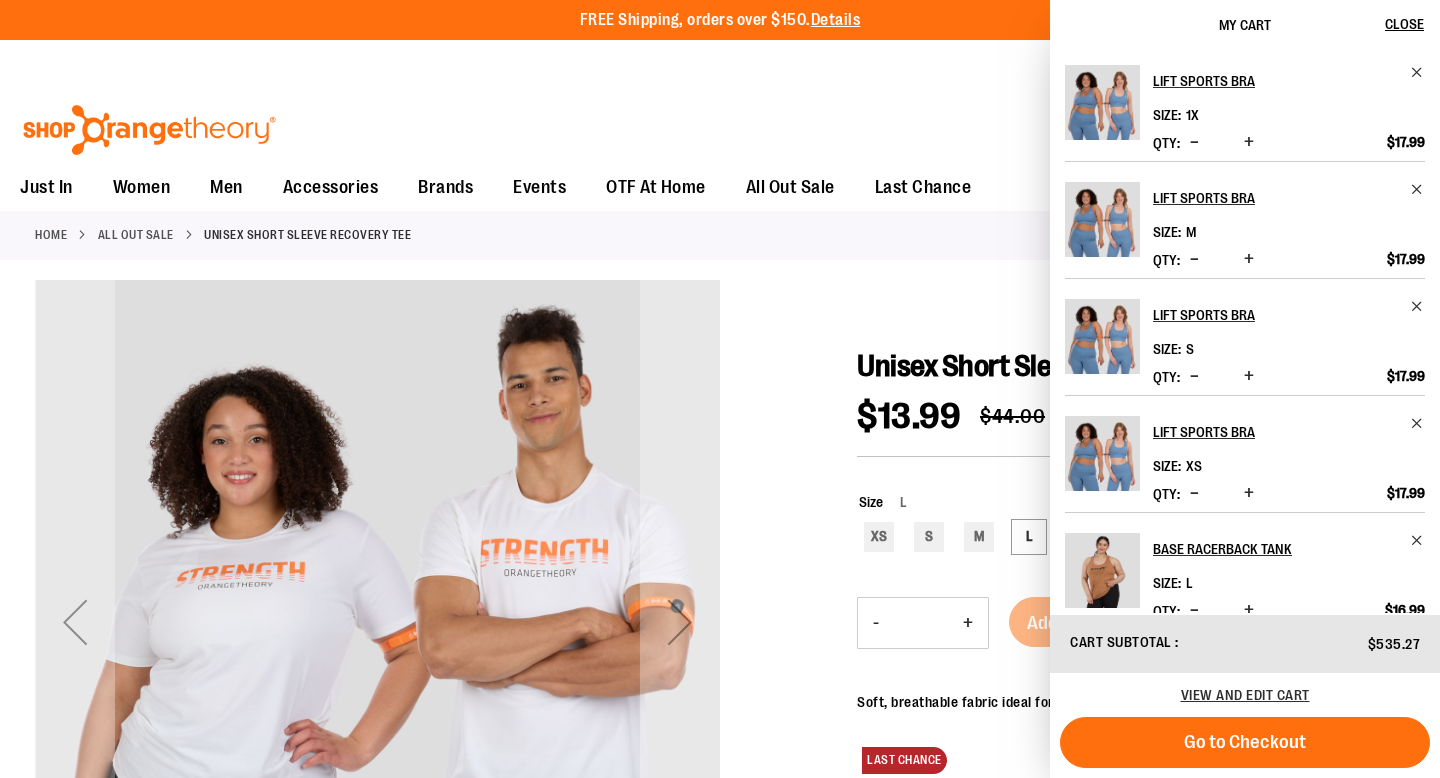 click on "Unisex Short Sleeve Recovery Tee
$13.99
Regular Price
$44.00
In stock
Only  %1  left
SKU
1540541
Size L XS S M L XL 2XL 3XL ***
-
Qty
*
+
Adding..." at bounding box center [1131, 705] 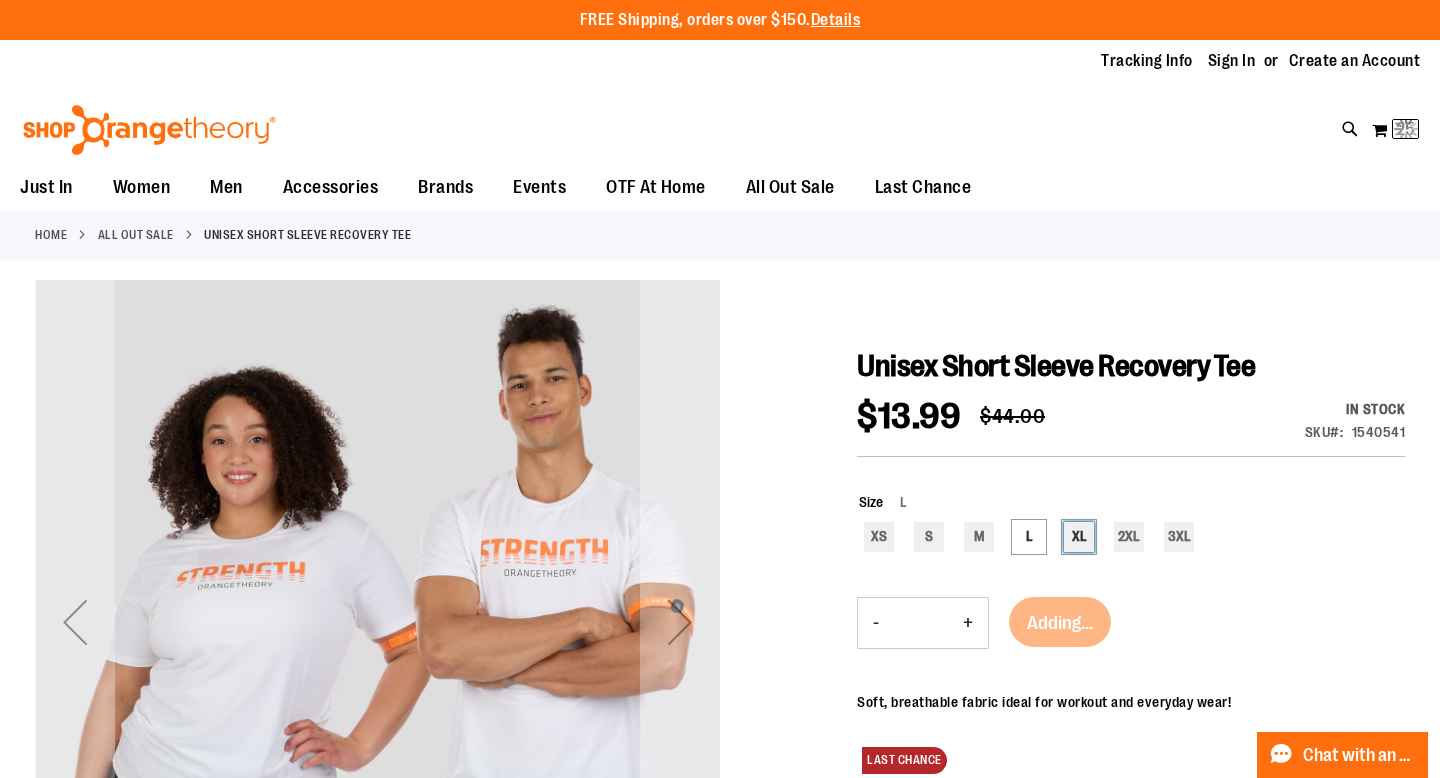 click on "XL" at bounding box center [1079, 537] 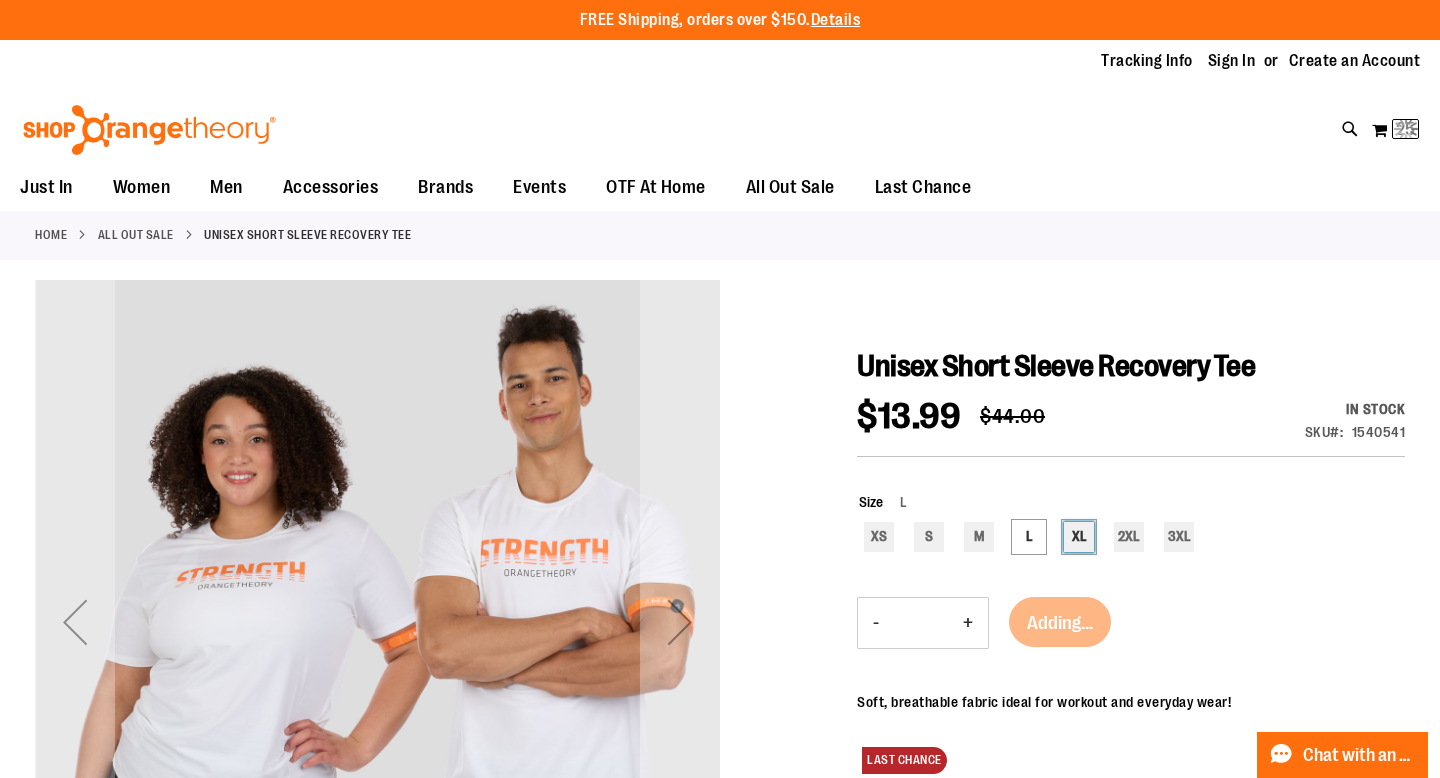 type on "***" 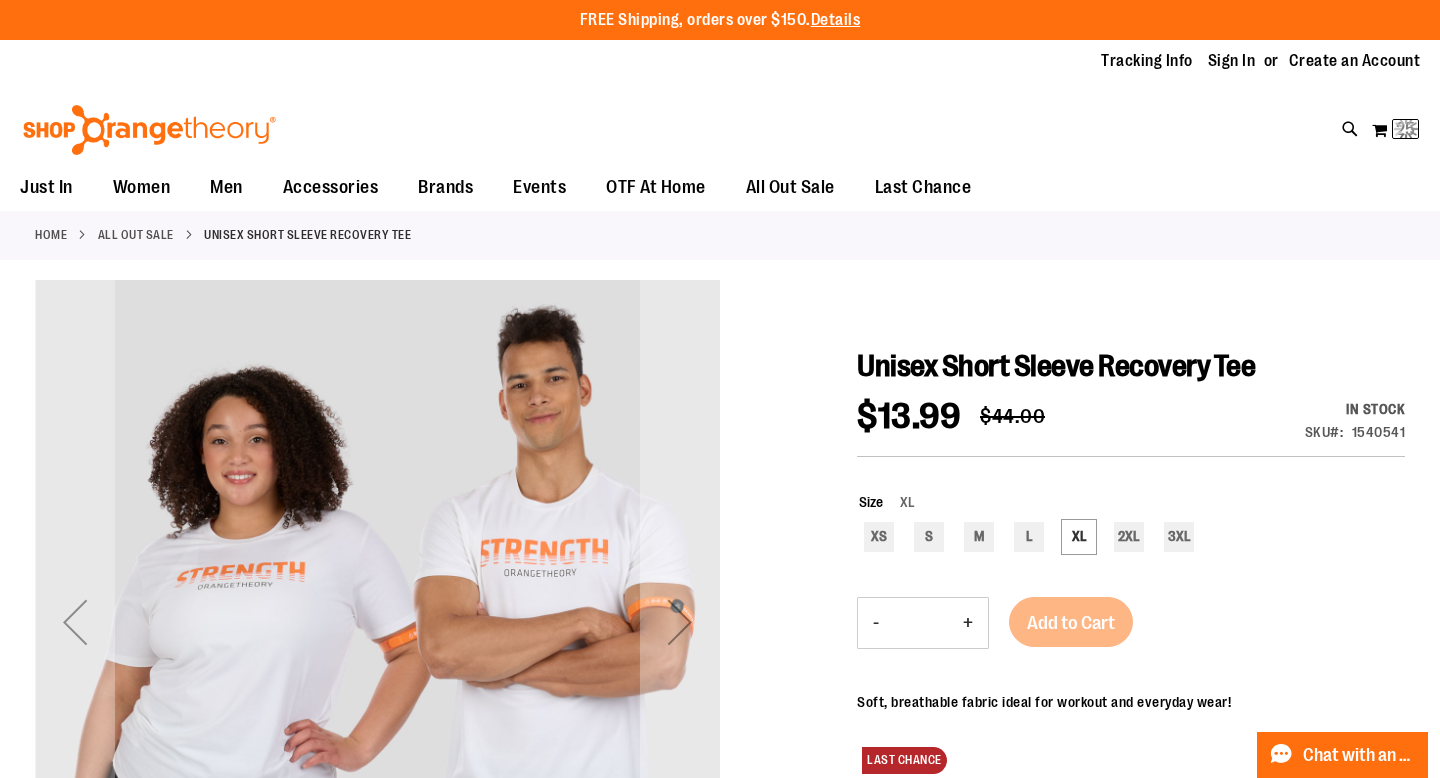 click on "-" at bounding box center (876, 623) 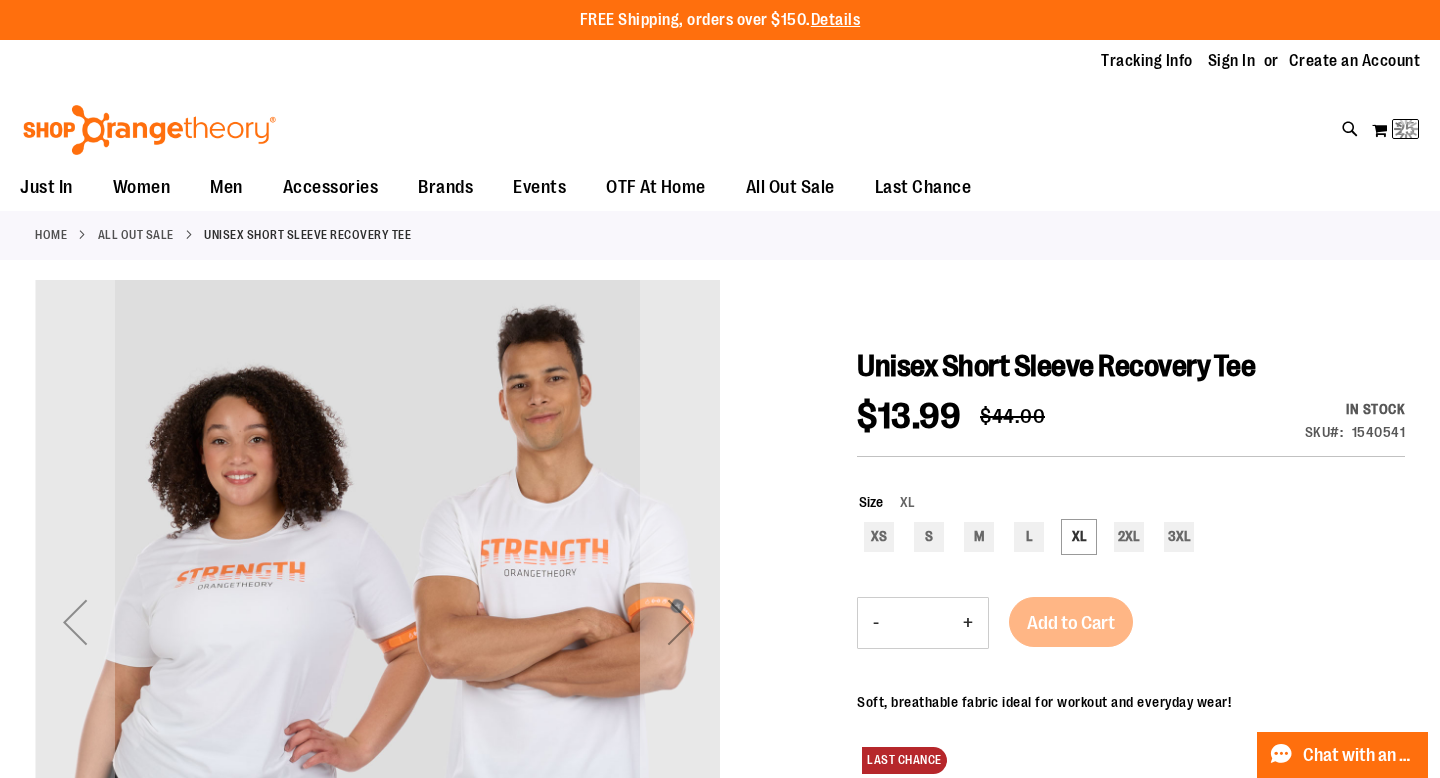 click on "-" at bounding box center [876, 623] 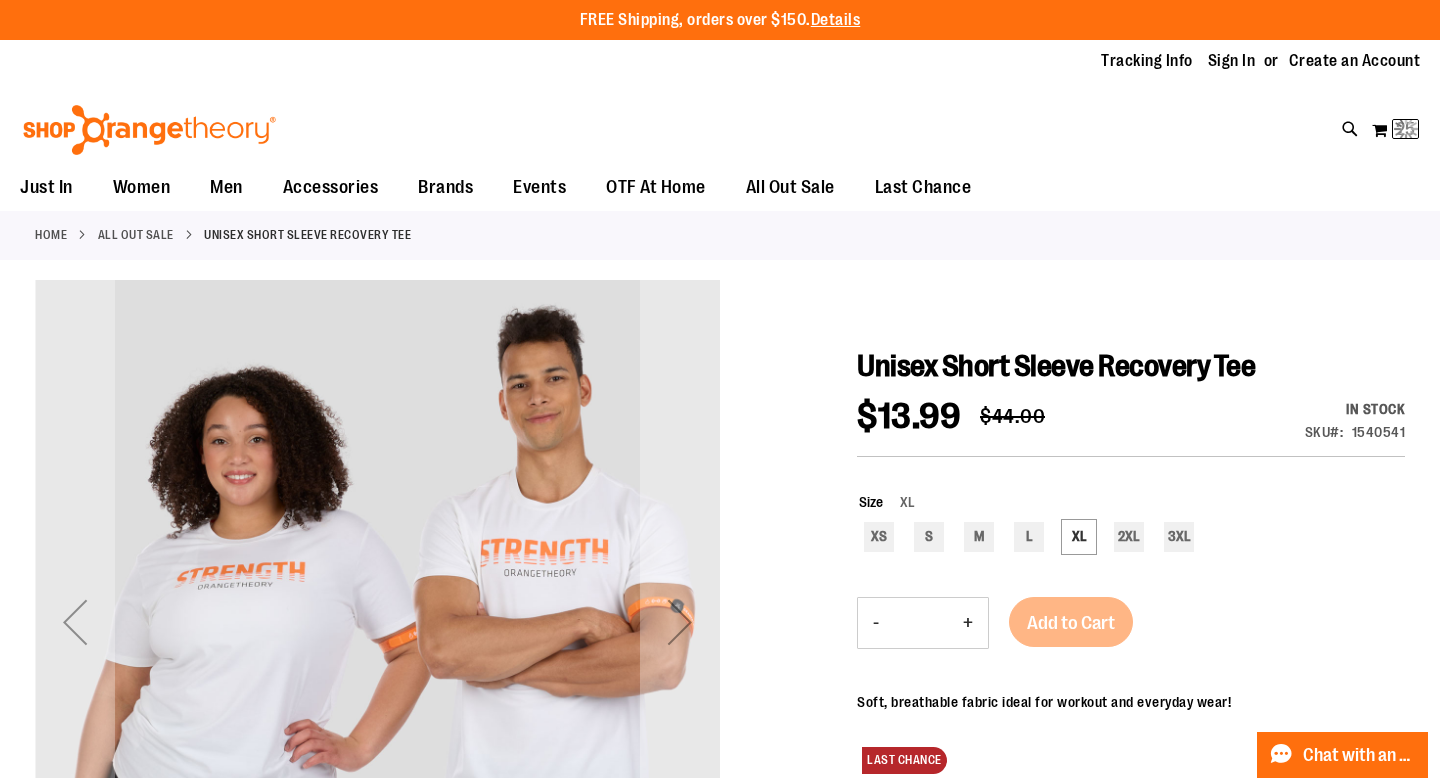 type on "*" 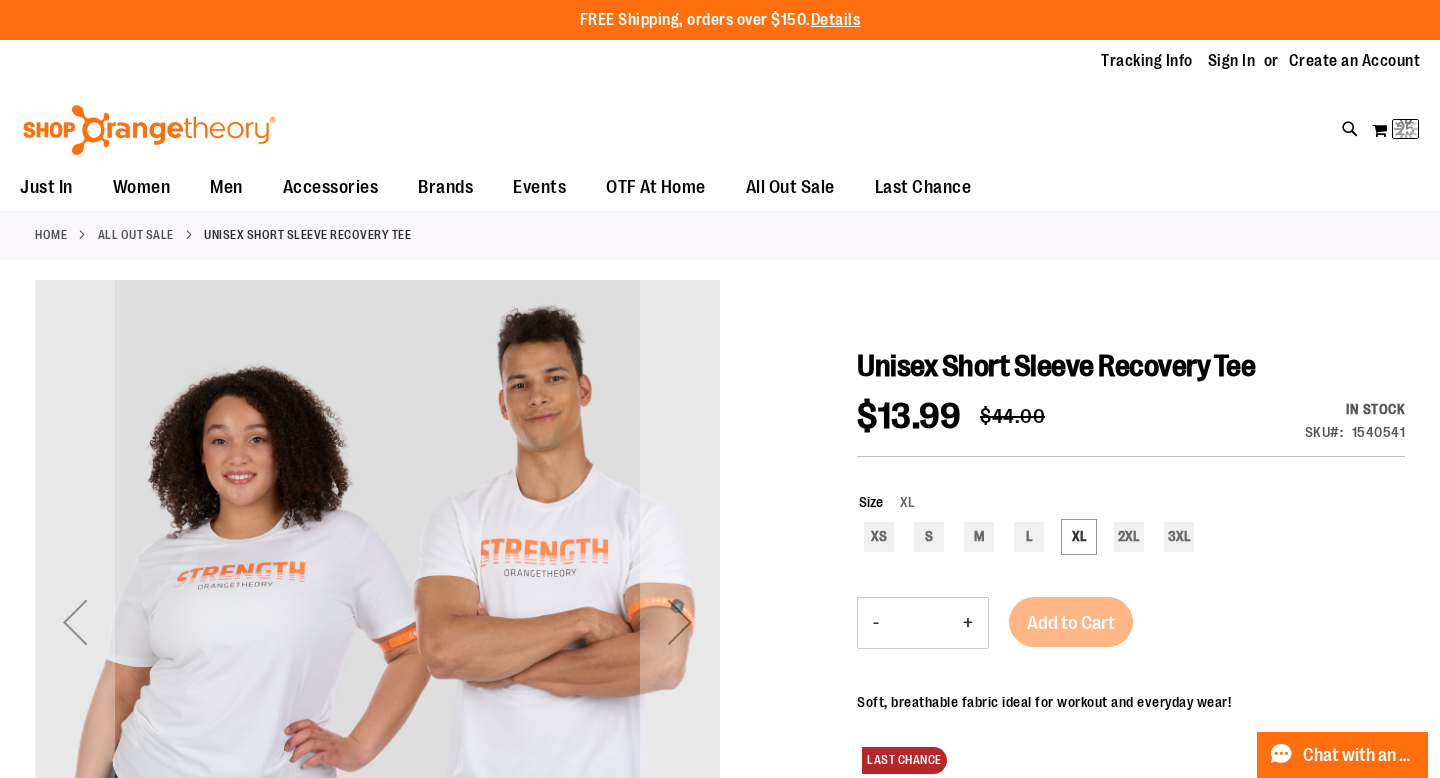 click on "Add to Cart" at bounding box center (1071, 634) 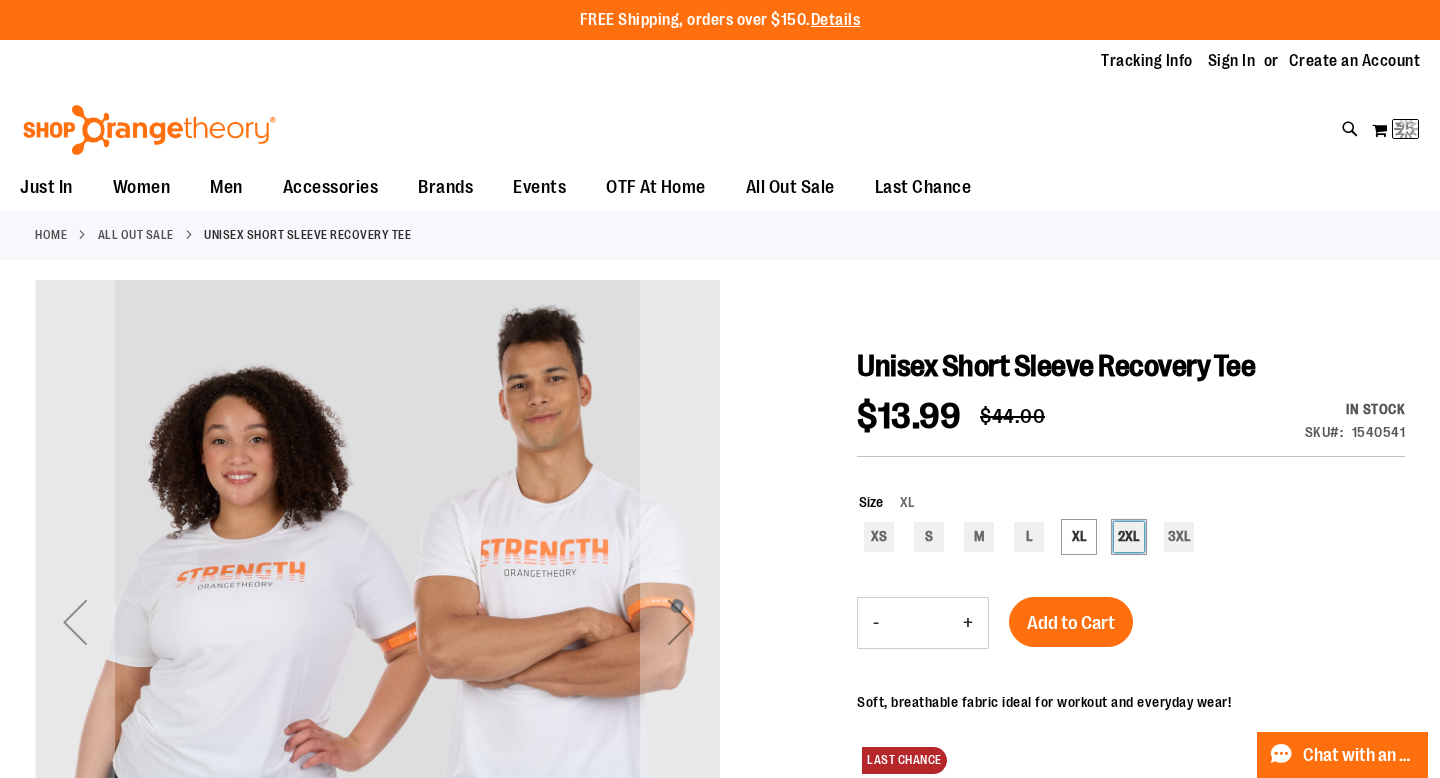 click on "2XL" at bounding box center (1129, 537) 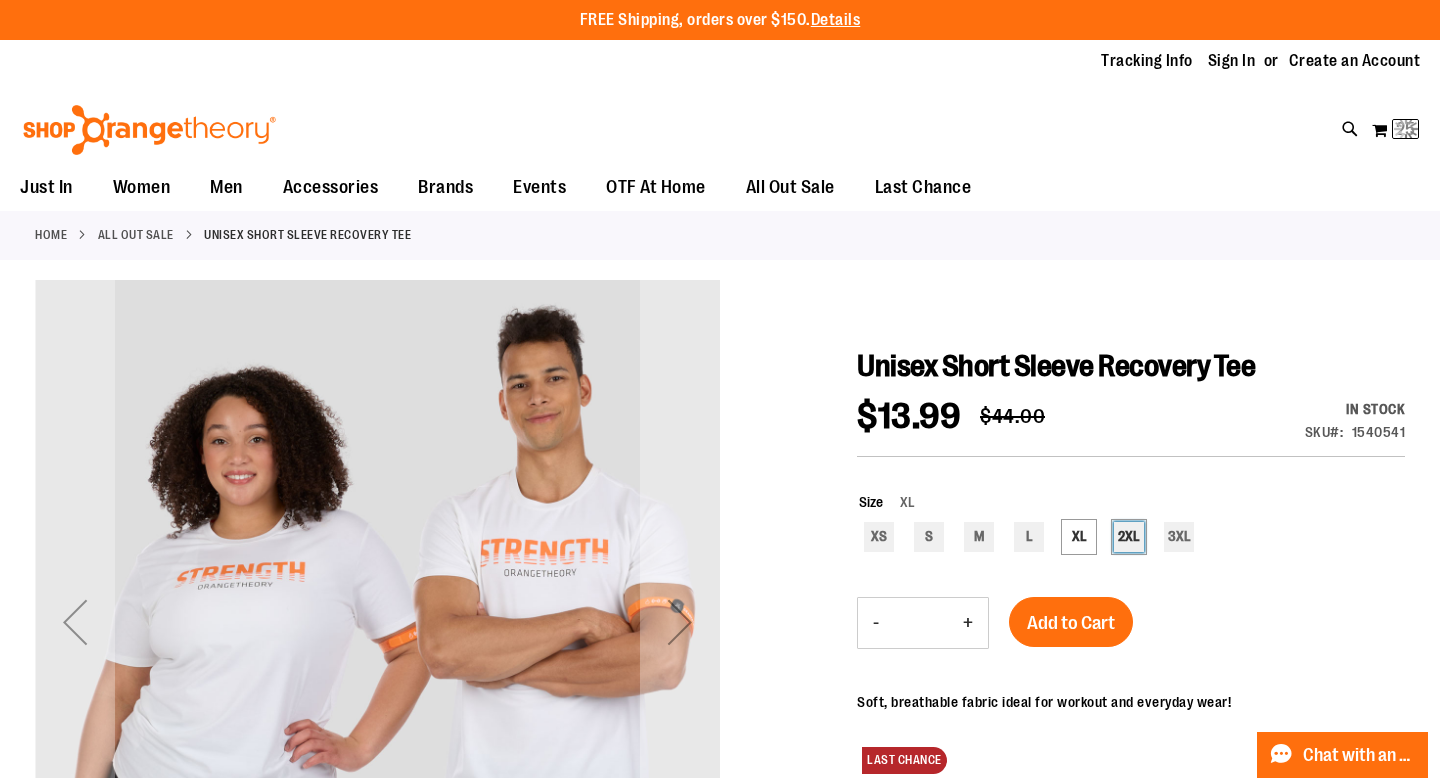 type on "***" 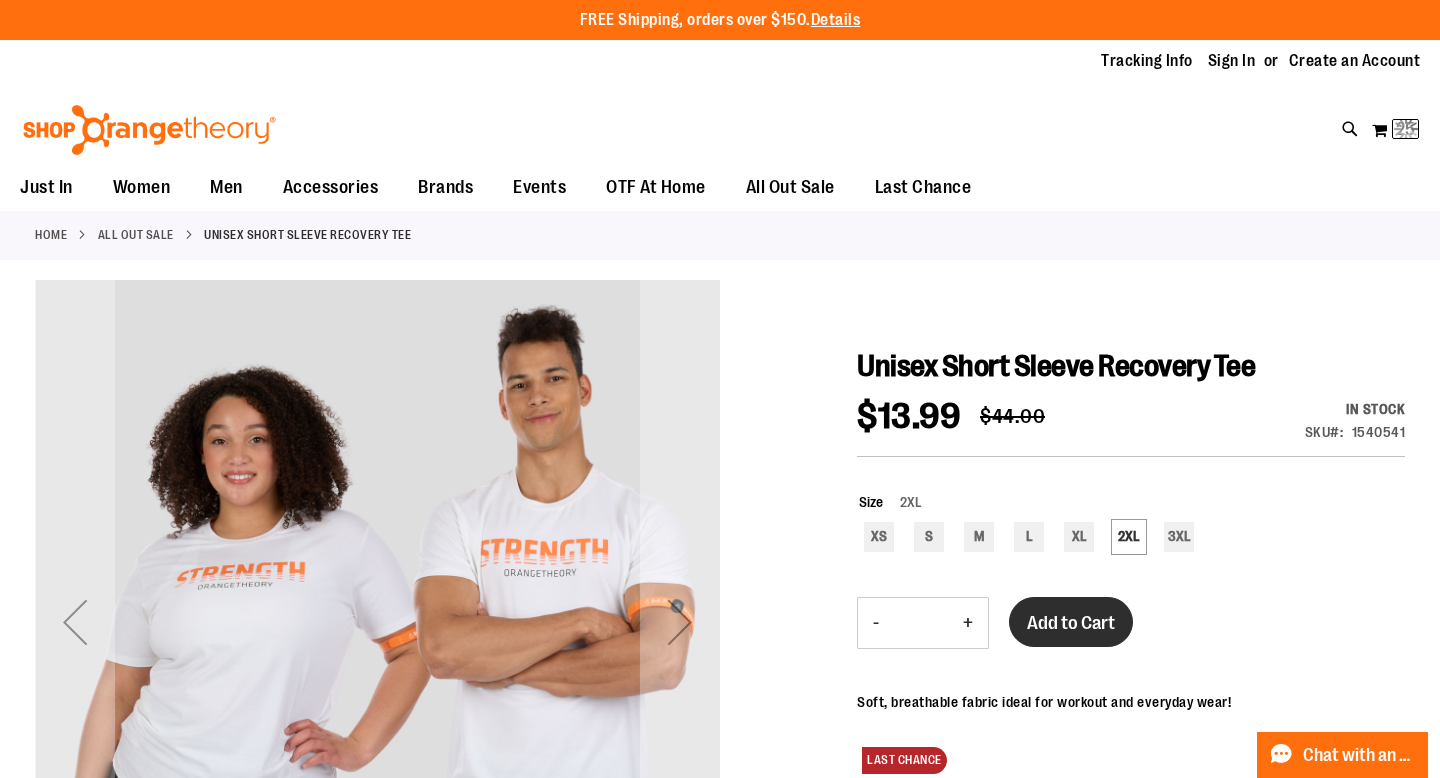 click on "Add to Cart" at bounding box center (1071, 622) 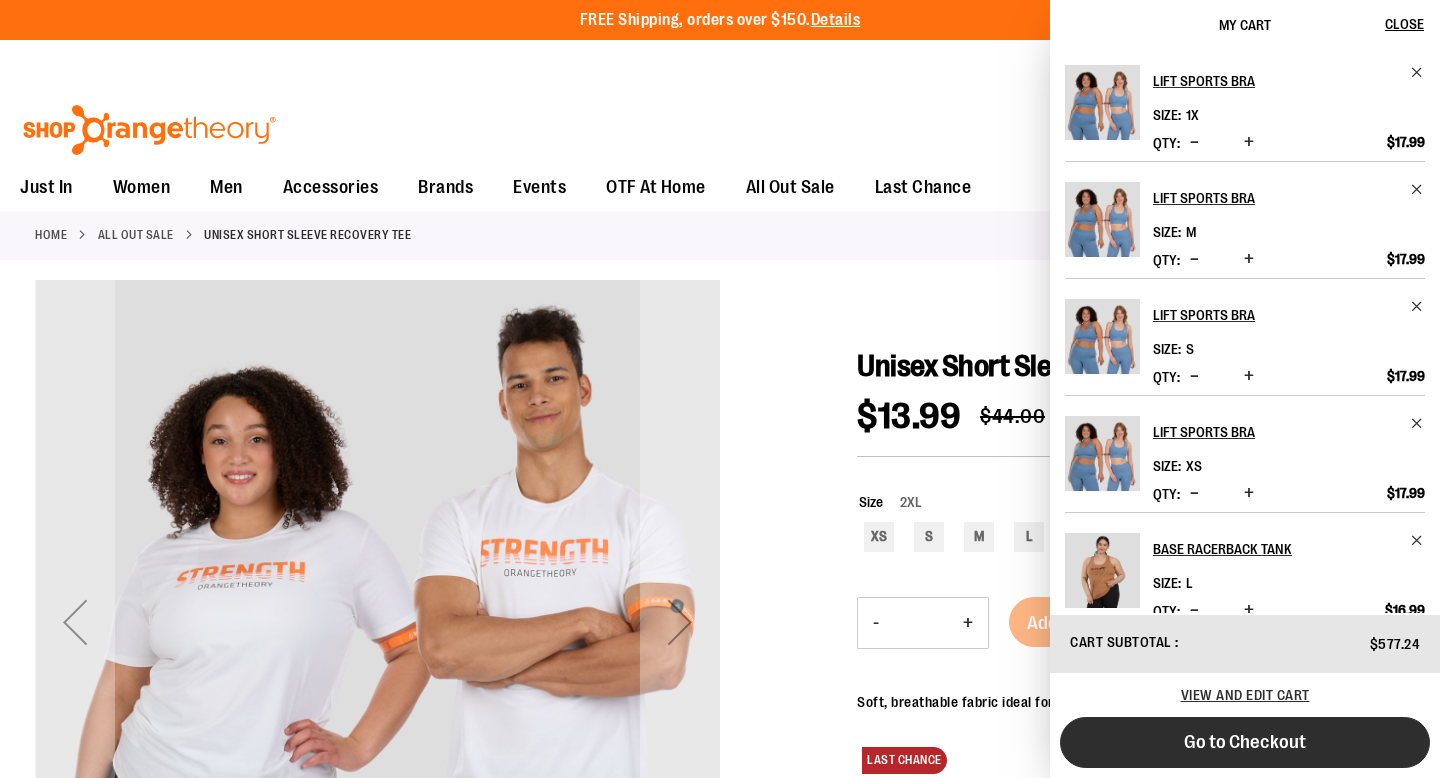click on "Go to Checkout" at bounding box center [1245, 742] 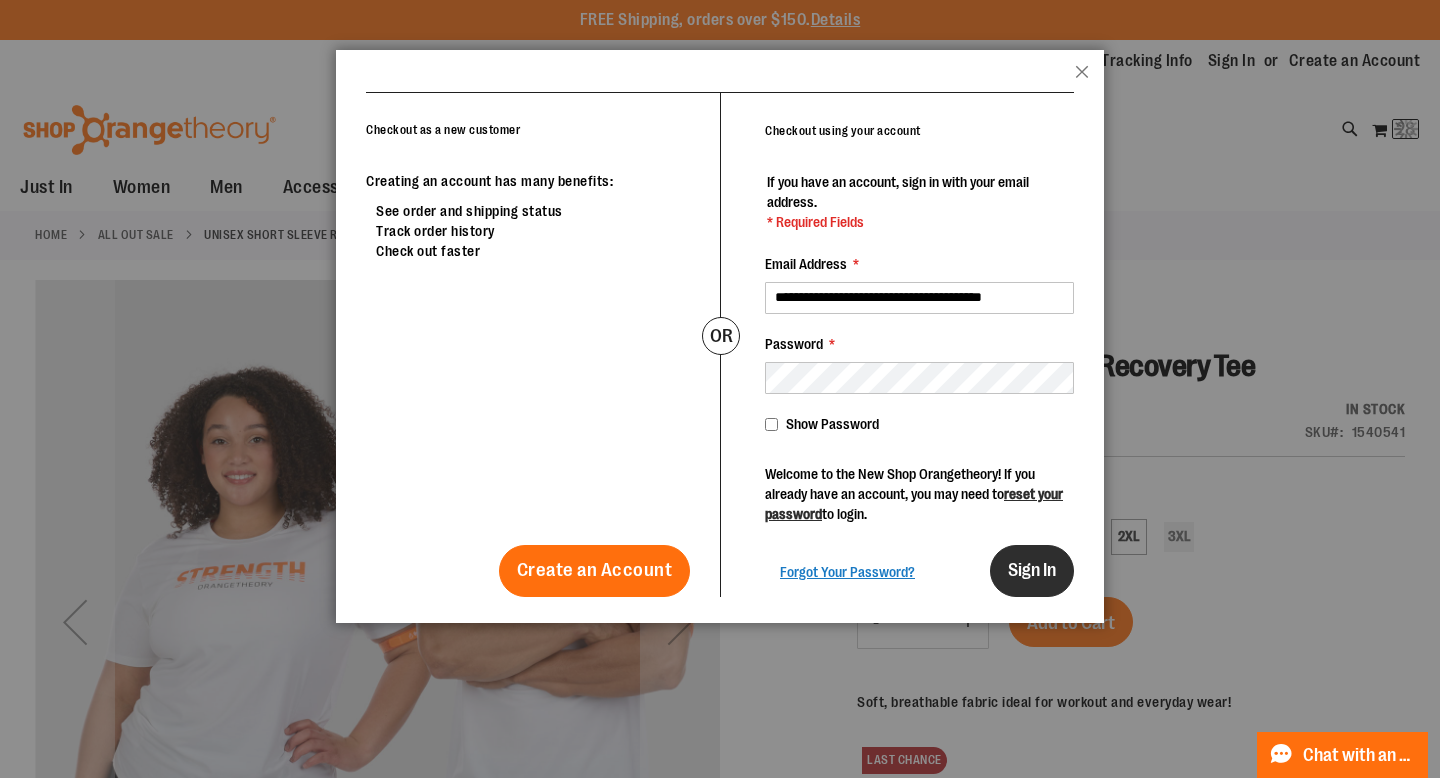 click on "Sign In" at bounding box center [1032, 570] 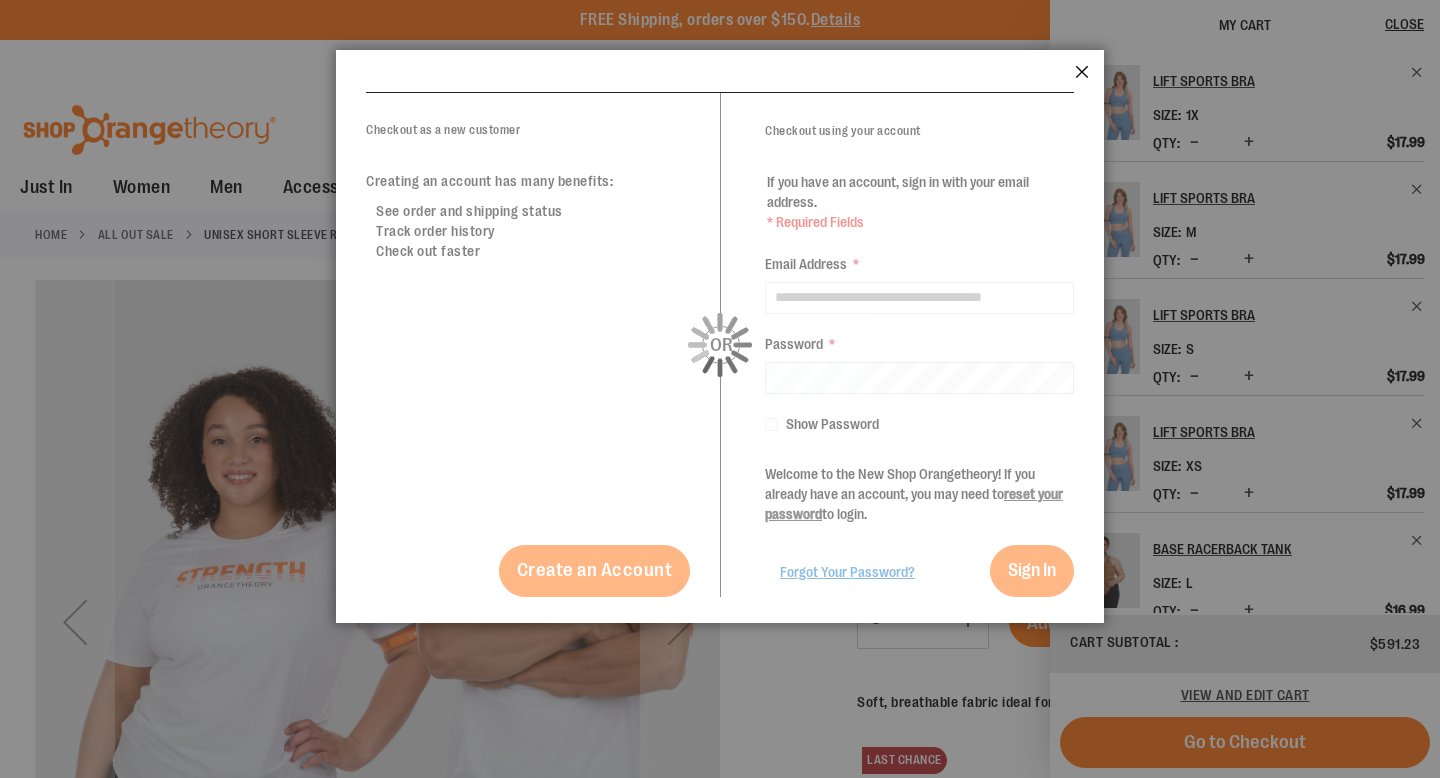 click on "Close" at bounding box center [1082, 78] 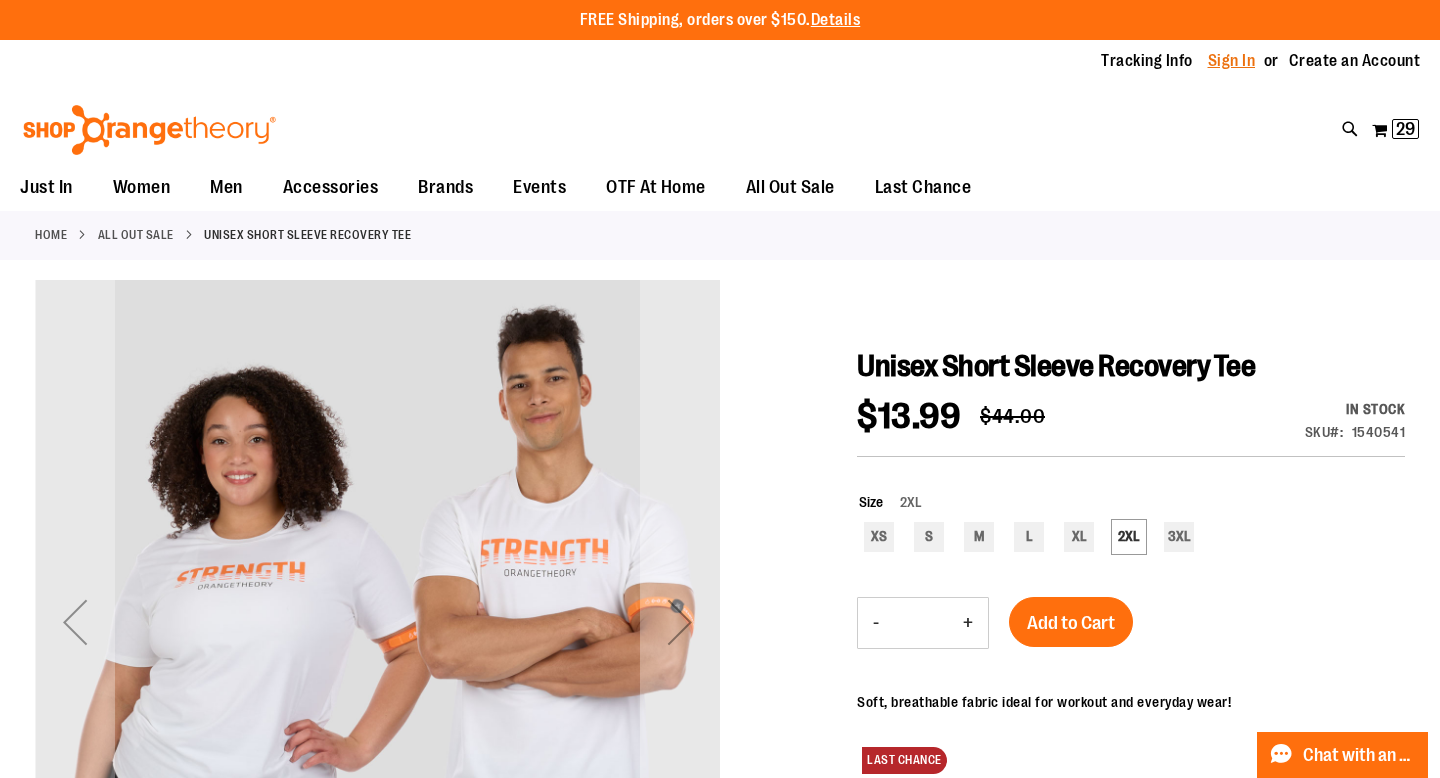 click on "Sign In" at bounding box center (1232, 61) 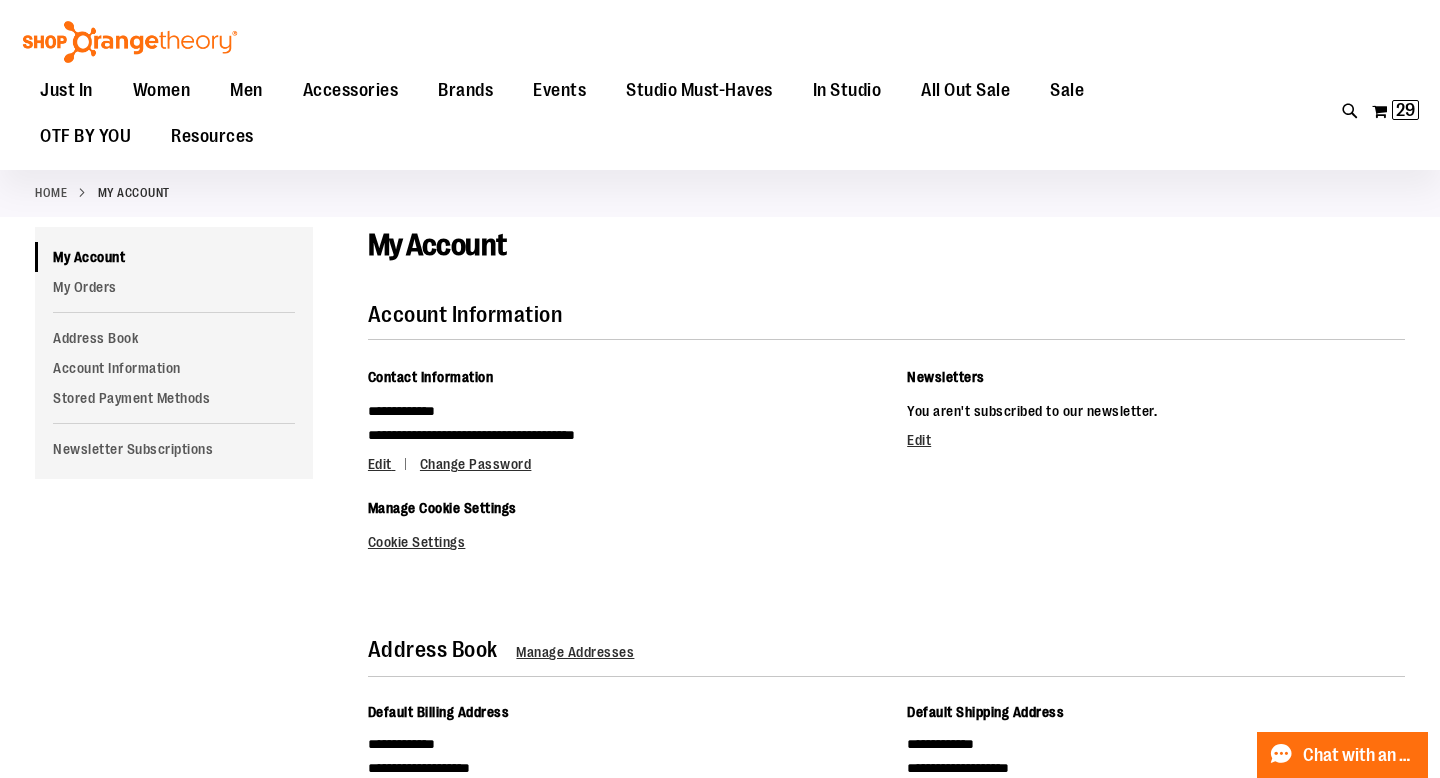 scroll, scrollTop: 0, scrollLeft: 0, axis: both 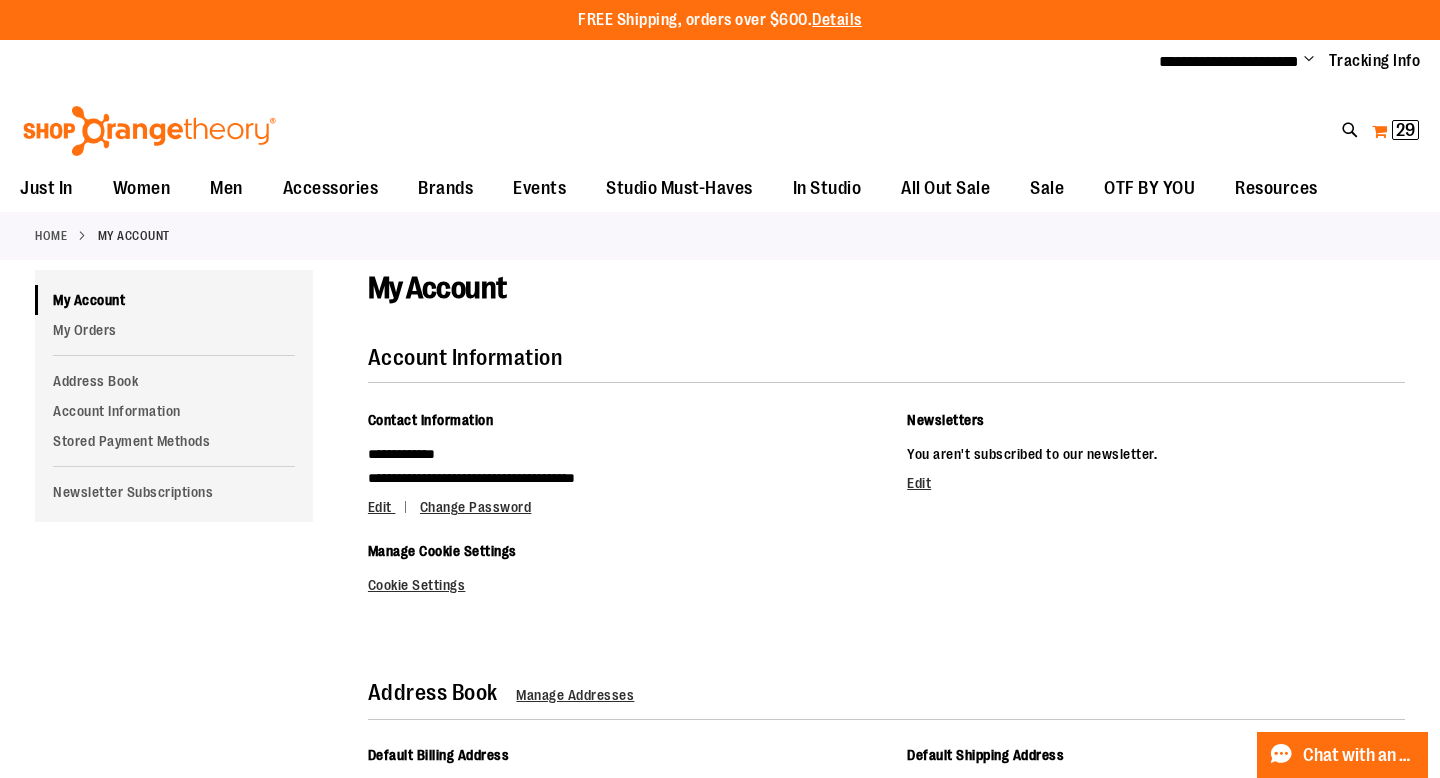 type on "**********" 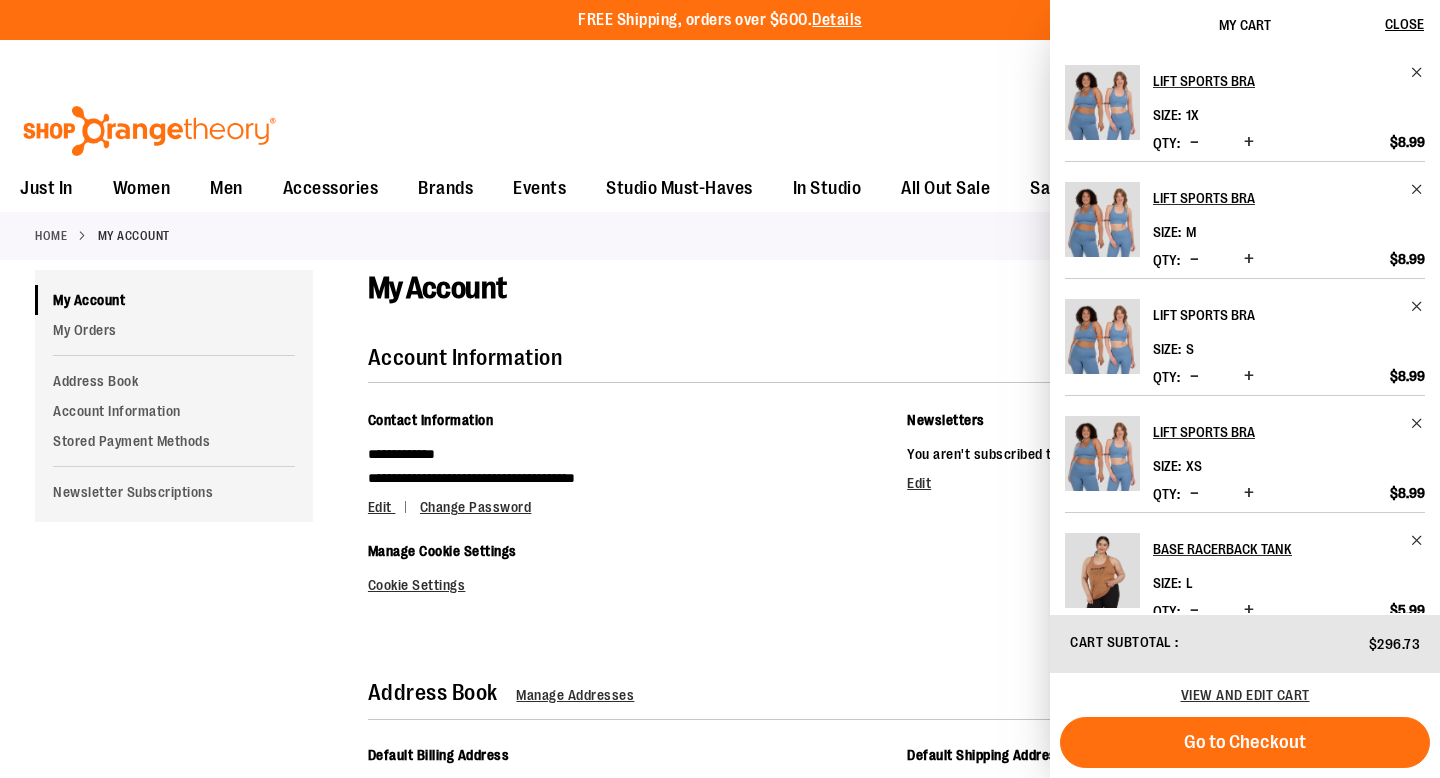 click on "Lift Sports Bra" at bounding box center (1275, 315) 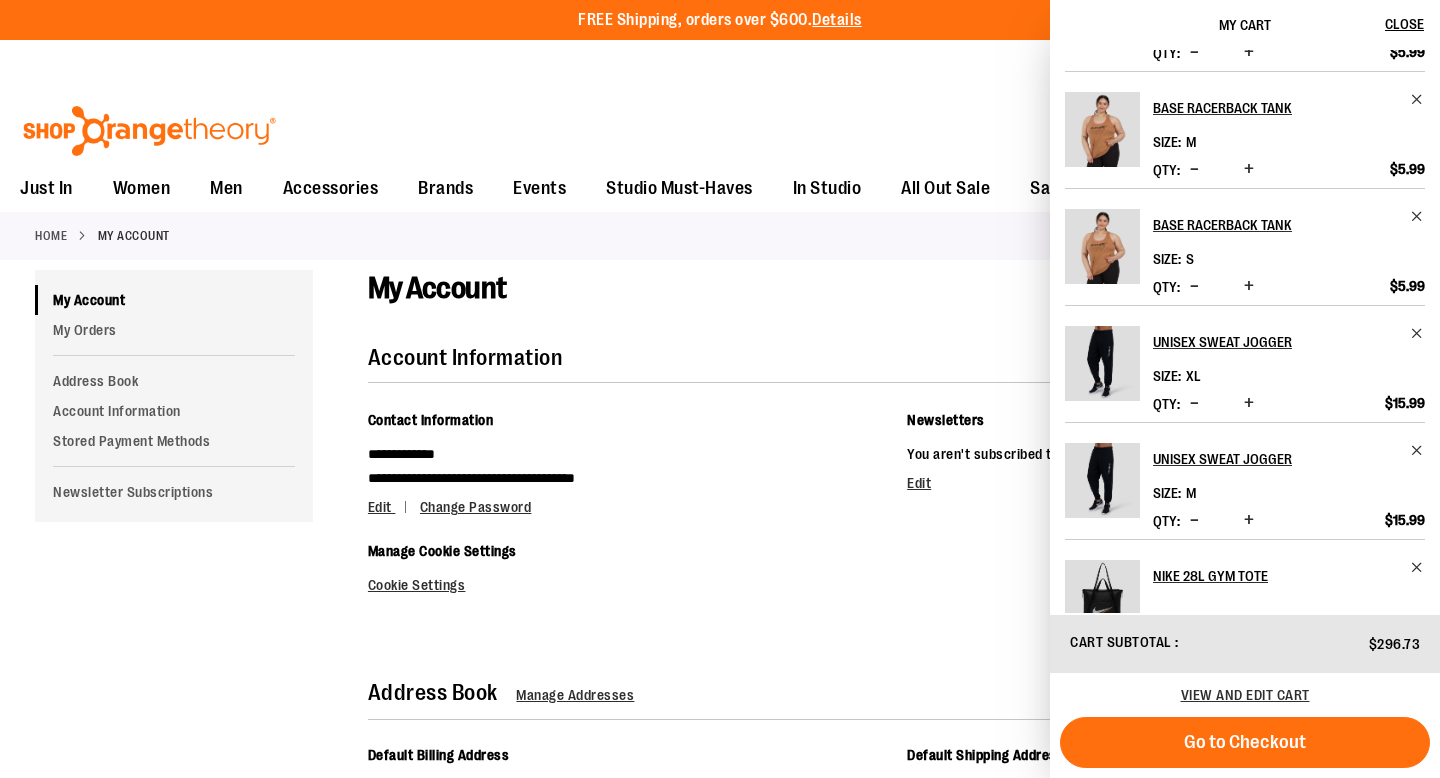 scroll, scrollTop: 565, scrollLeft: 0, axis: vertical 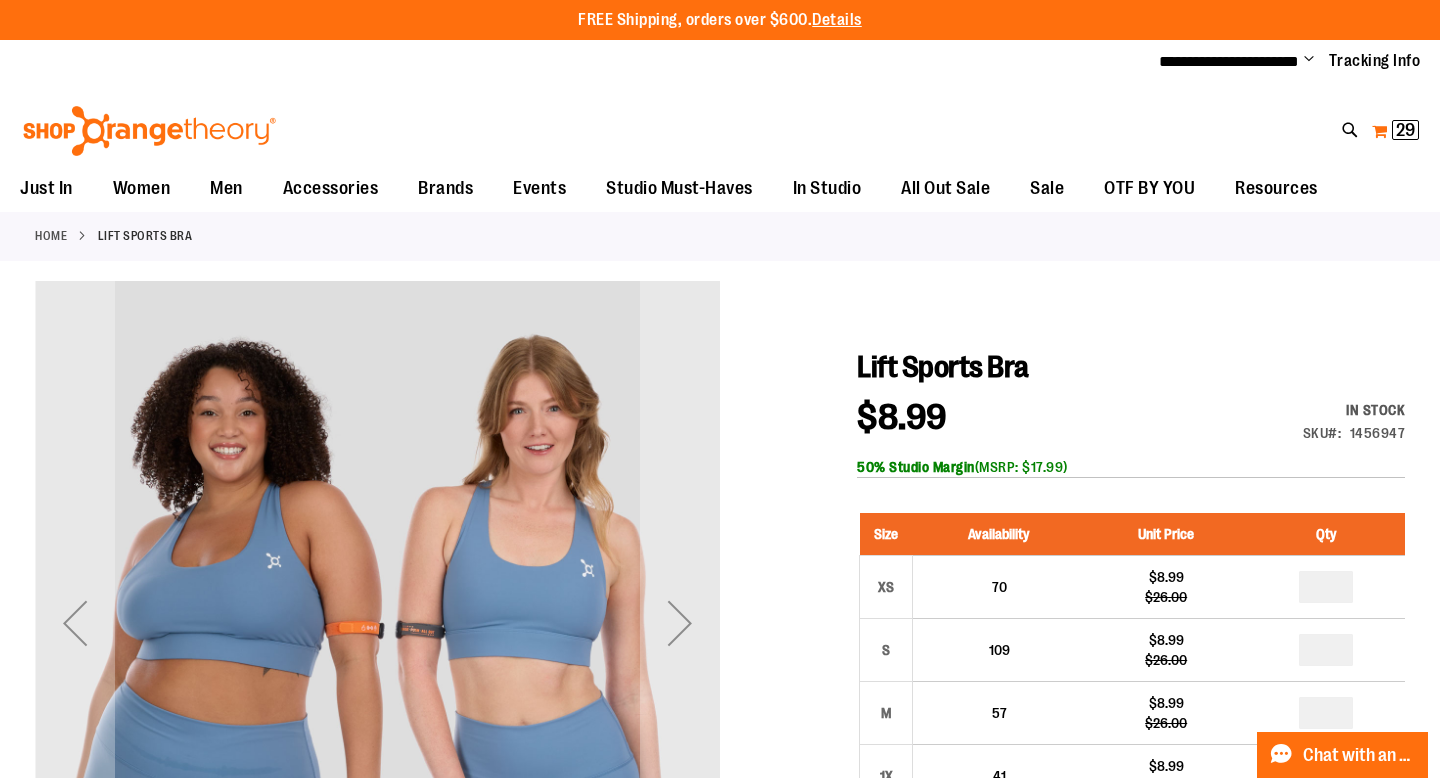type on "**********" 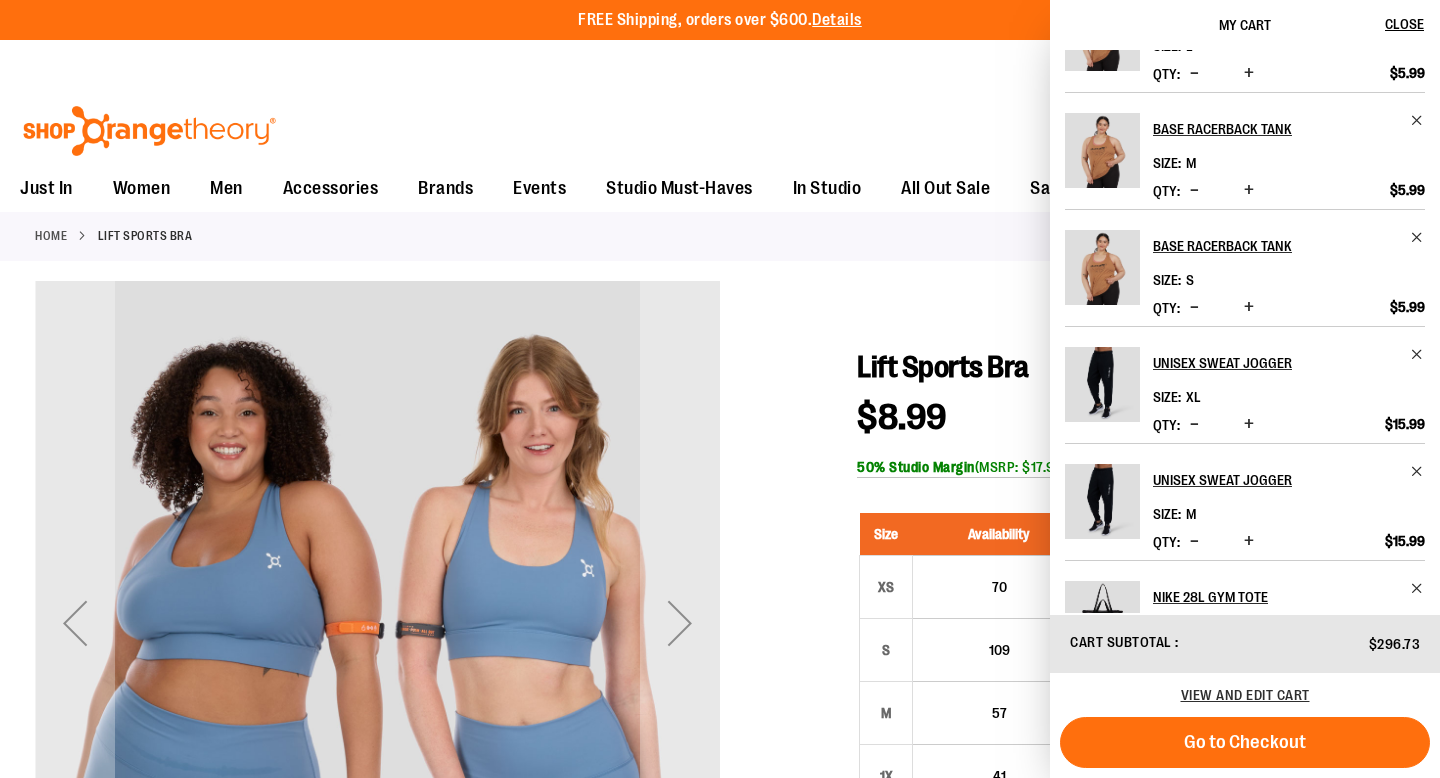 scroll, scrollTop: 614, scrollLeft: 0, axis: vertical 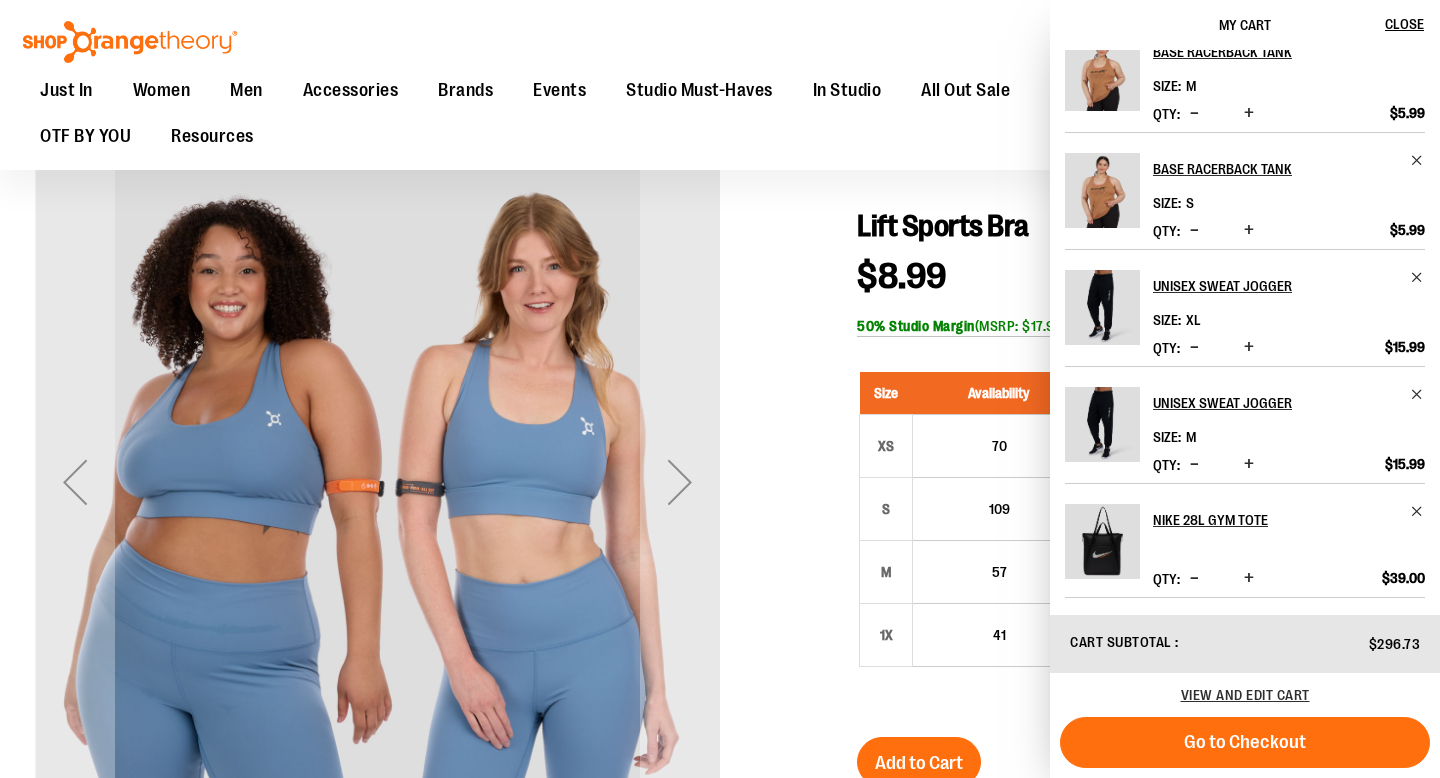 click on "Just In   Just In Balanced Basics New for Women New for Men New Accessories New Brands Pride & Patriotic Women   Women Tops Bottoms Outerwear Men   Men Tops Bottoms Outerwear Accessories   Accessories Bags Drinkware Headwear Socks Stickers Lifestyle Milestones Gift Cards Brands   Brands Nike lululemon Cloud9ine Beyond Yoga Vuori Rhone FP Movement Events Studio Must-Haves   Studio Must-Haves Balanced Basics City Program & Personalized Milestones Replacement Bands In Studio   In Studio Promo OTbeat Fitness Eq. Accessories Coach Staff All Out Sale   All Out Sale Under $10 Under $20 Under $50 Under $150 CoBrands Sale   Sale Men Women Accessories Promo OTF BY YOU Resources" at bounding box center (612, 114) 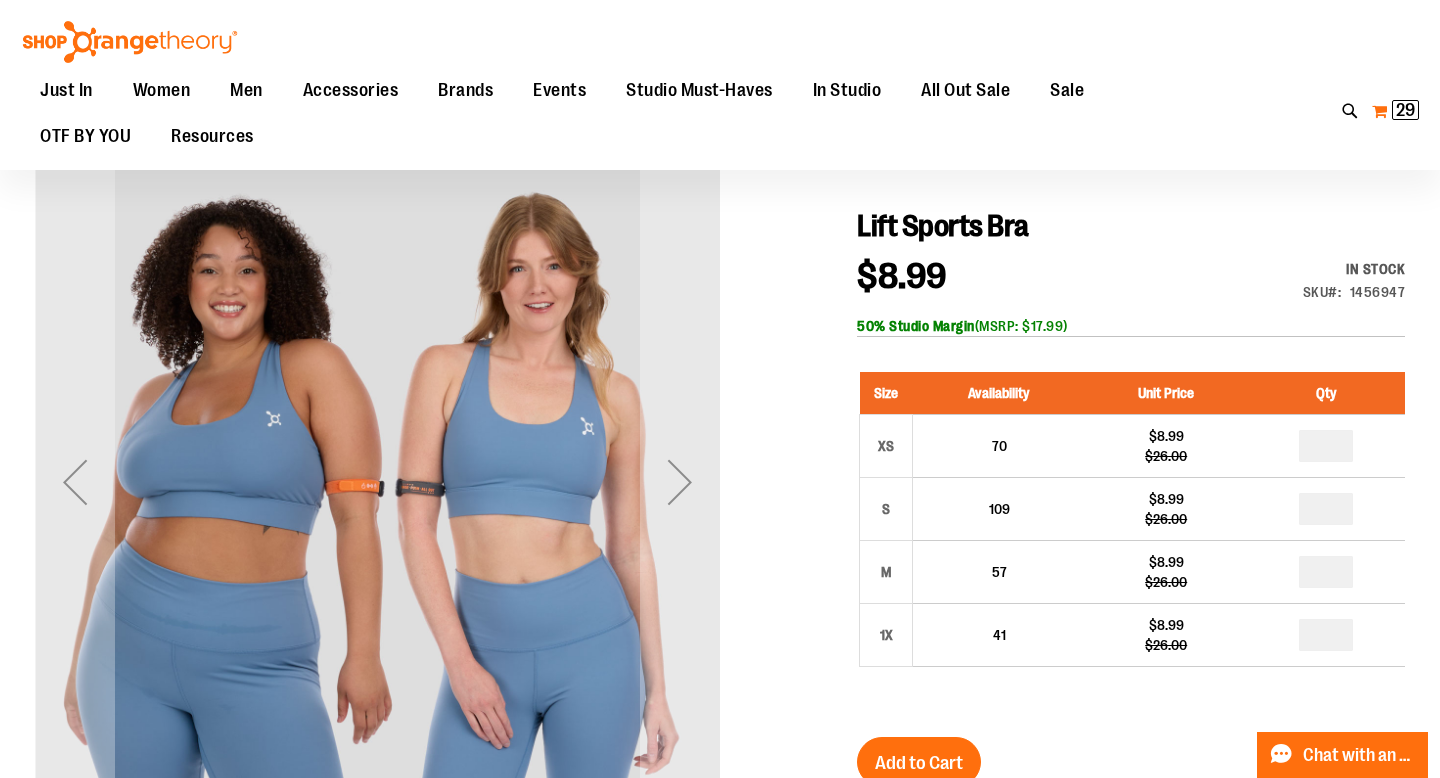click on "My Cart
29
29
items" at bounding box center [1395, 111] 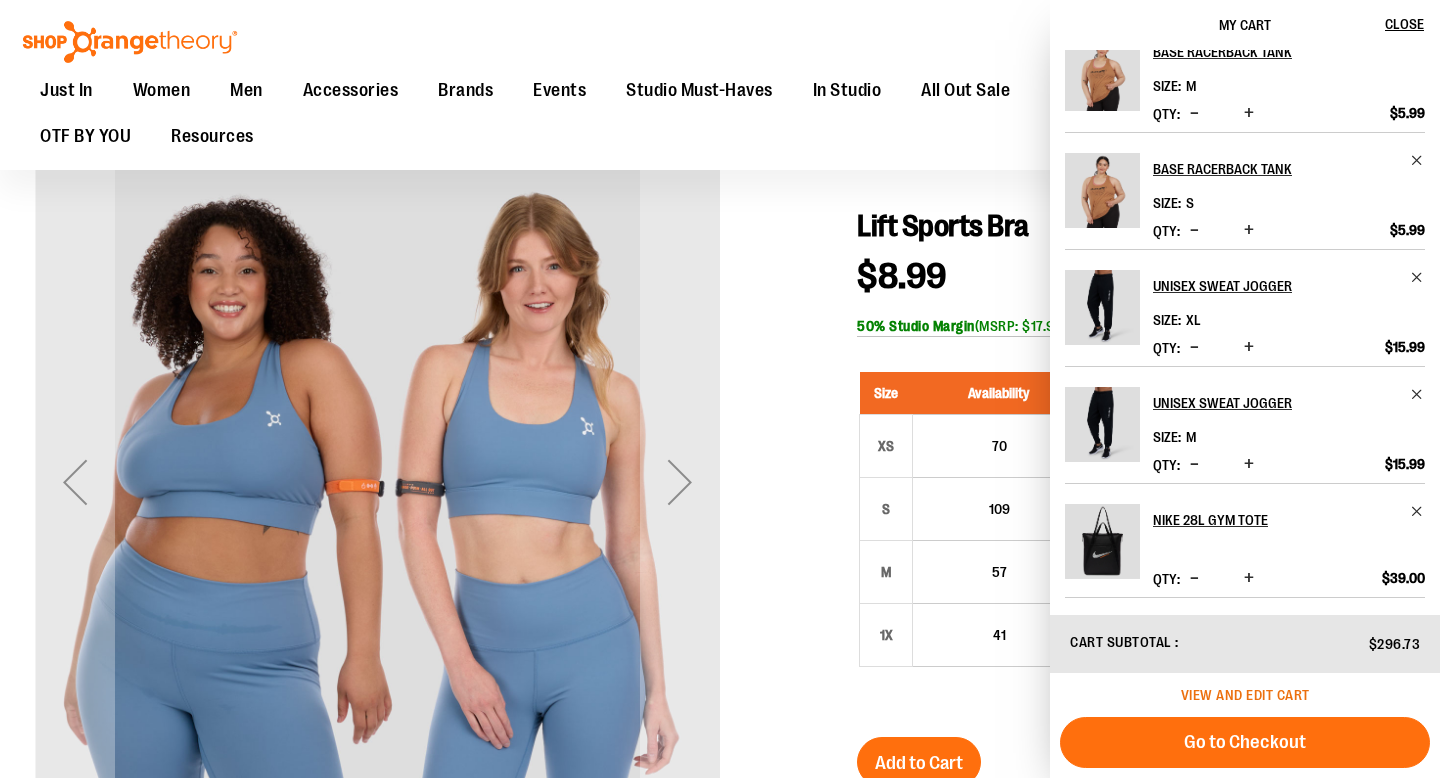 click on "View and edit cart" at bounding box center [1245, 695] 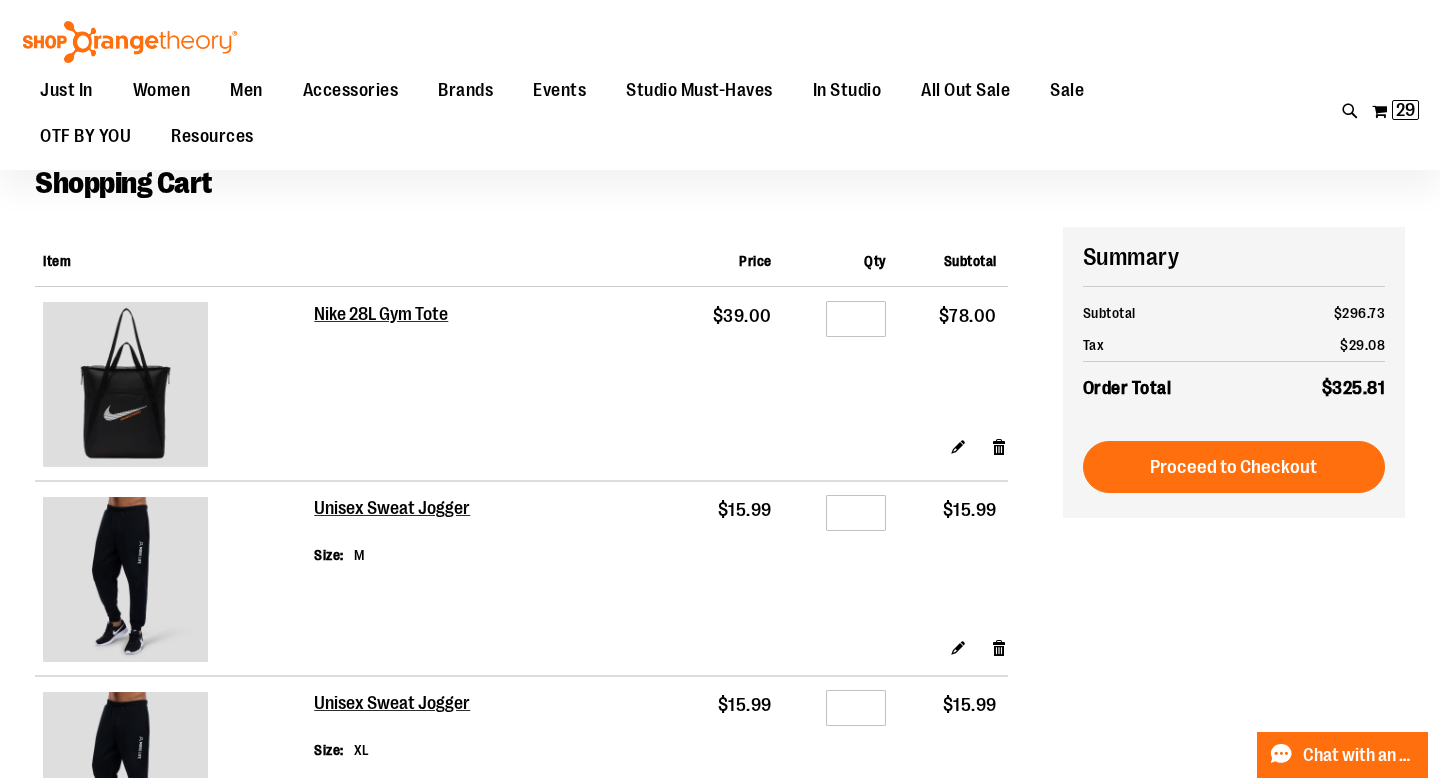 scroll, scrollTop: 62, scrollLeft: 0, axis: vertical 